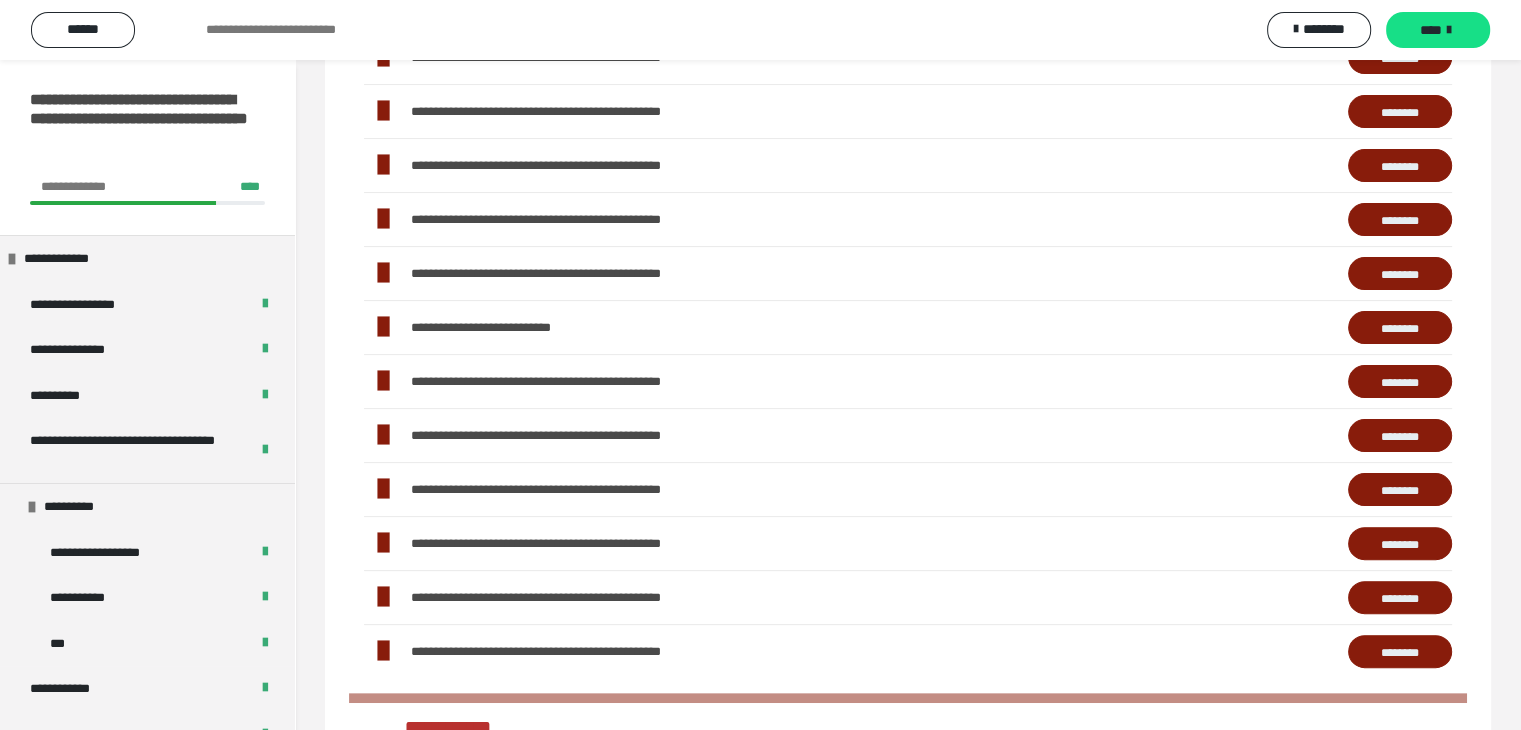 scroll, scrollTop: 426, scrollLeft: 0, axis: vertical 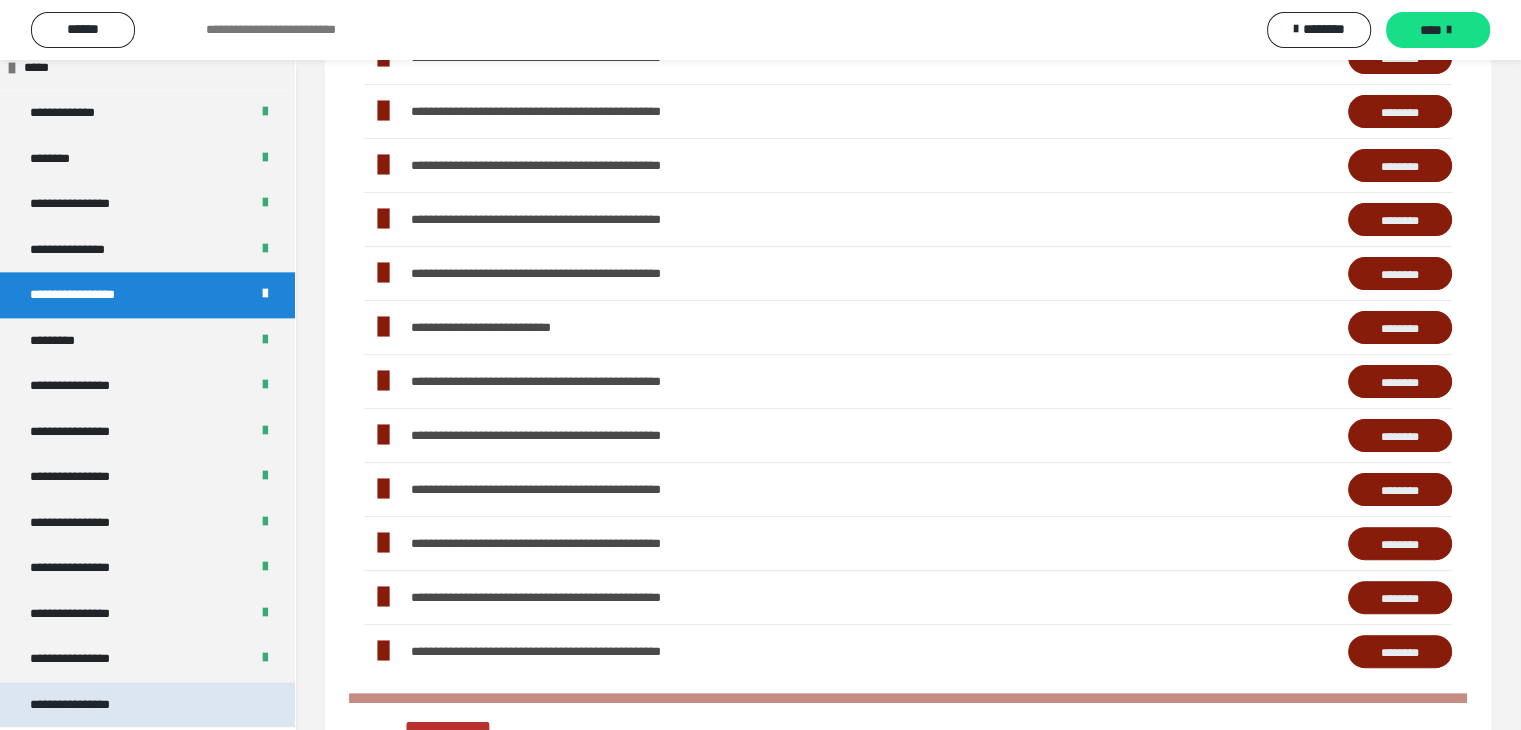 click on "**********" at bounding box center [147, 705] 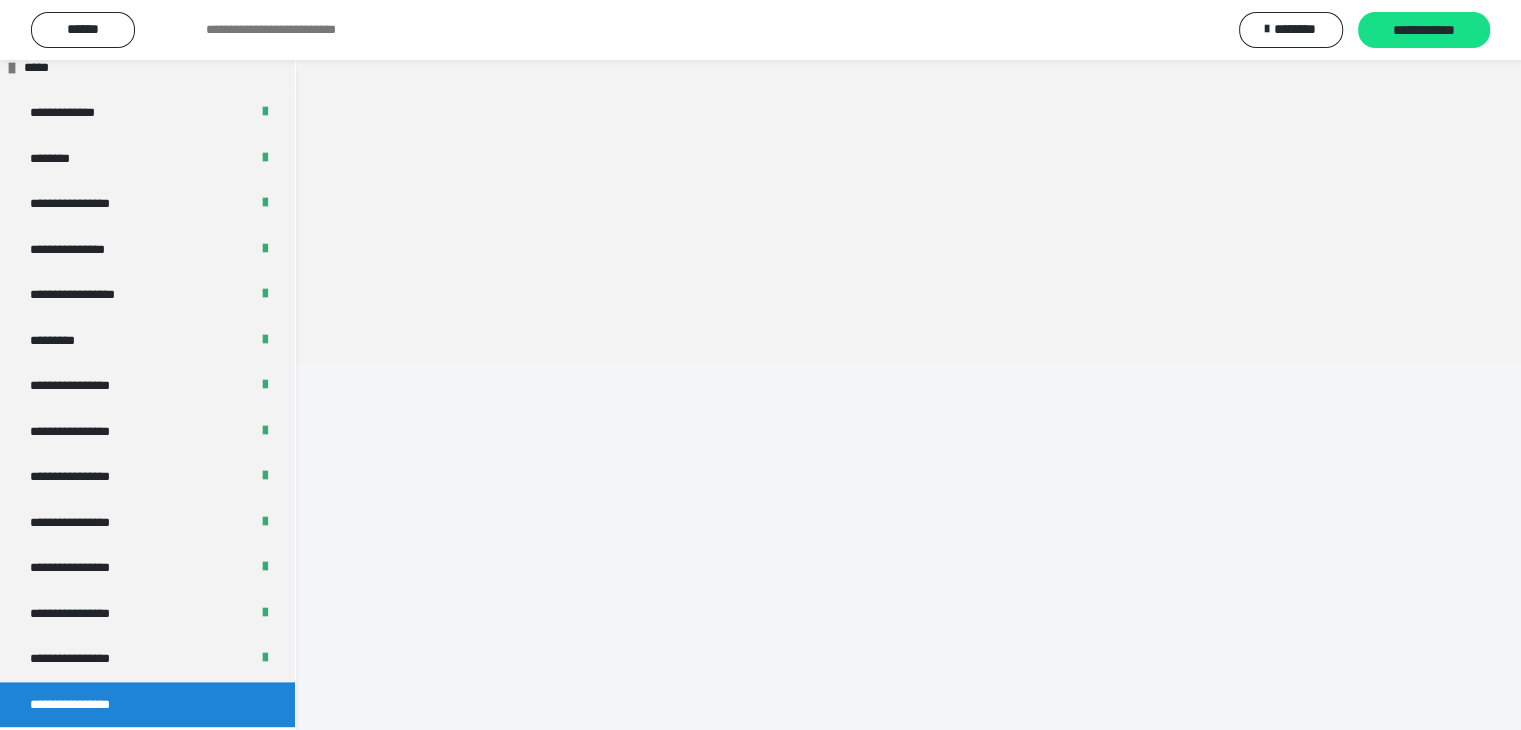scroll, scrollTop: 60, scrollLeft: 0, axis: vertical 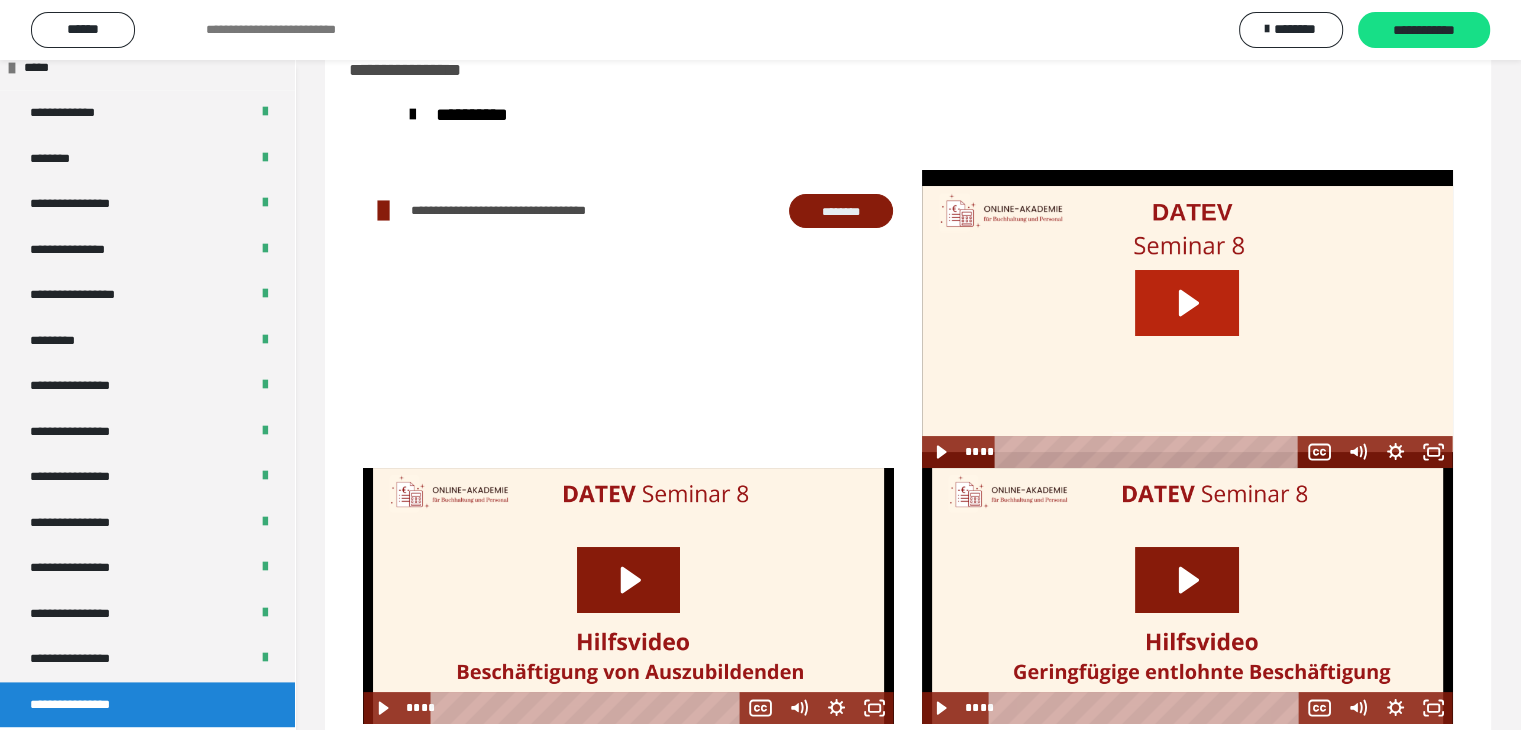 click 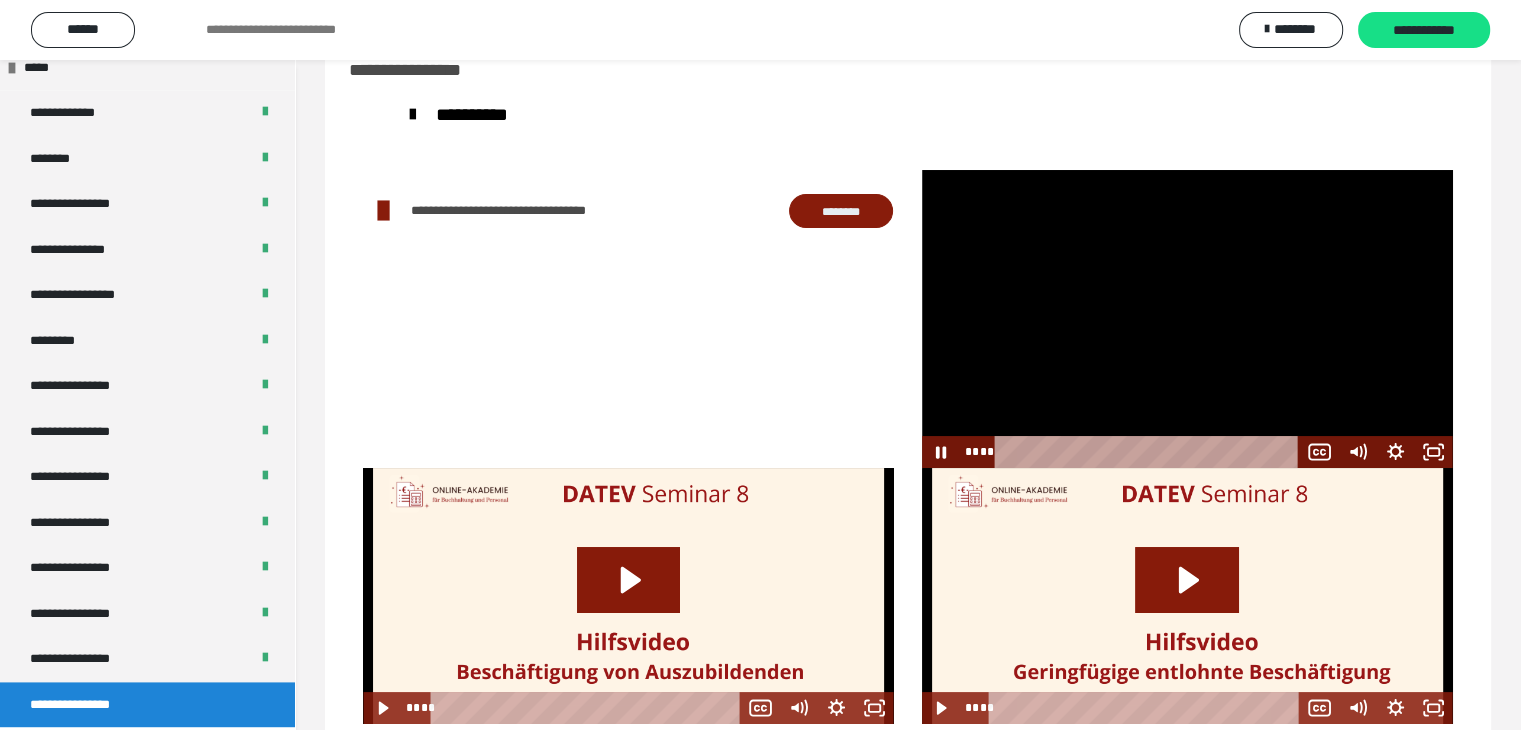 type 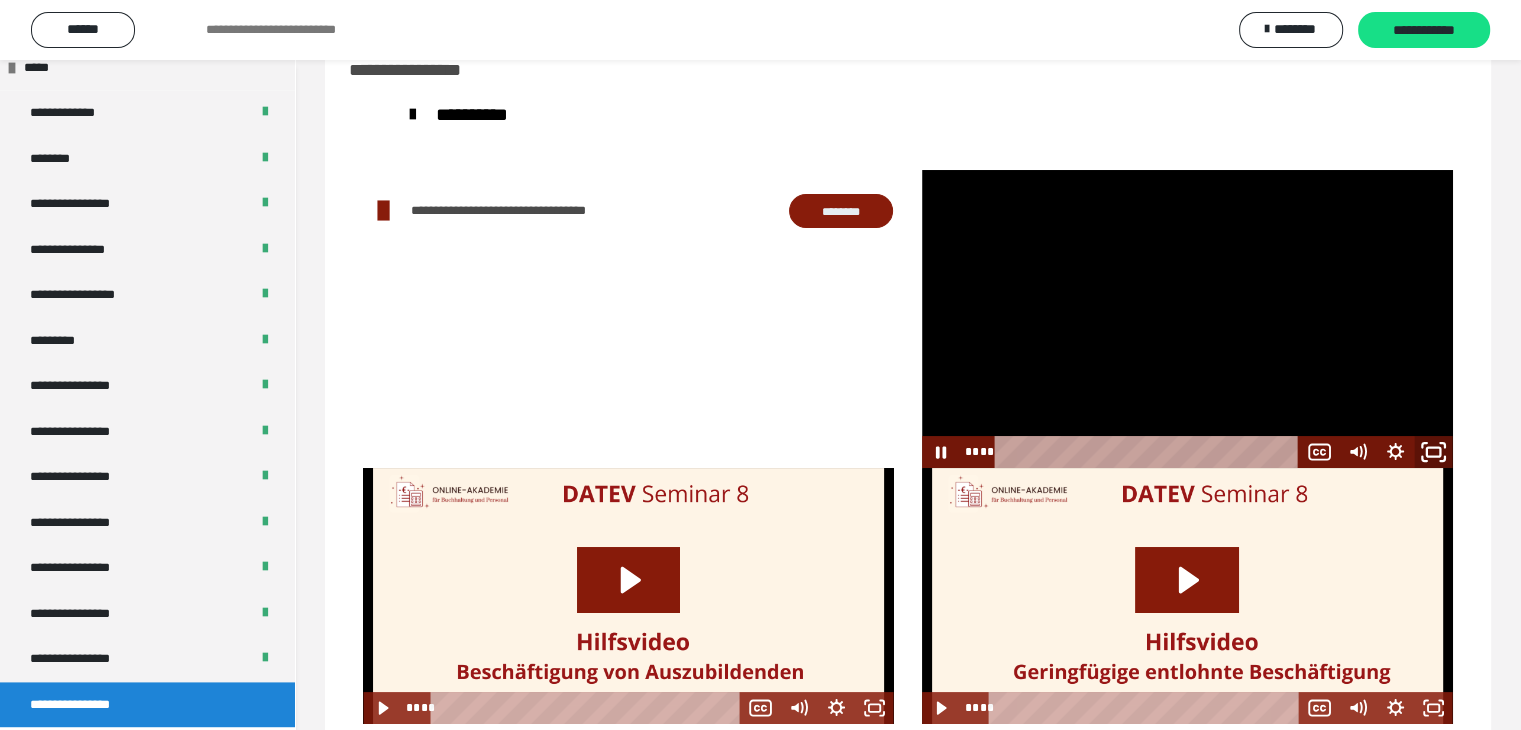 click 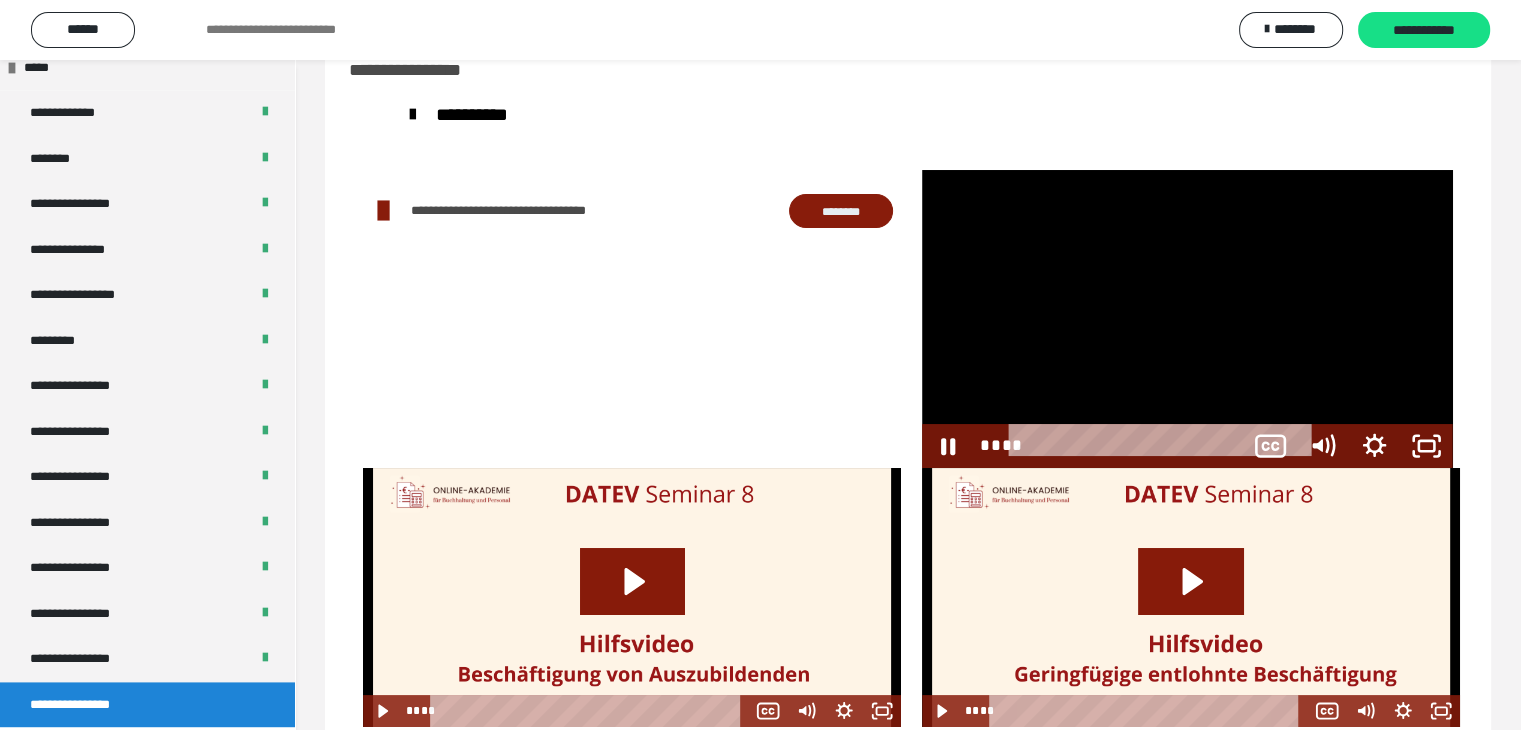 scroll, scrollTop: 2388, scrollLeft: 0, axis: vertical 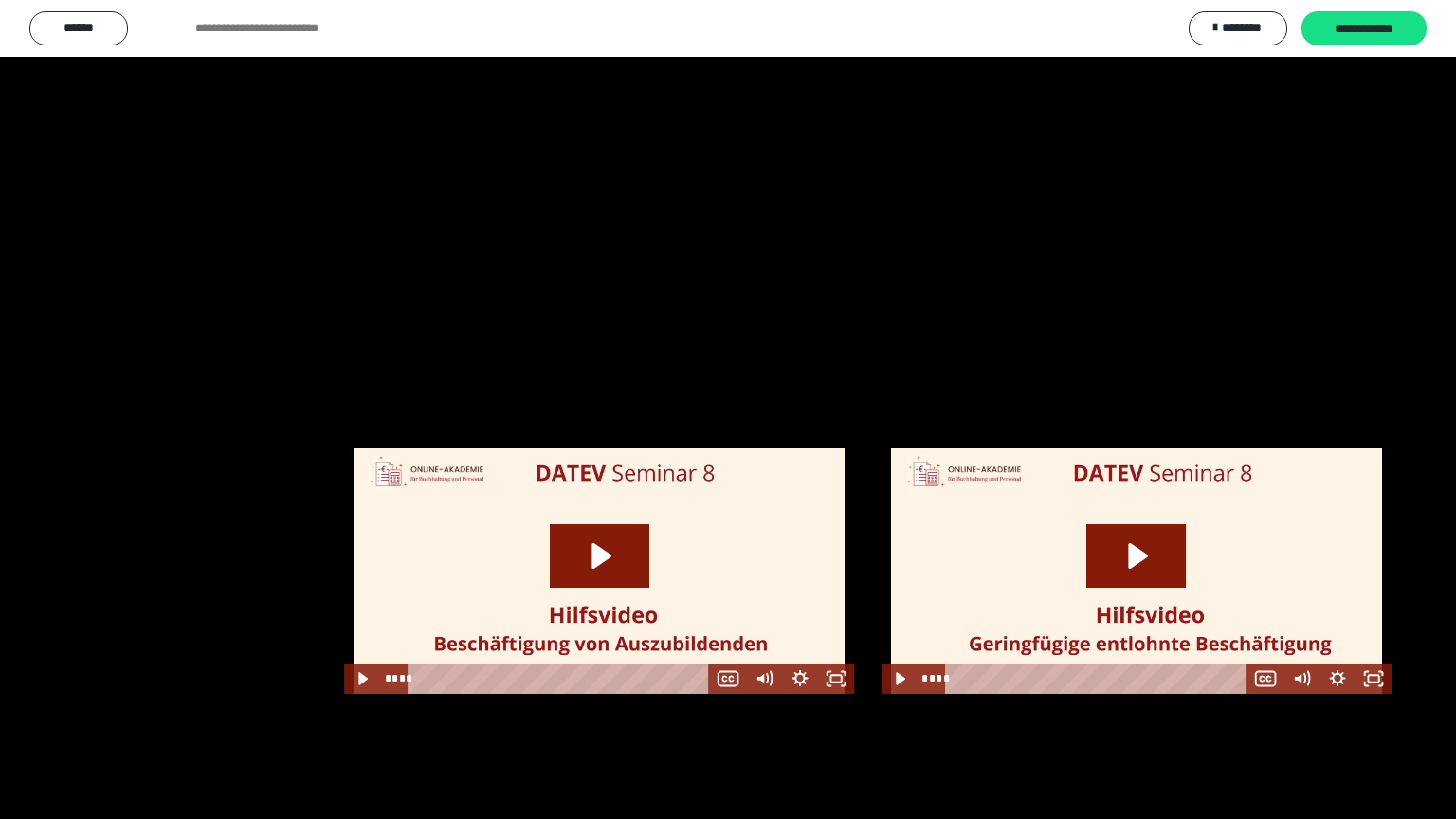 type 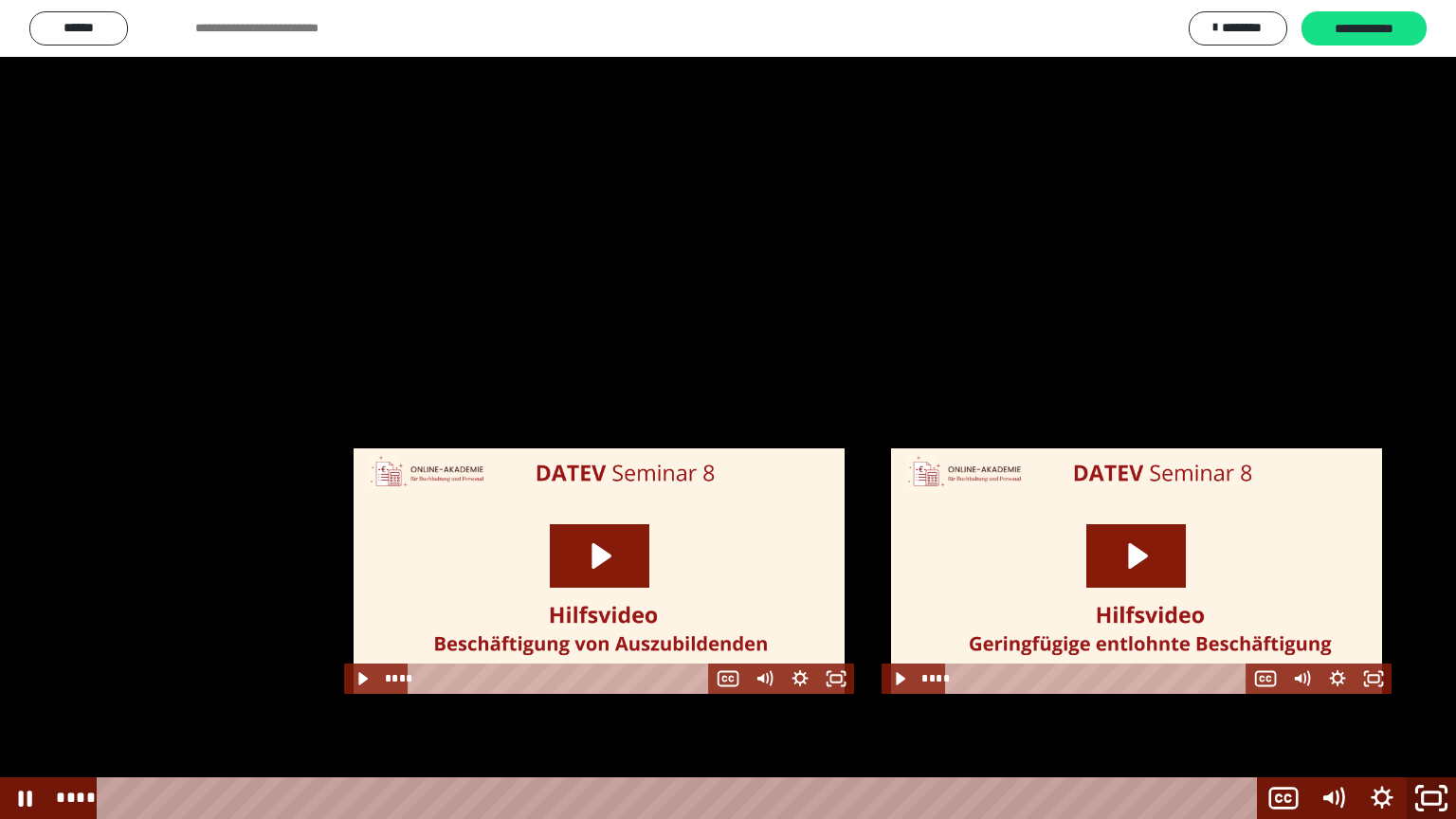 click 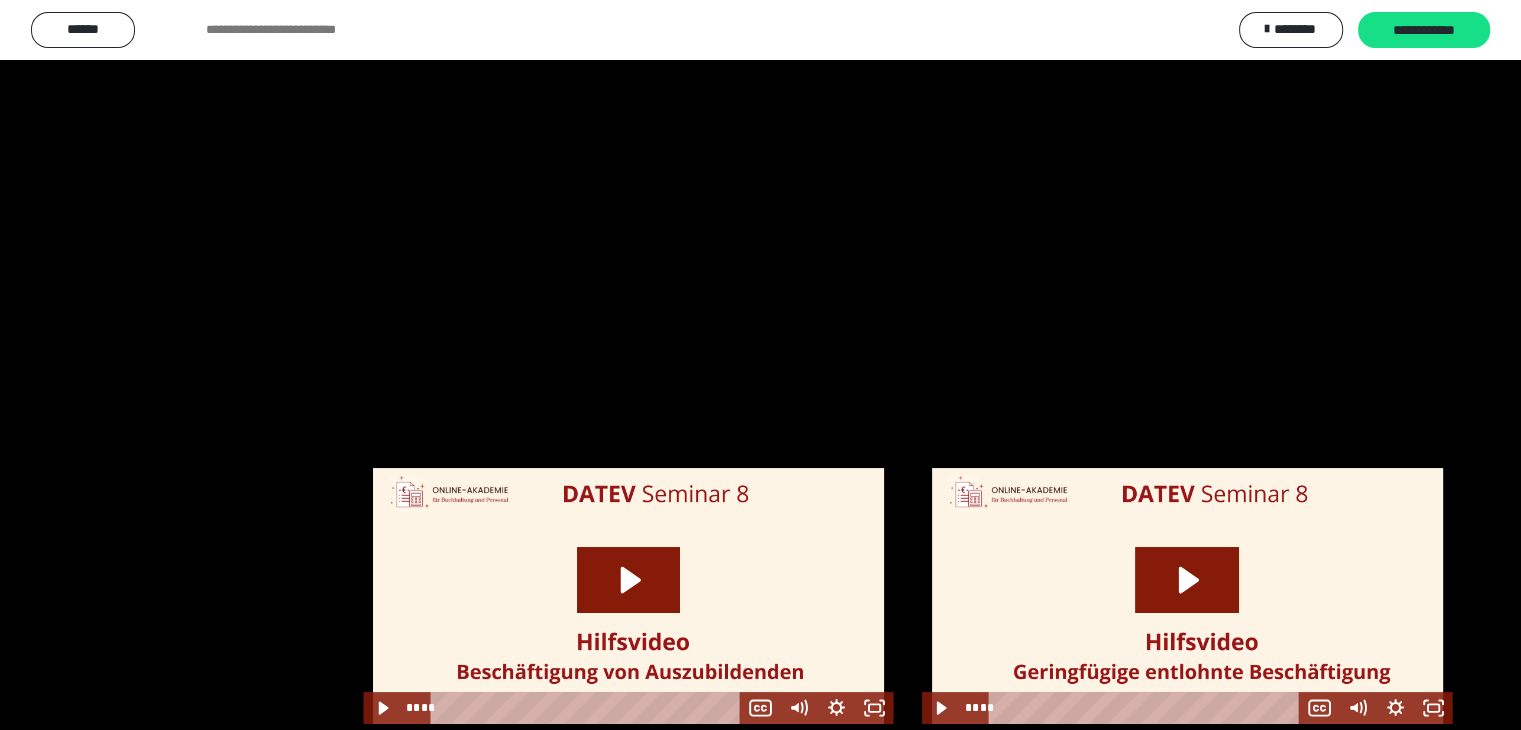 scroll, scrollTop: 2522, scrollLeft: 0, axis: vertical 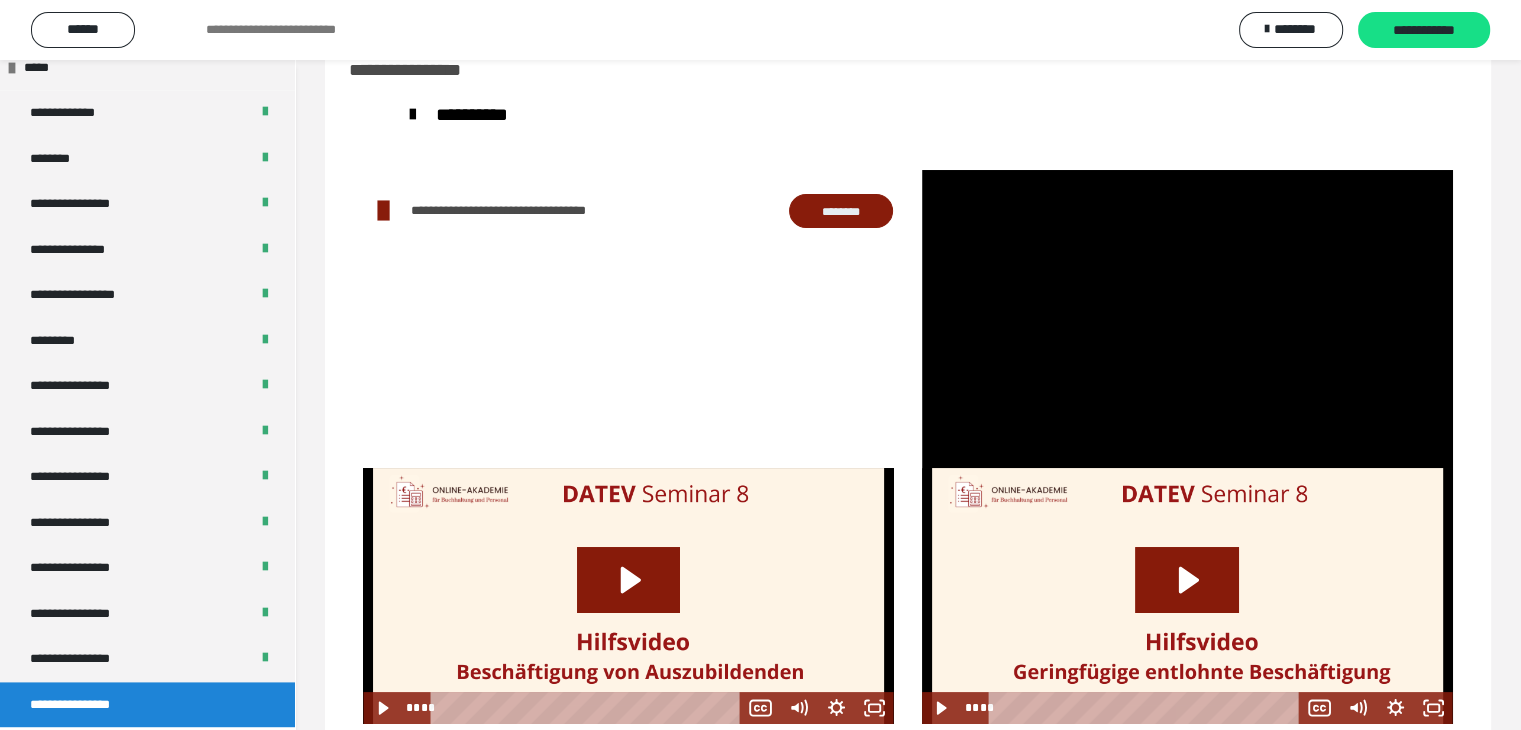 click on "********" at bounding box center (841, 211) 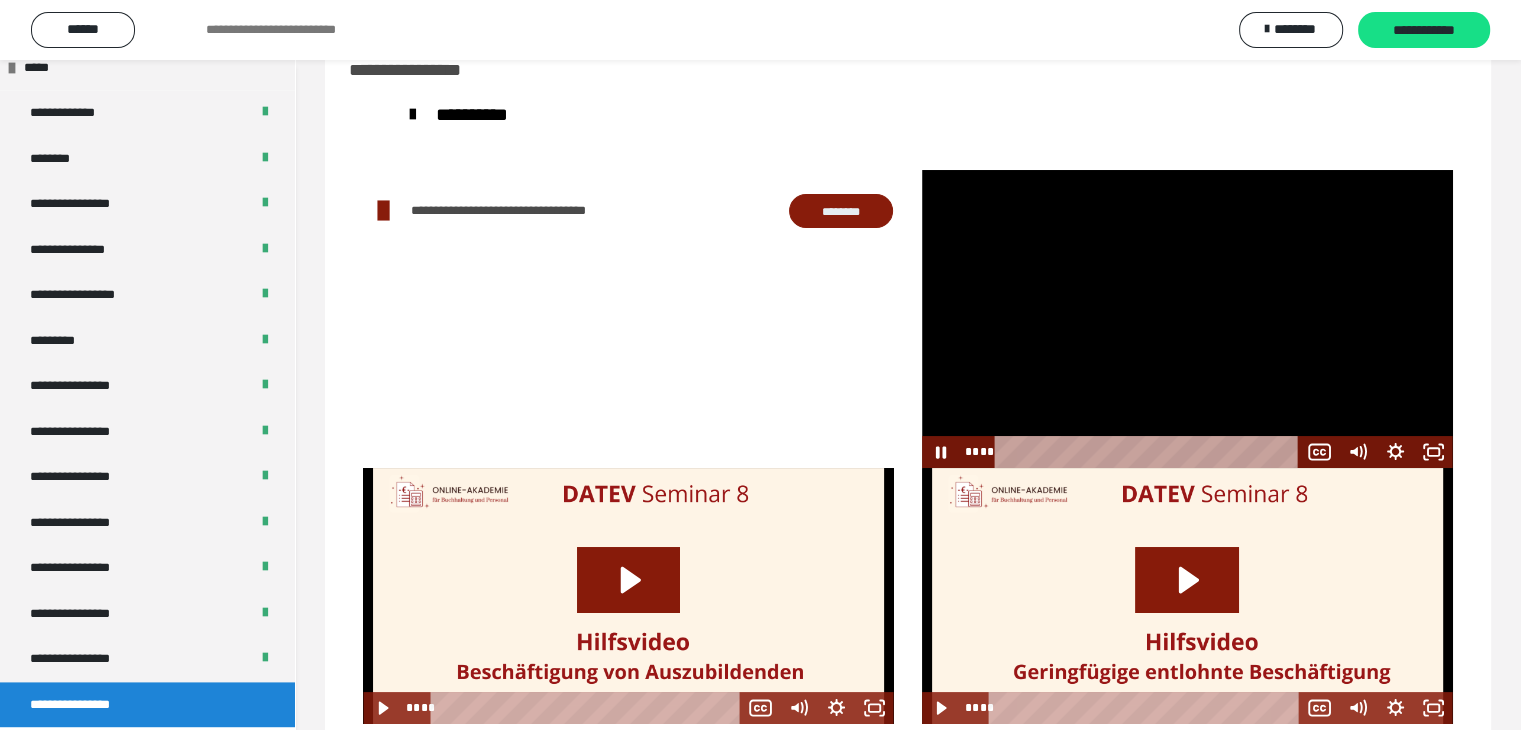 click at bounding box center (1187, 319) 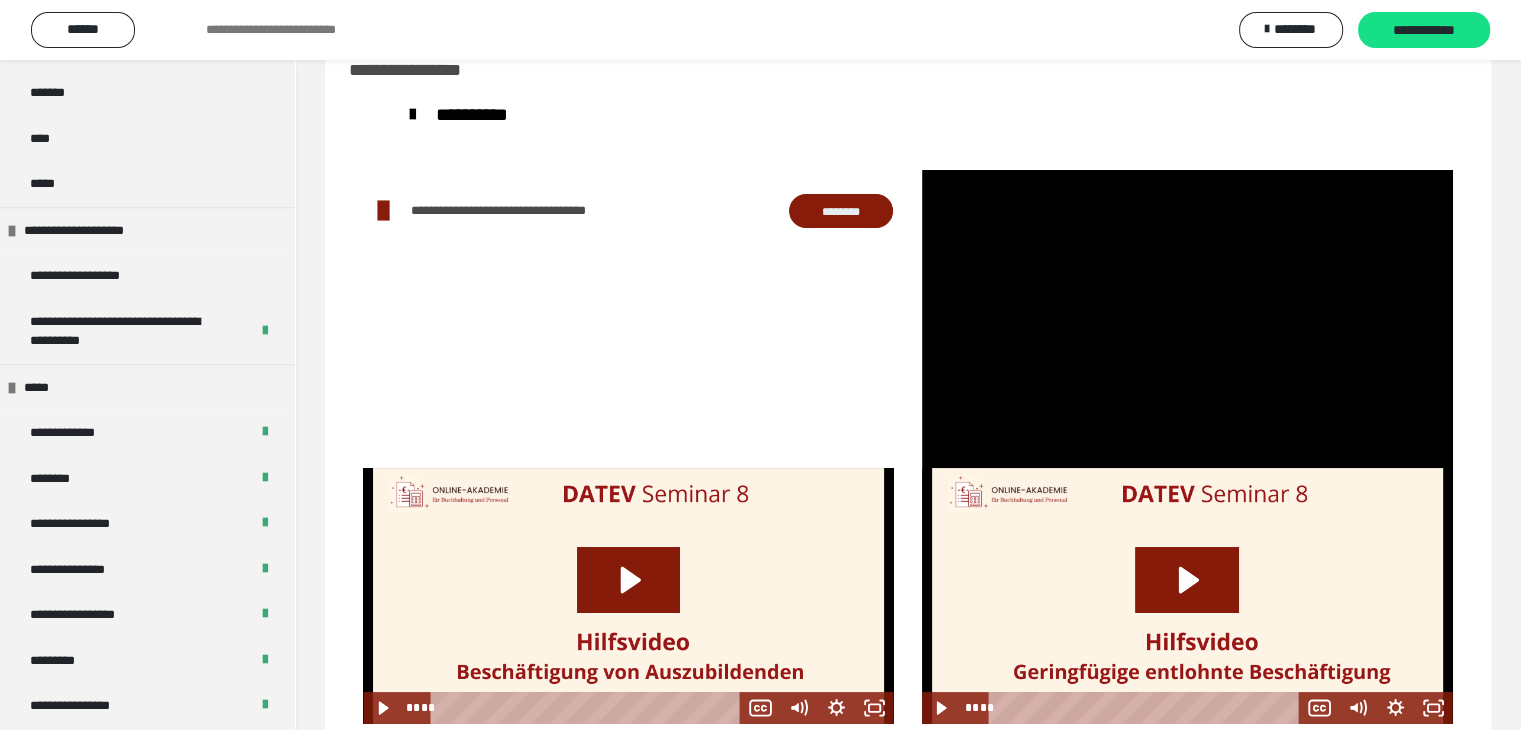 scroll, scrollTop: 2266, scrollLeft: 0, axis: vertical 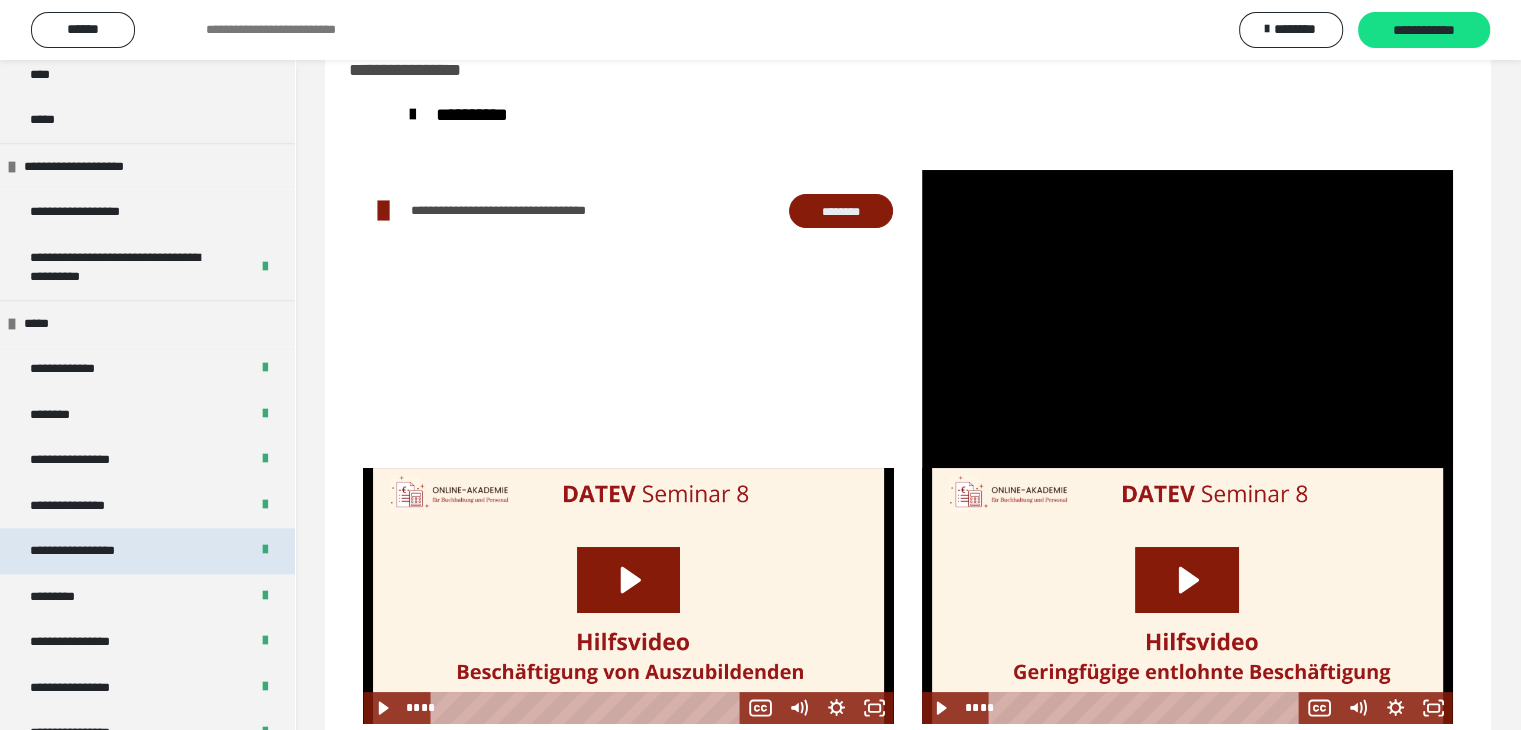 click on "**********" at bounding box center (147, 551) 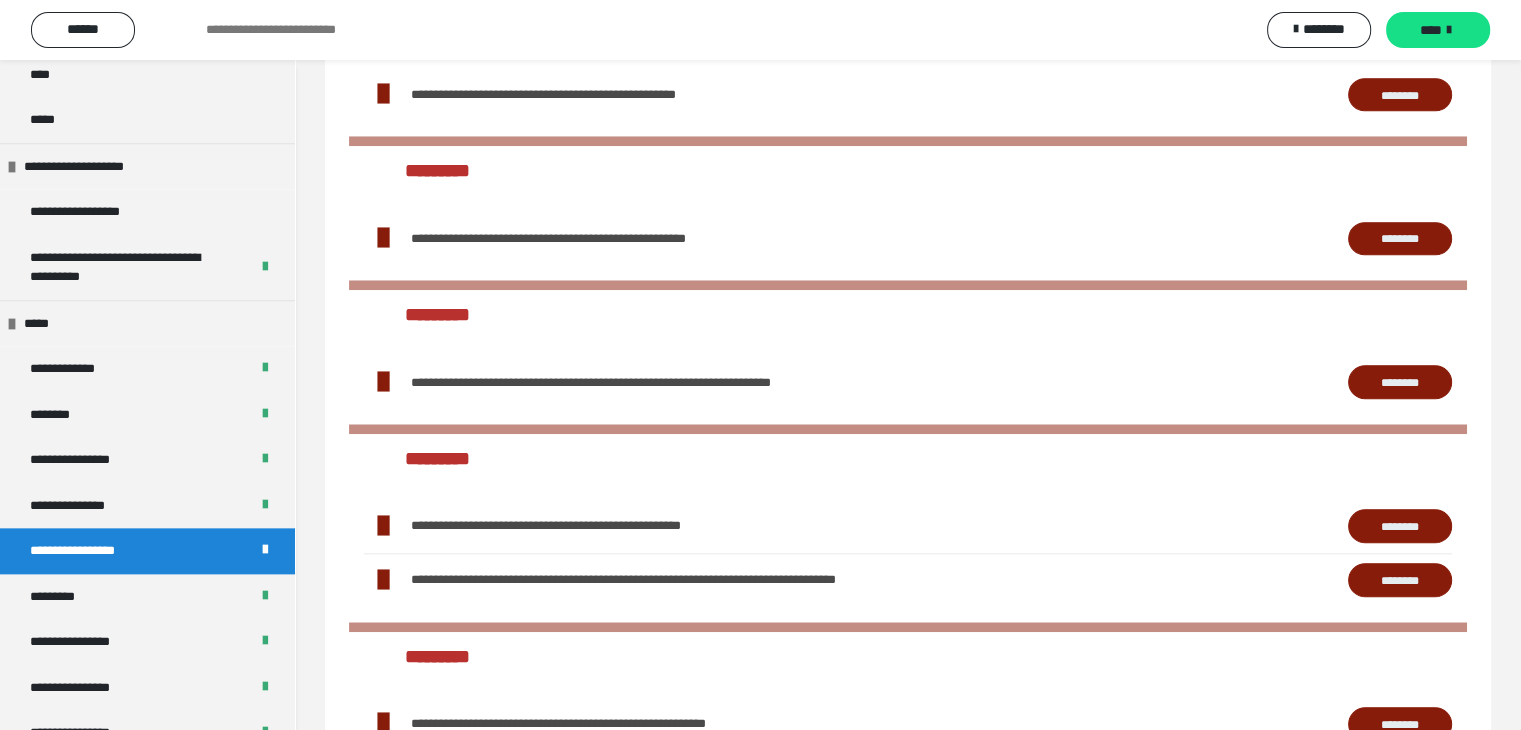 scroll, scrollTop: 57, scrollLeft: 0, axis: vertical 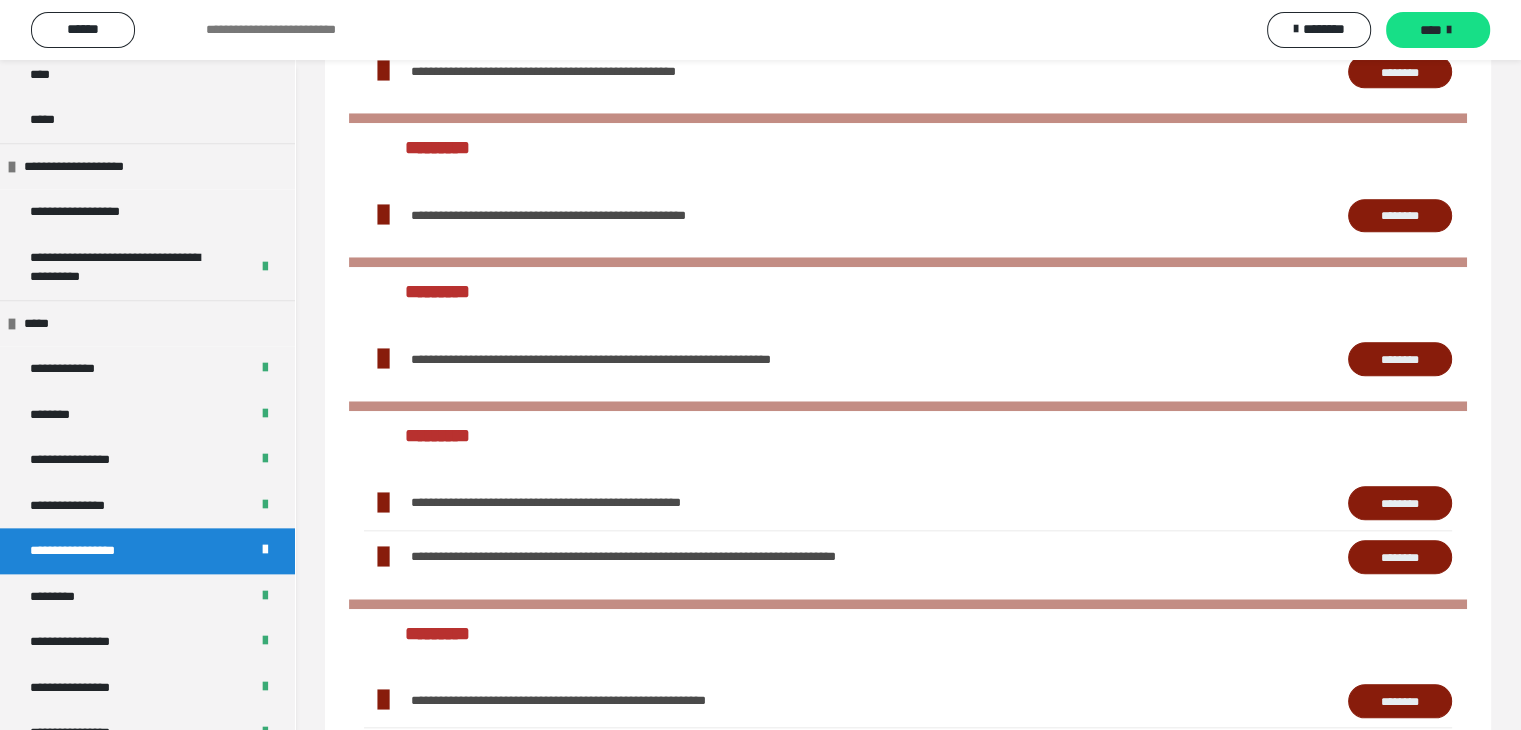 click on "********" at bounding box center (1400, 503) 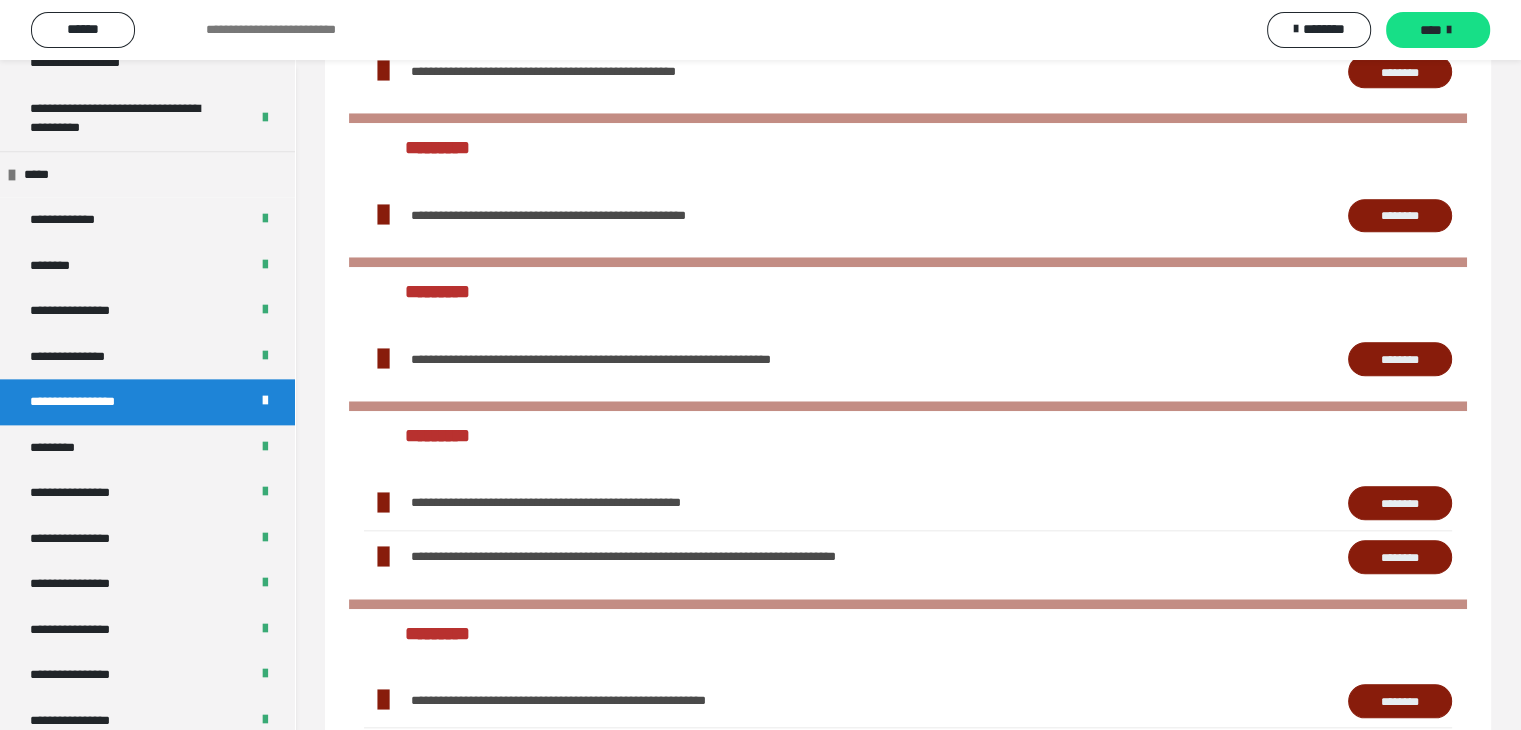 scroll, scrollTop: 2437, scrollLeft: 0, axis: vertical 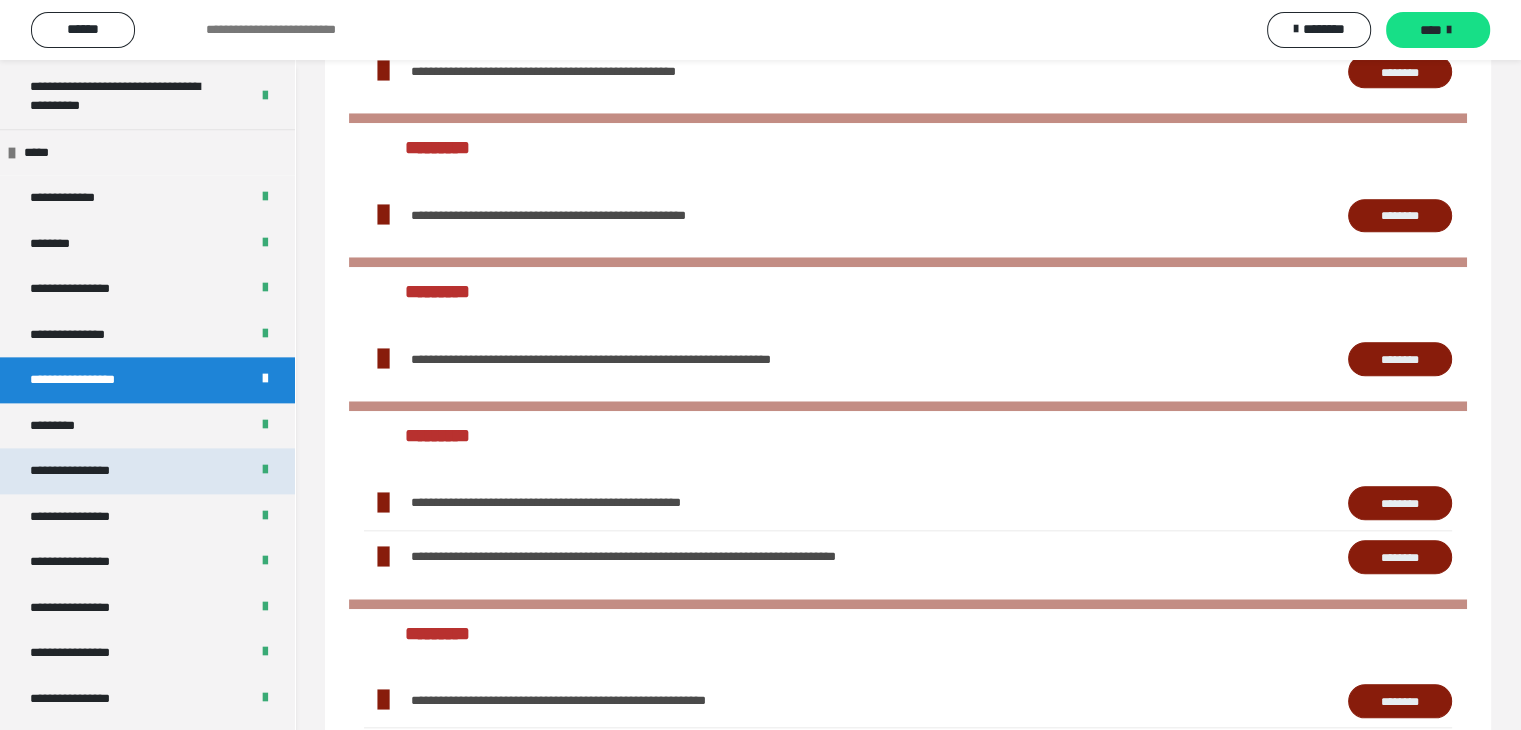 click on "**********" at bounding box center (85, 471) 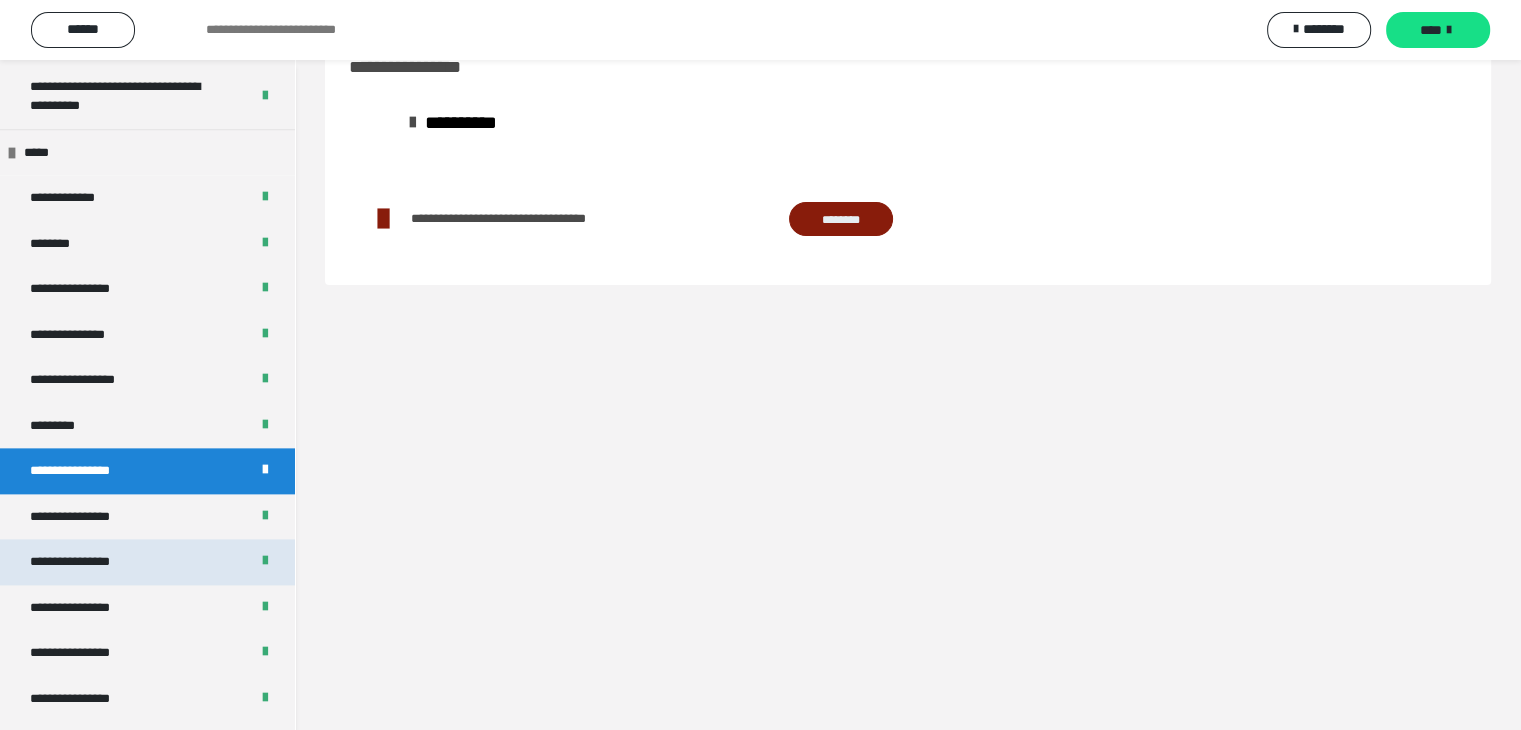 scroll, scrollTop: 60, scrollLeft: 0, axis: vertical 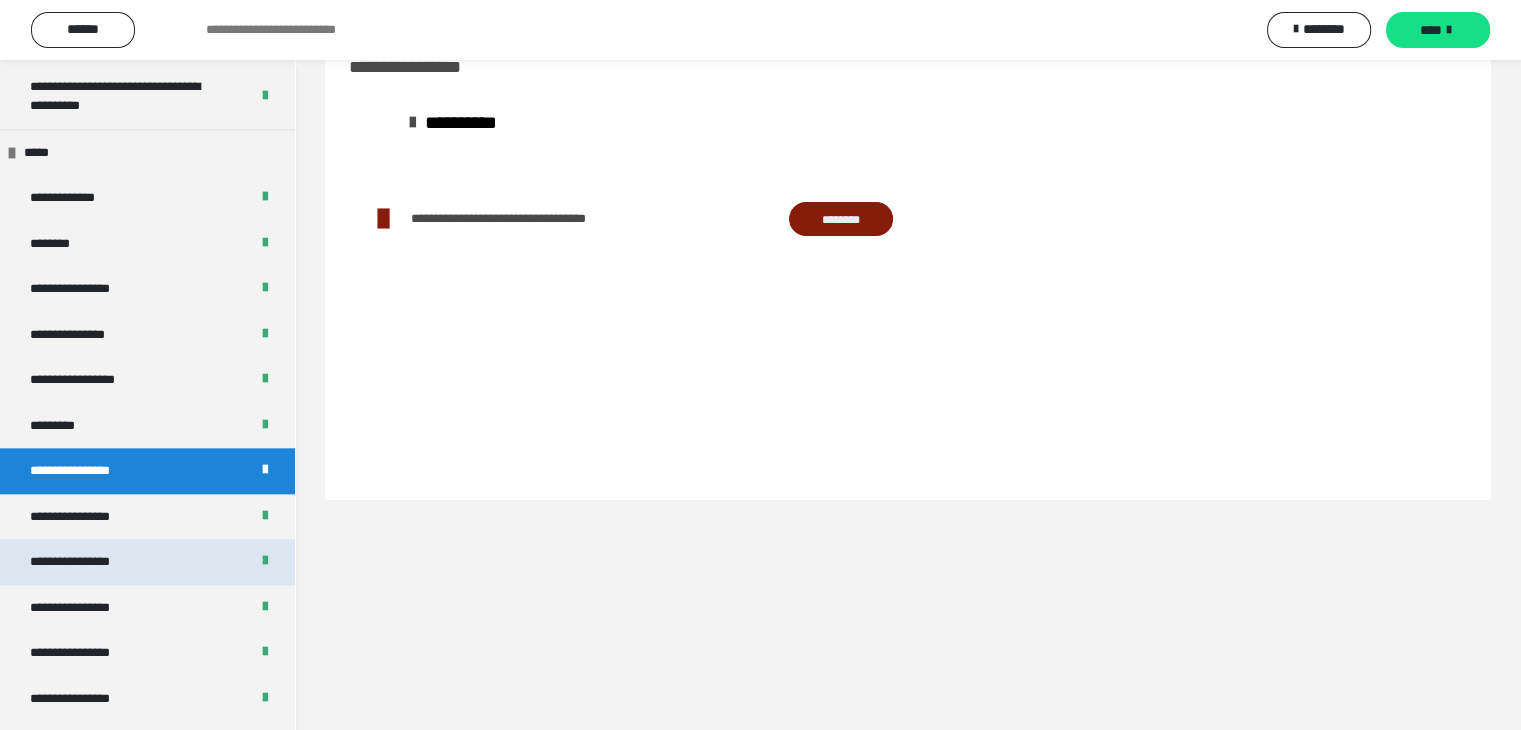 click on "**********" at bounding box center (147, 562) 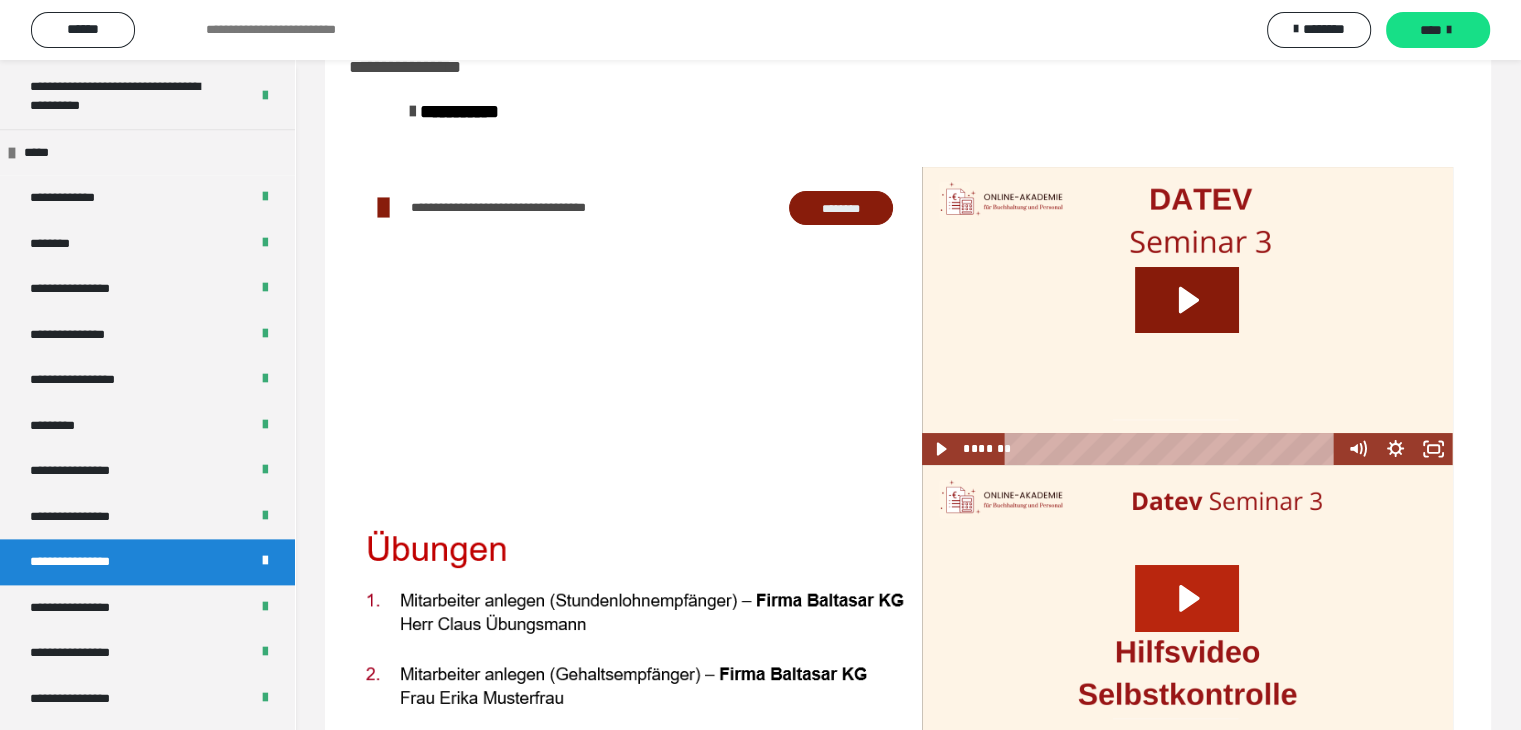 click 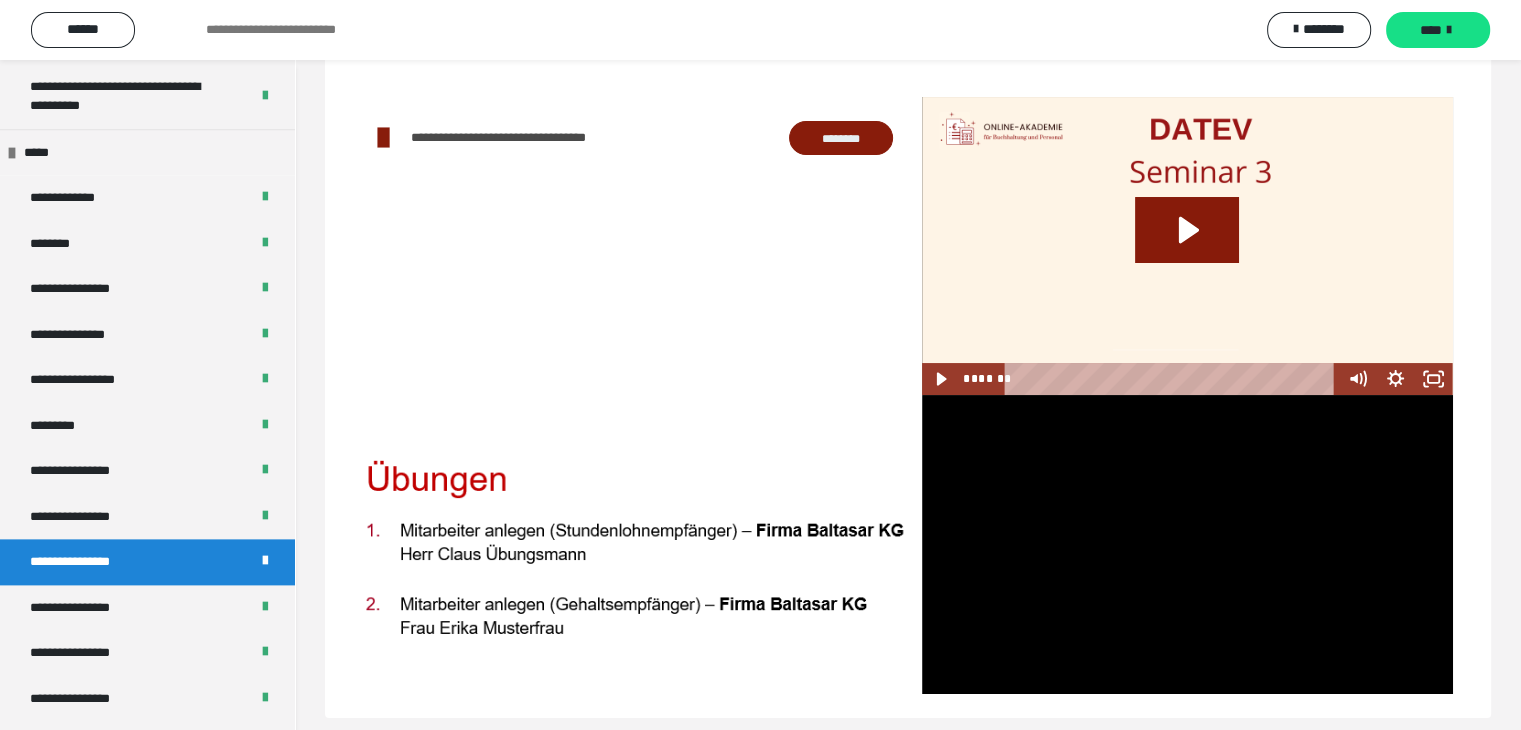 scroll, scrollTop: 148, scrollLeft: 0, axis: vertical 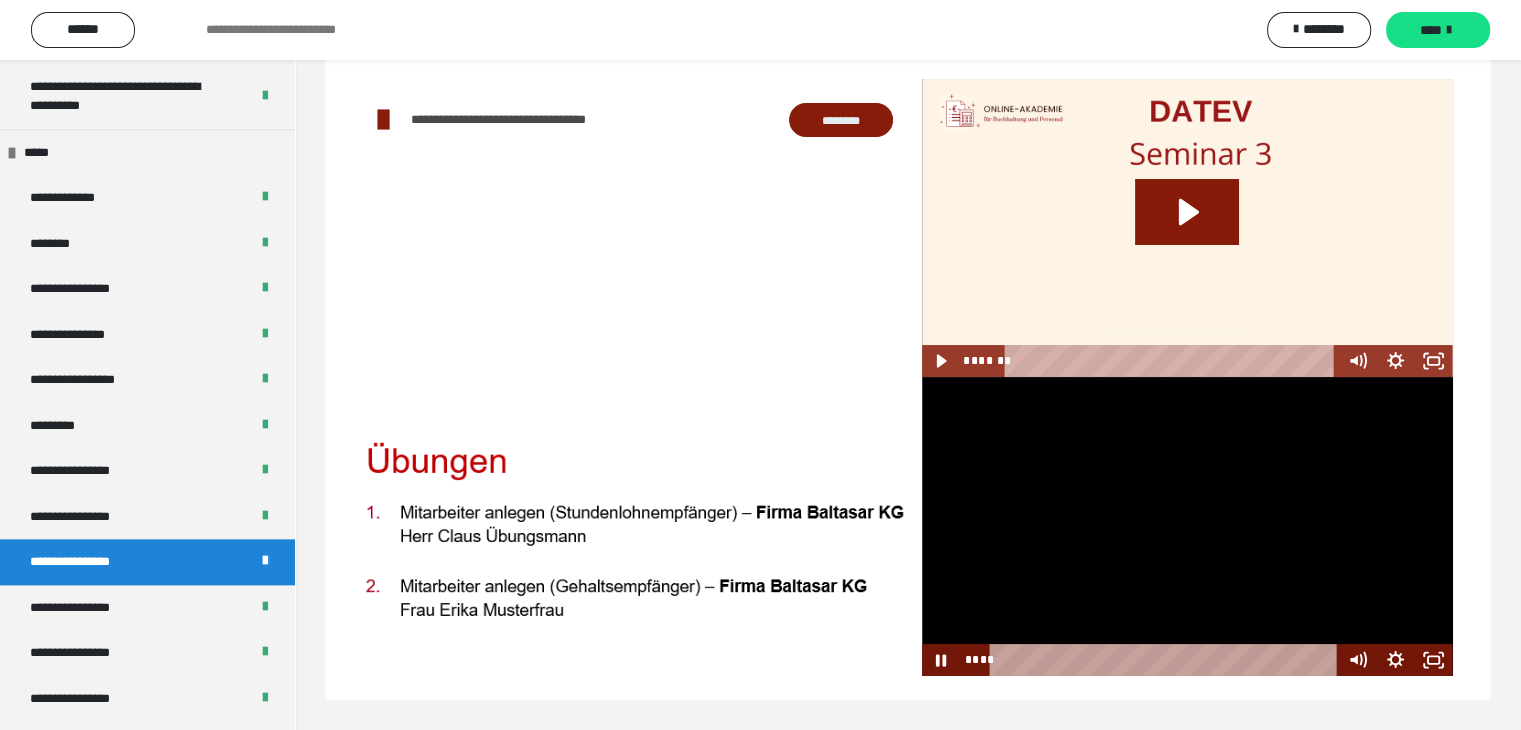 click at bounding box center [1187, 526] 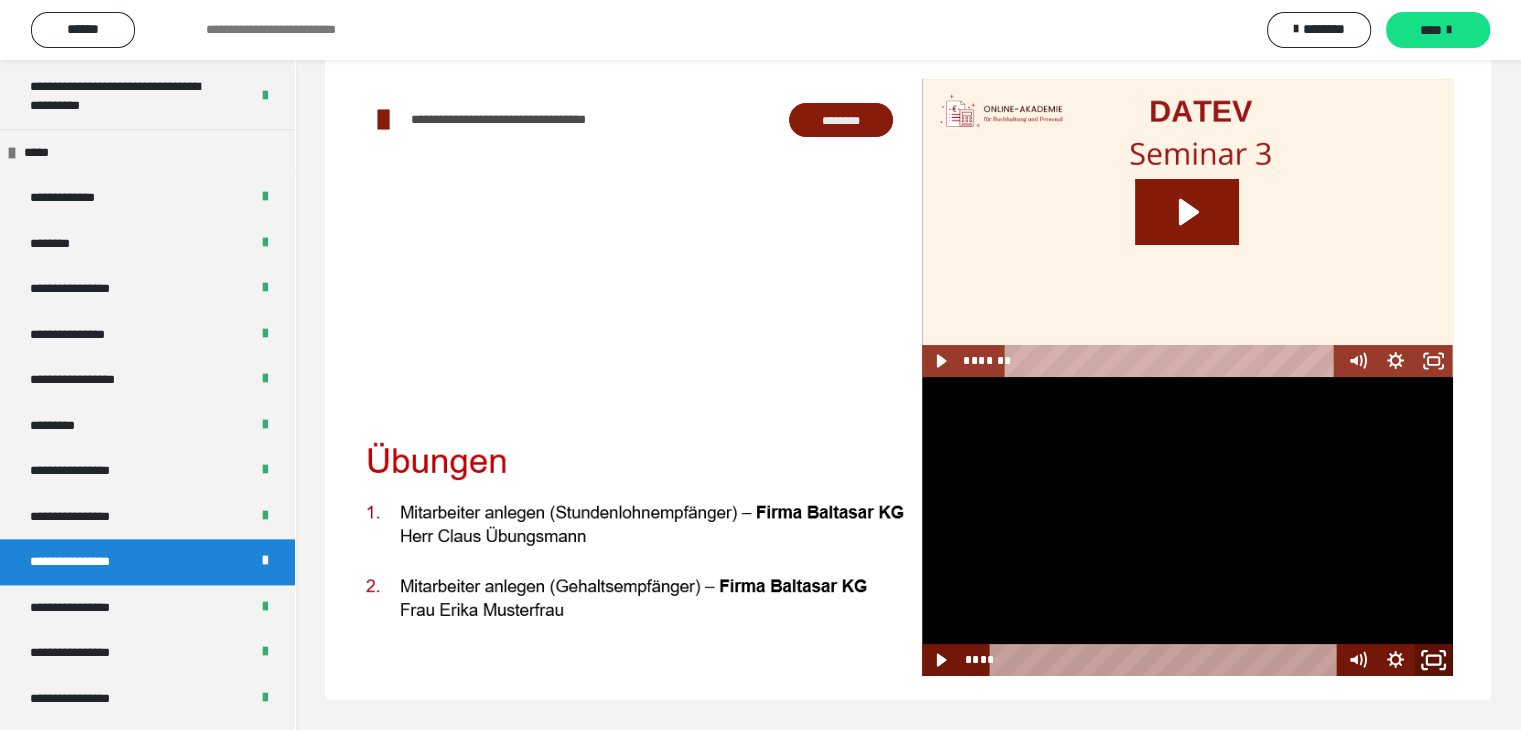 click 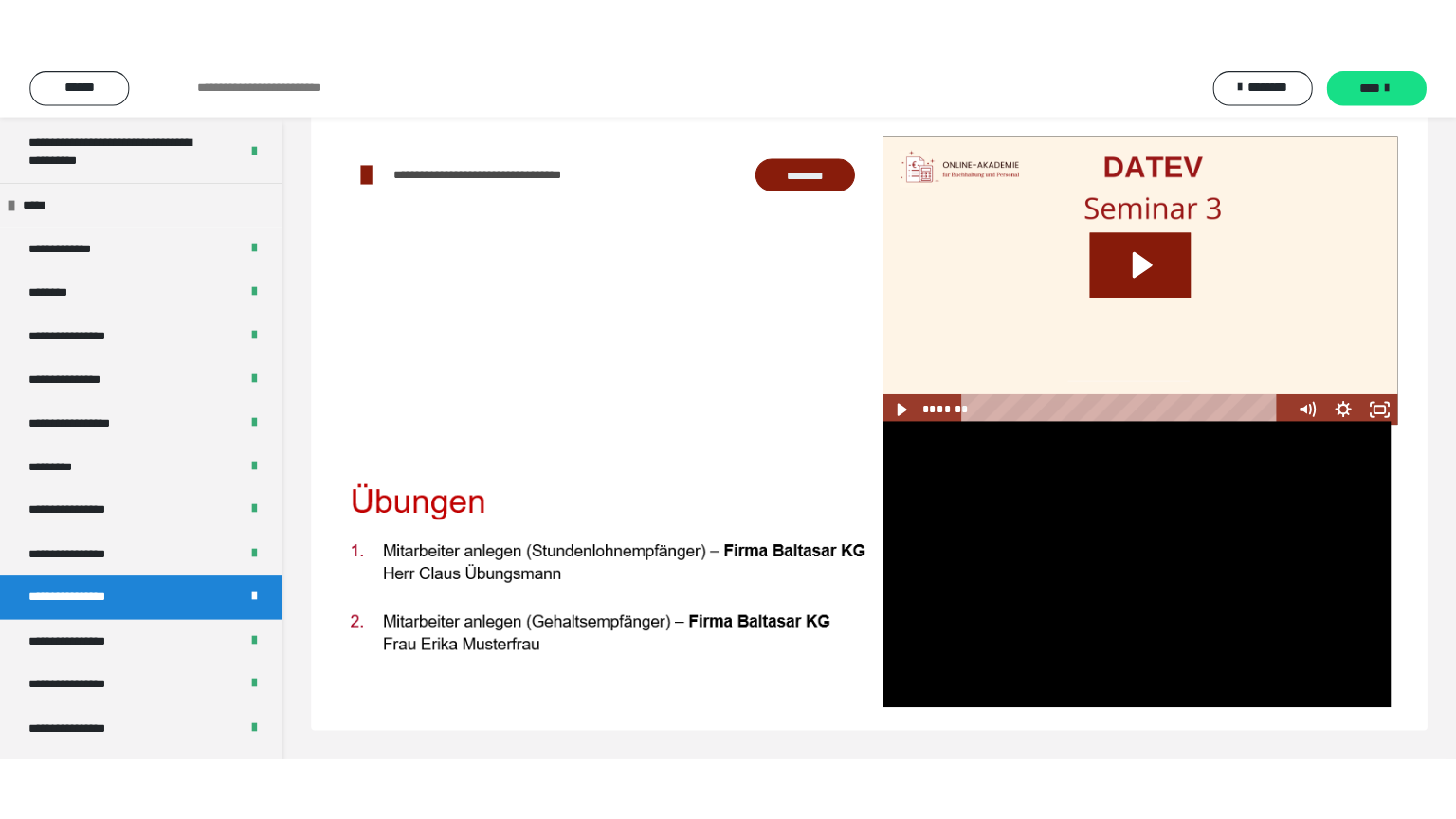 scroll, scrollTop: 57, scrollLeft: 0, axis: vertical 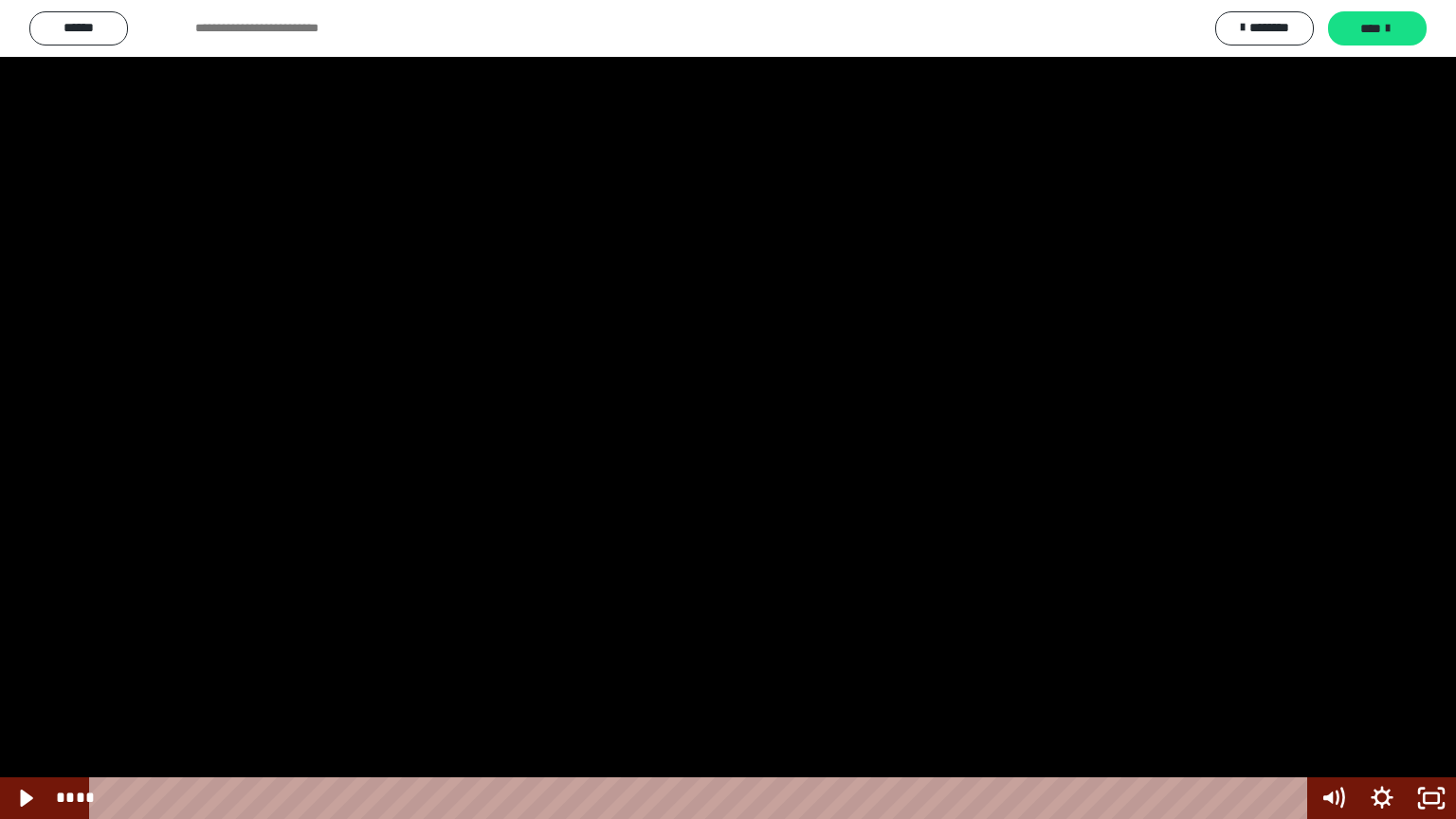 drag, startPoint x: 1354, startPoint y: 625, endPoint x: 1354, endPoint y: 707, distance: 82 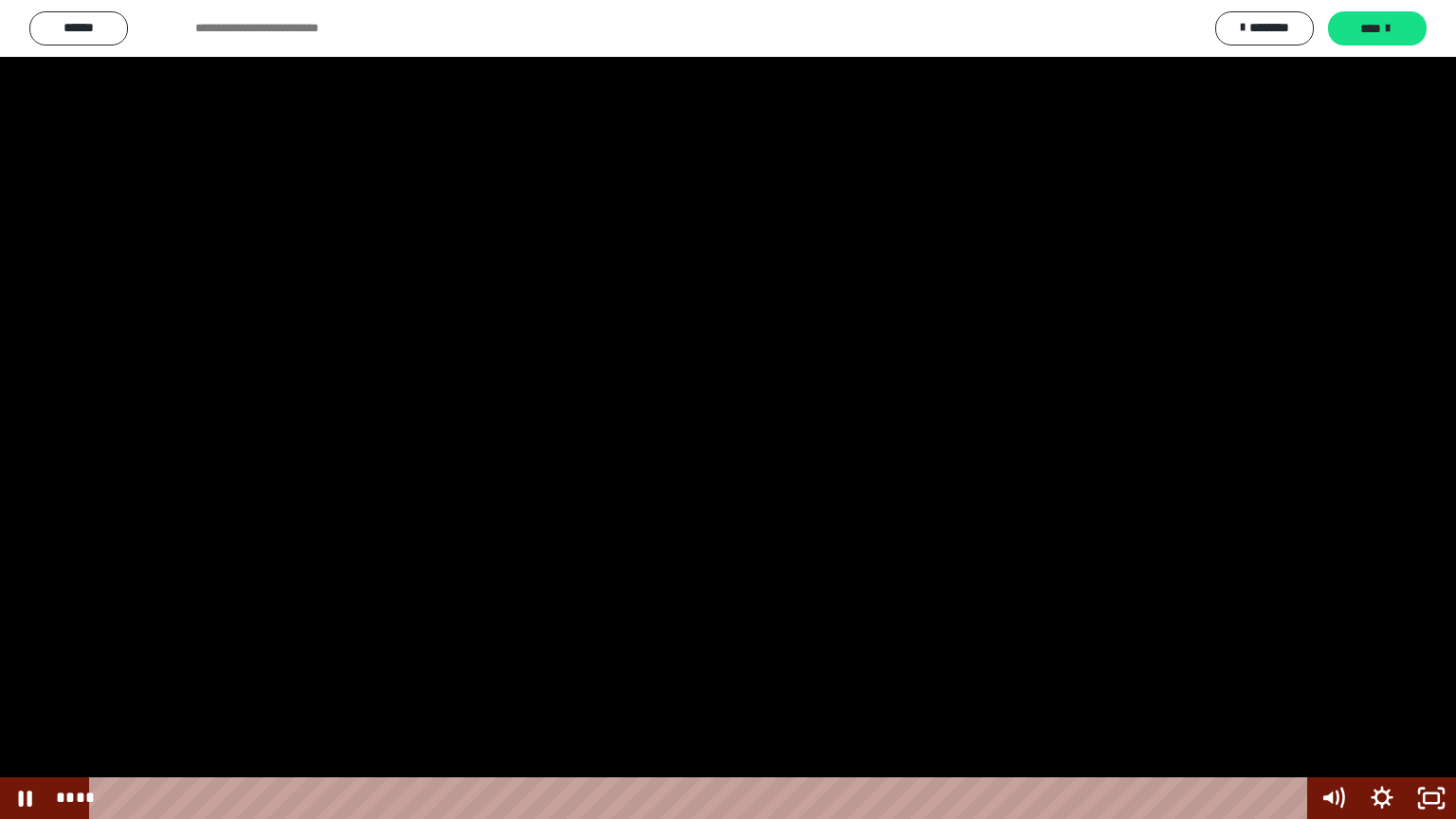 click at bounding box center [728, 410] 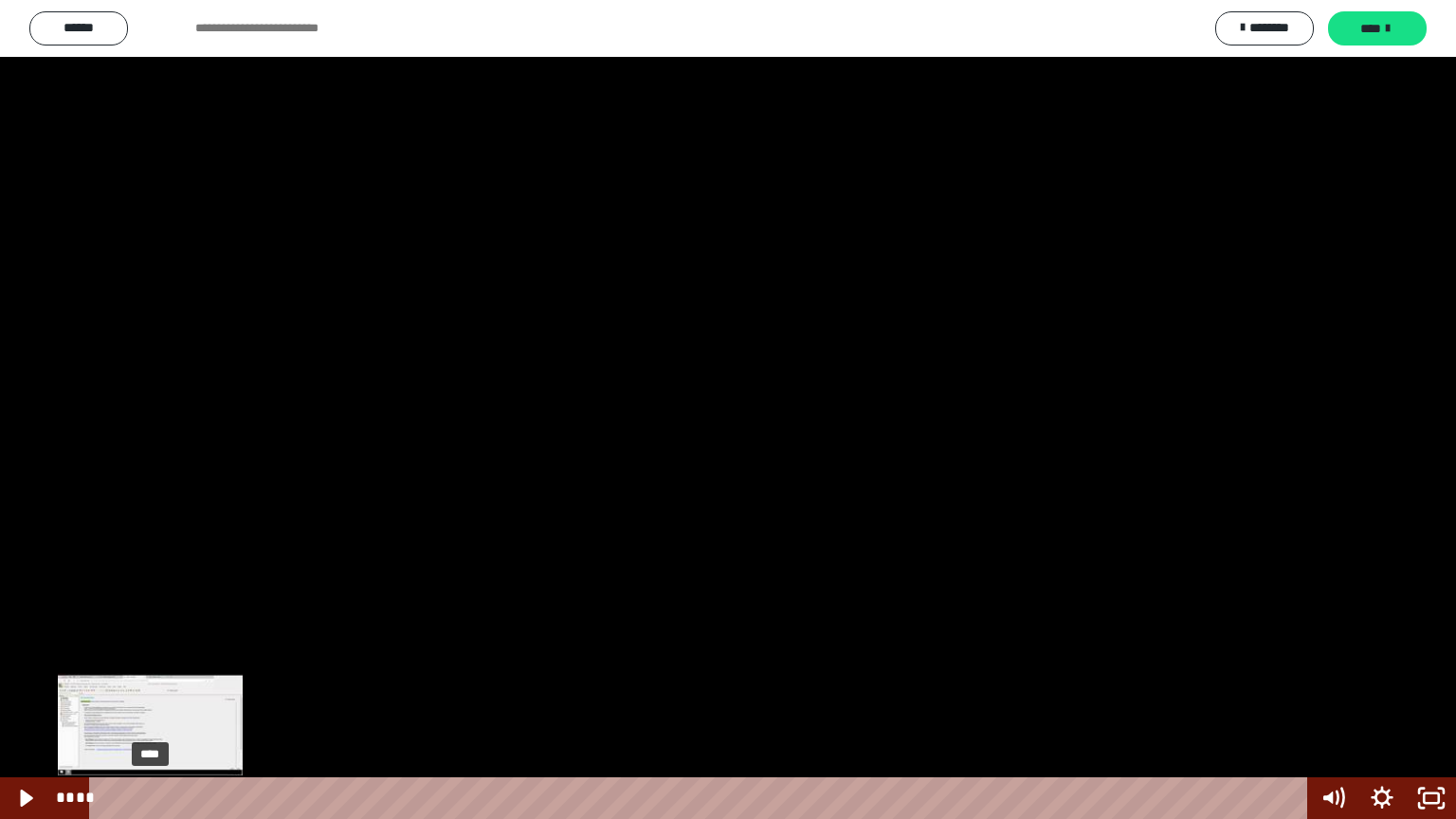 click on "****" at bounding box center (701, 798) 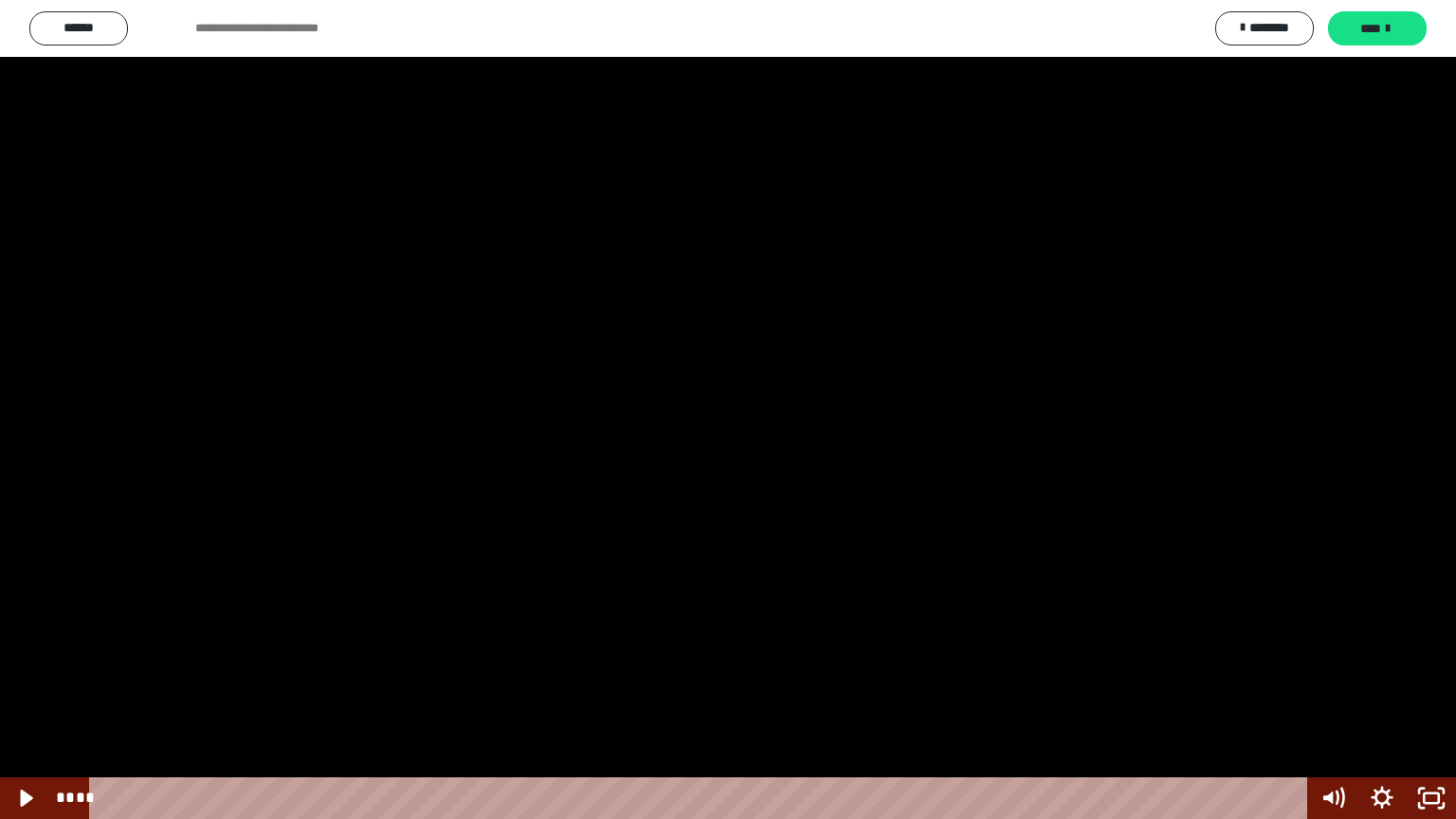 click at bounding box center [728, 410] 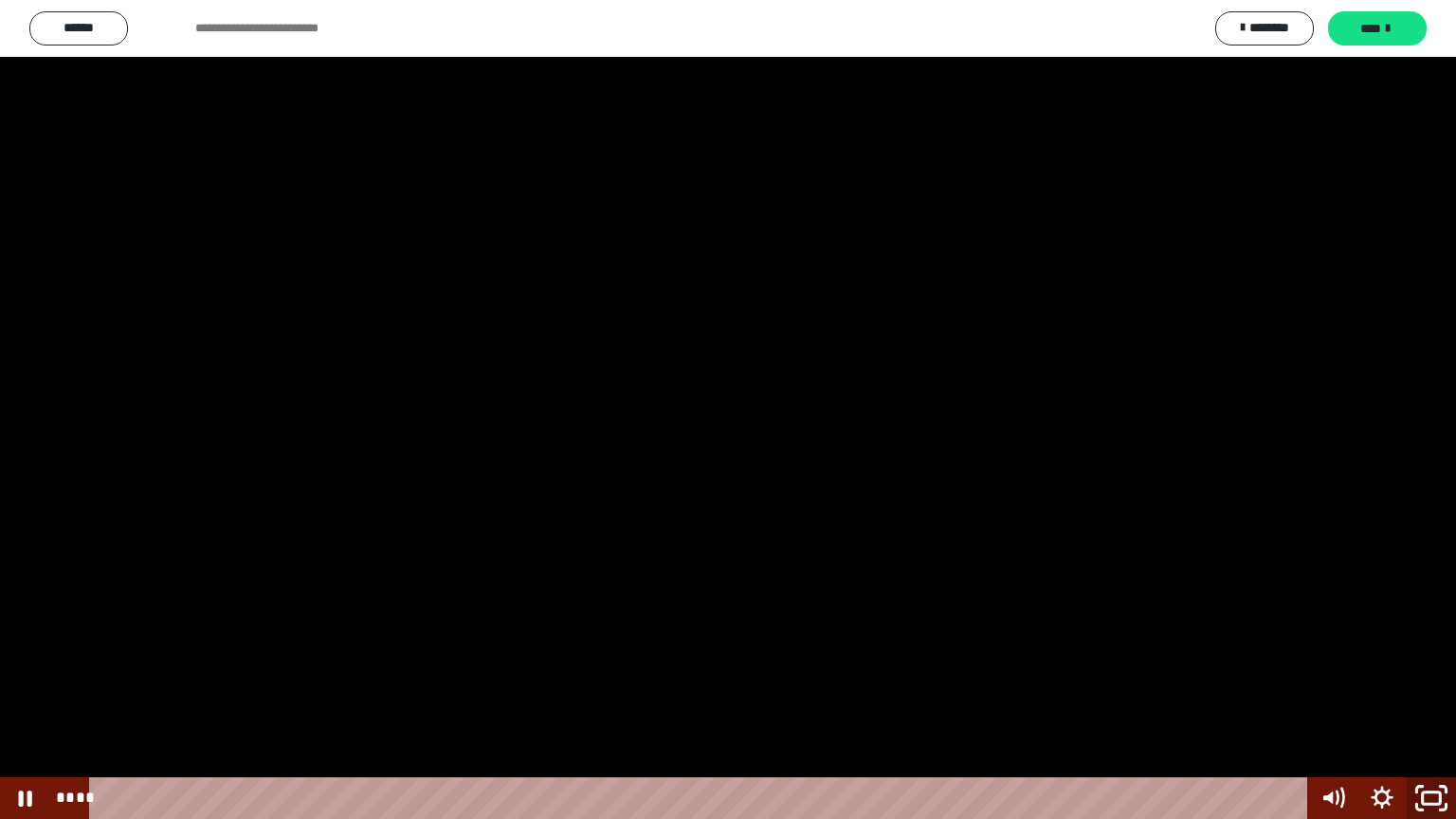click 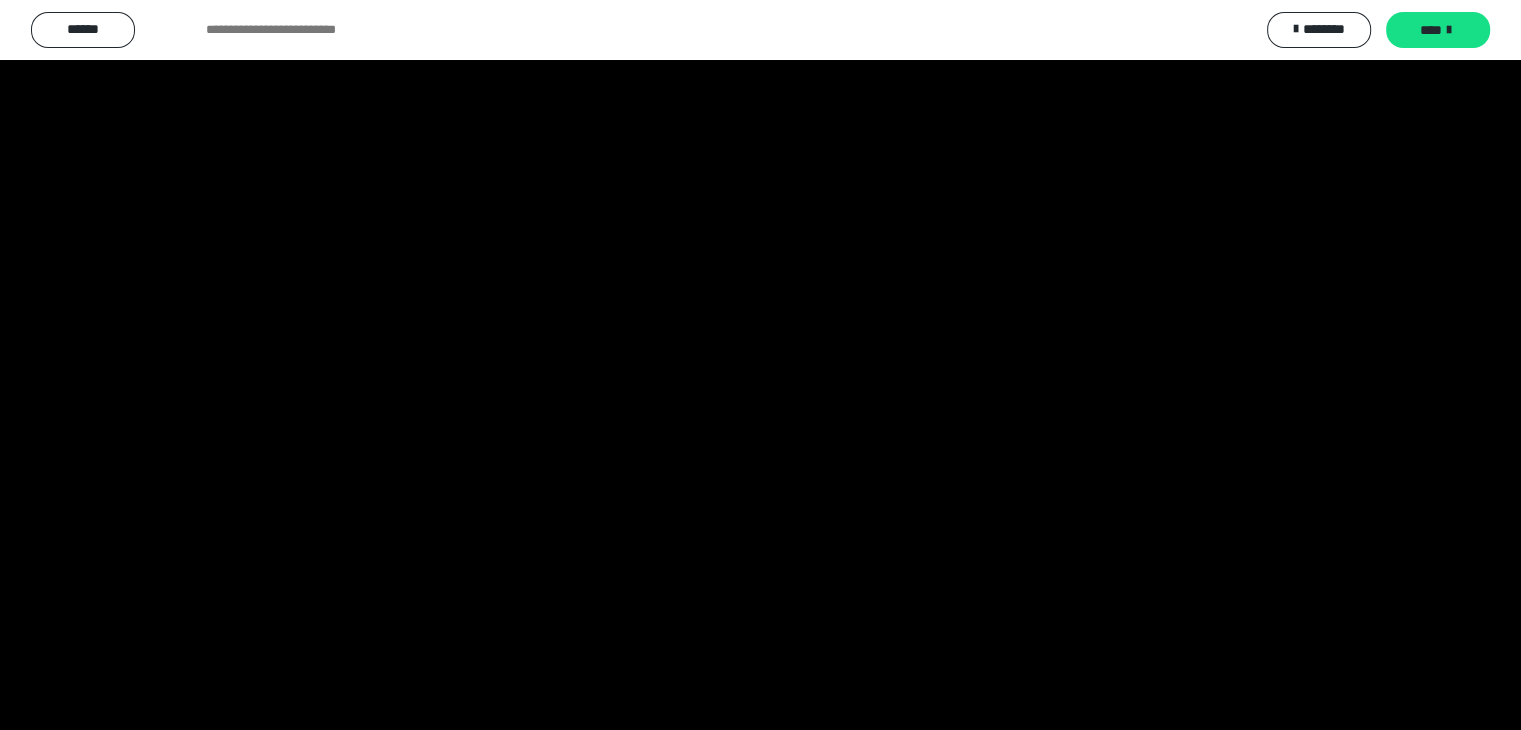 scroll, scrollTop: 2437, scrollLeft: 0, axis: vertical 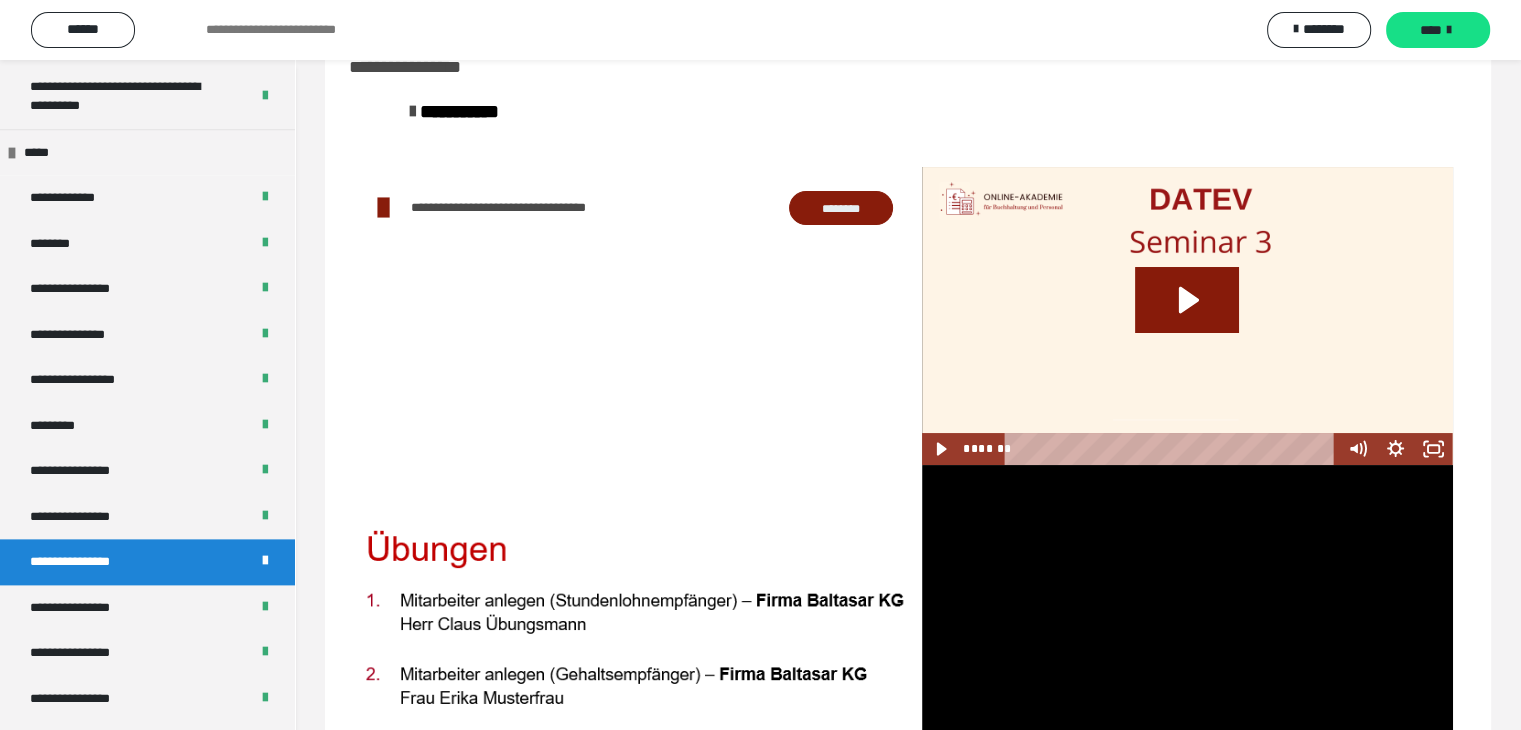 click at bounding box center (1187, 614) 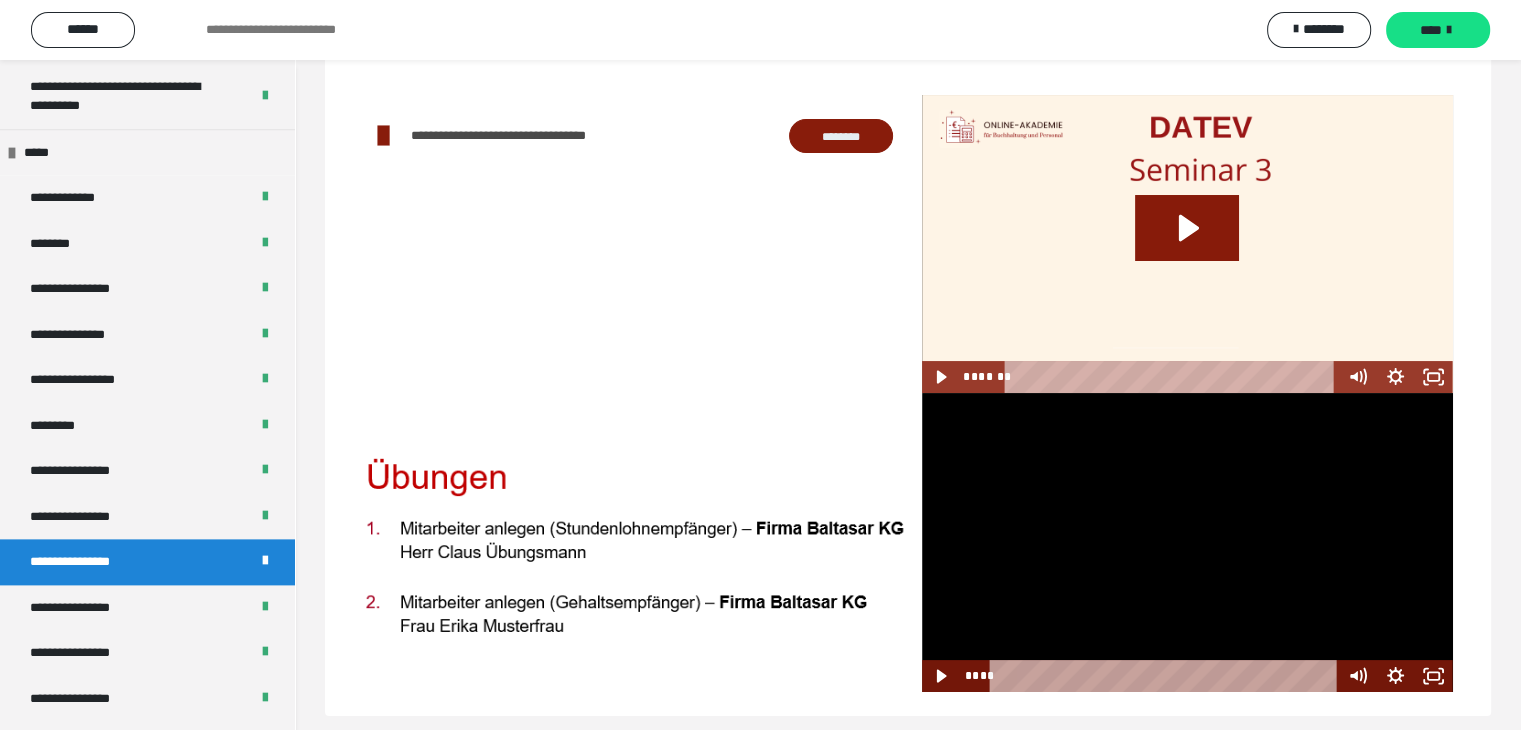 scroll, scrollTop: 136, scrollLeft: 0, axis: vertical 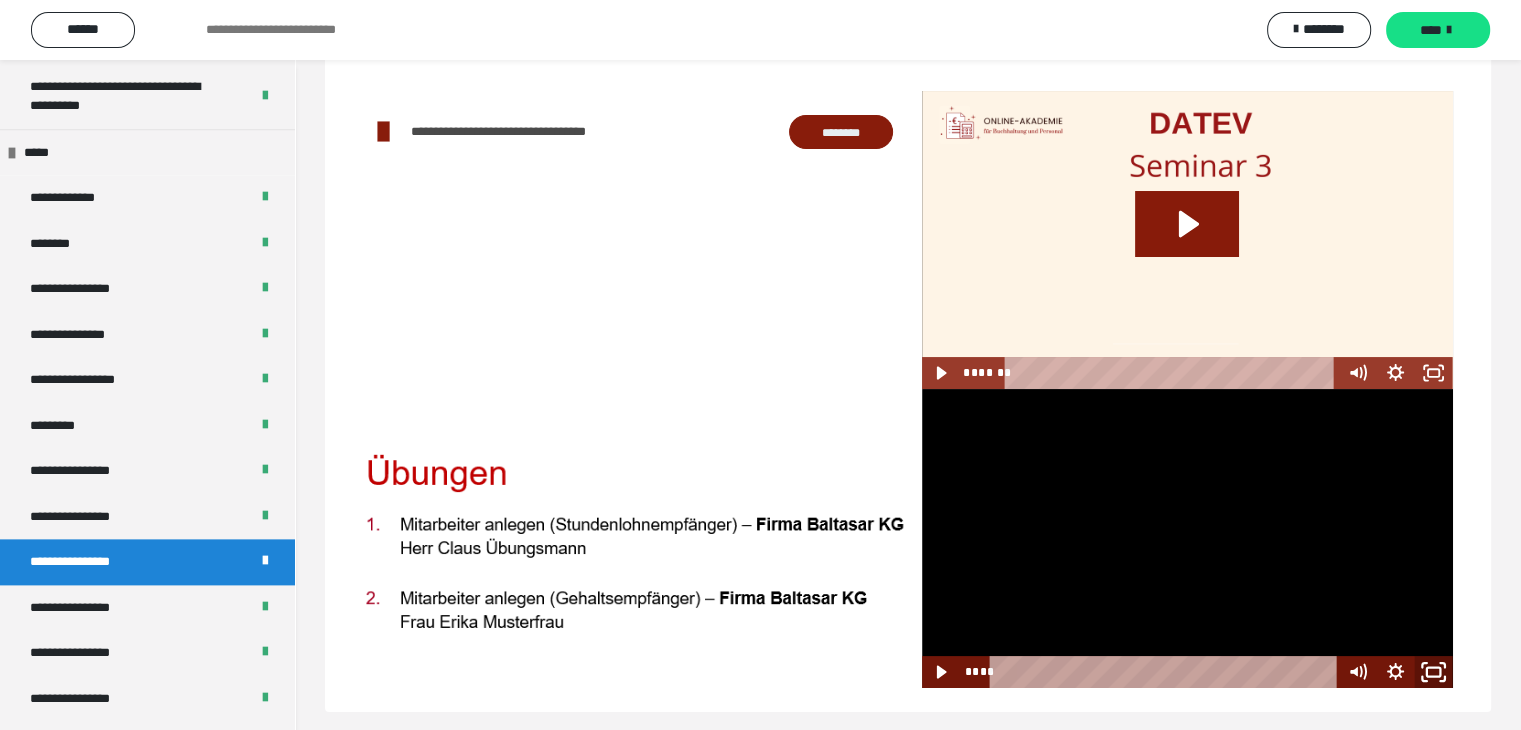click 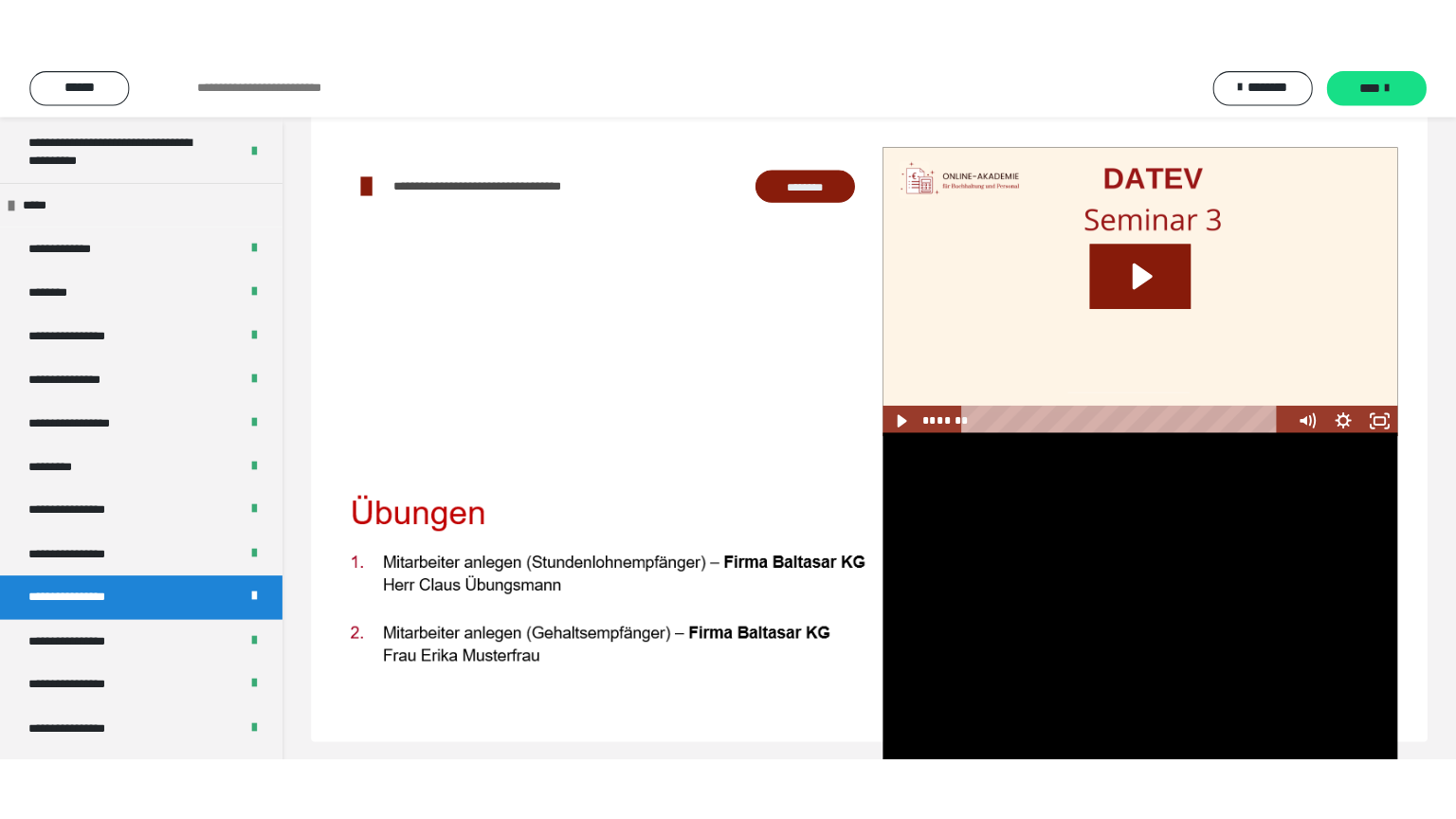 scroll, scrollTop: 57, scrollLeft: 0, axis: vertical 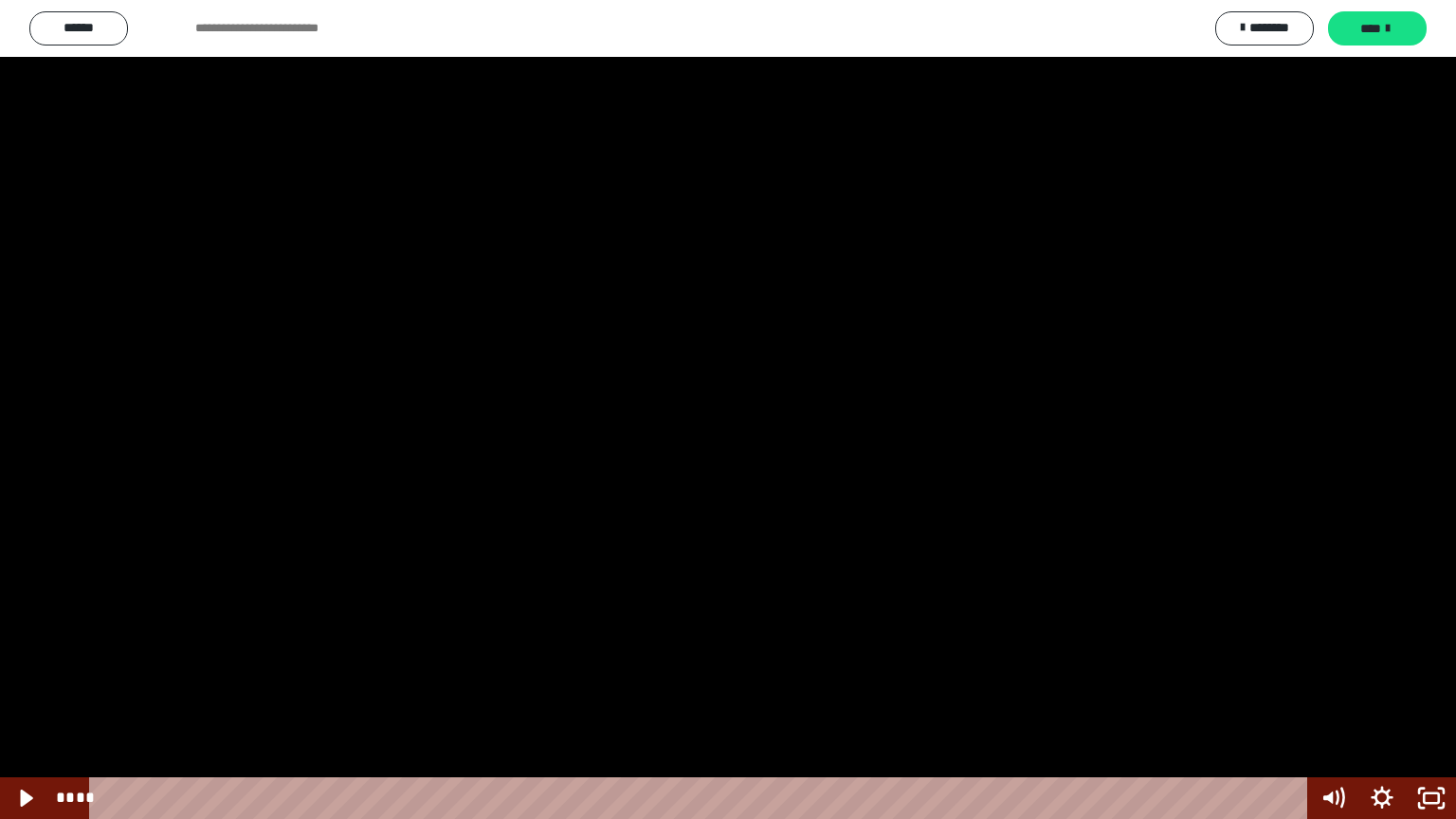 click at bounding box center [728, 410] 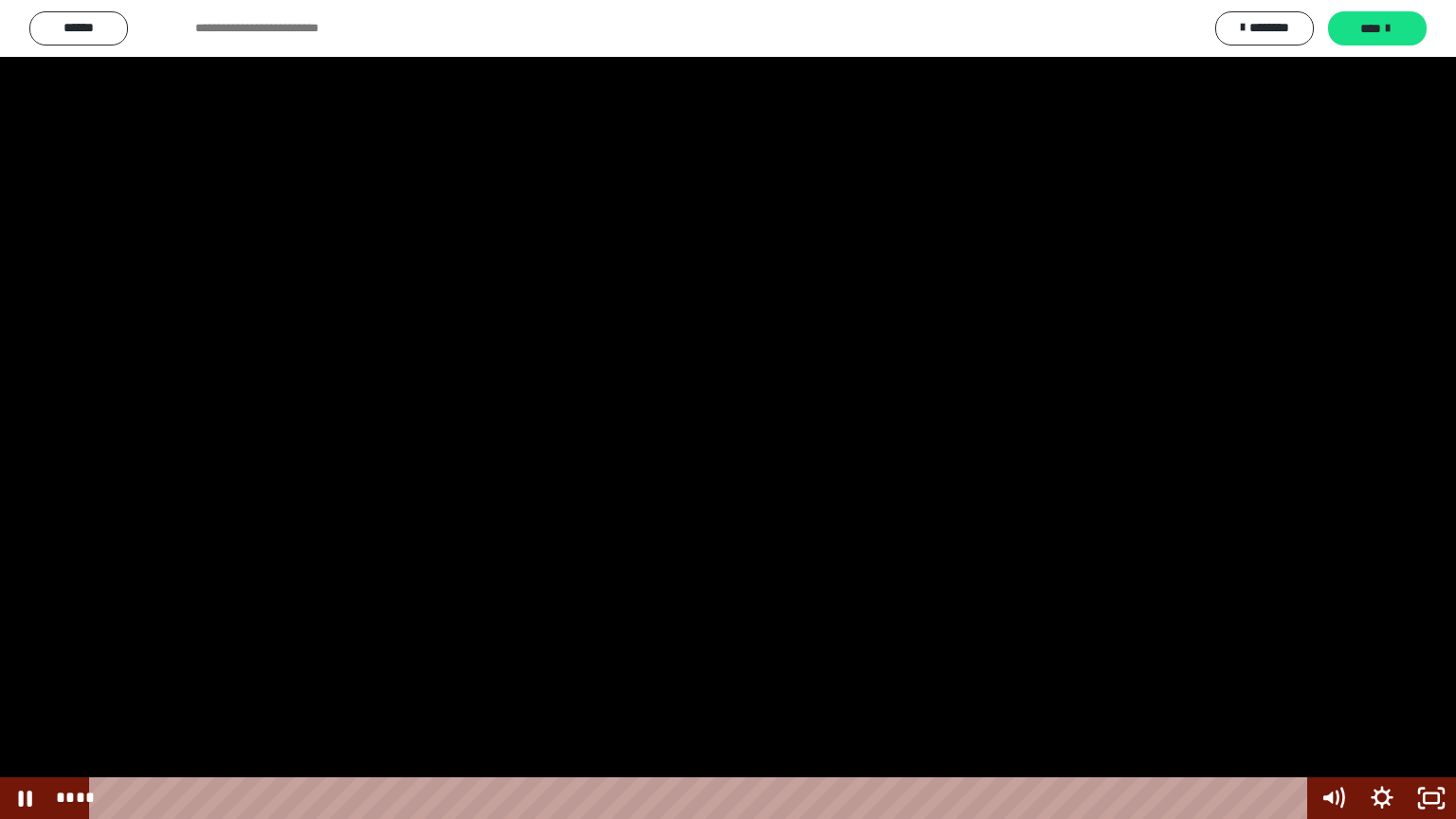 click at bounding box center (728, 410) 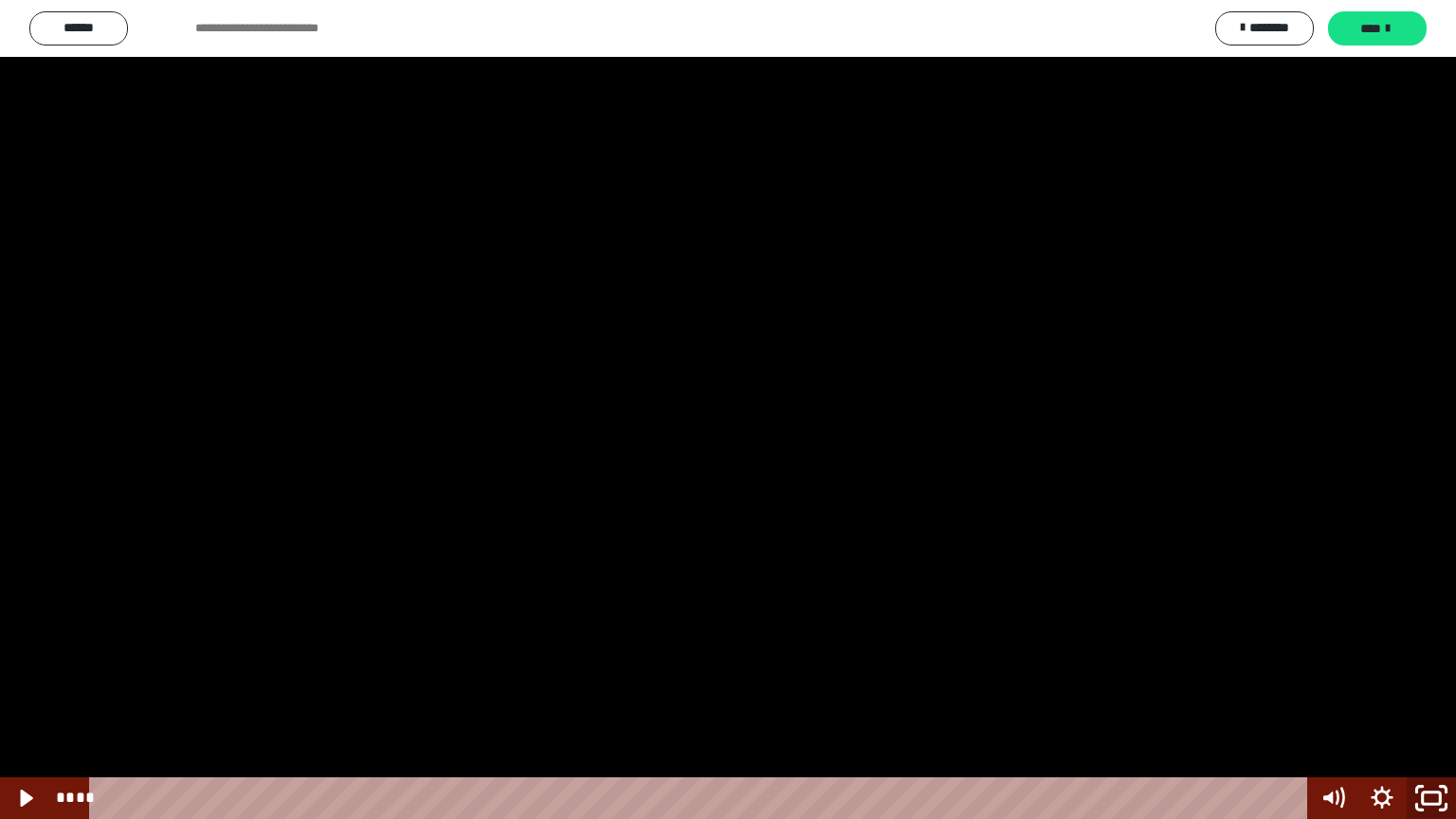 click 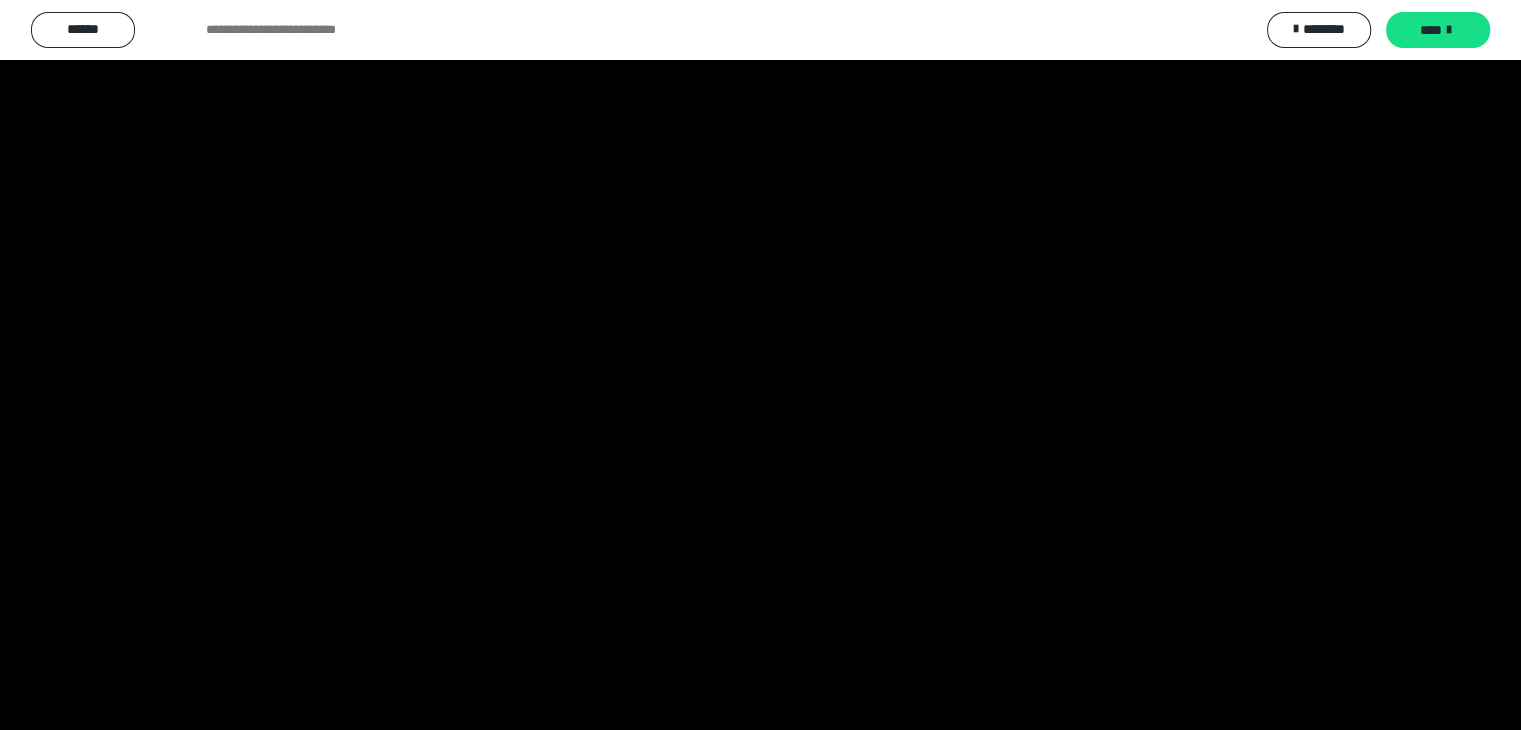 scroll, scrollTop: 2437, scrollLeft: 0, axis: vertical 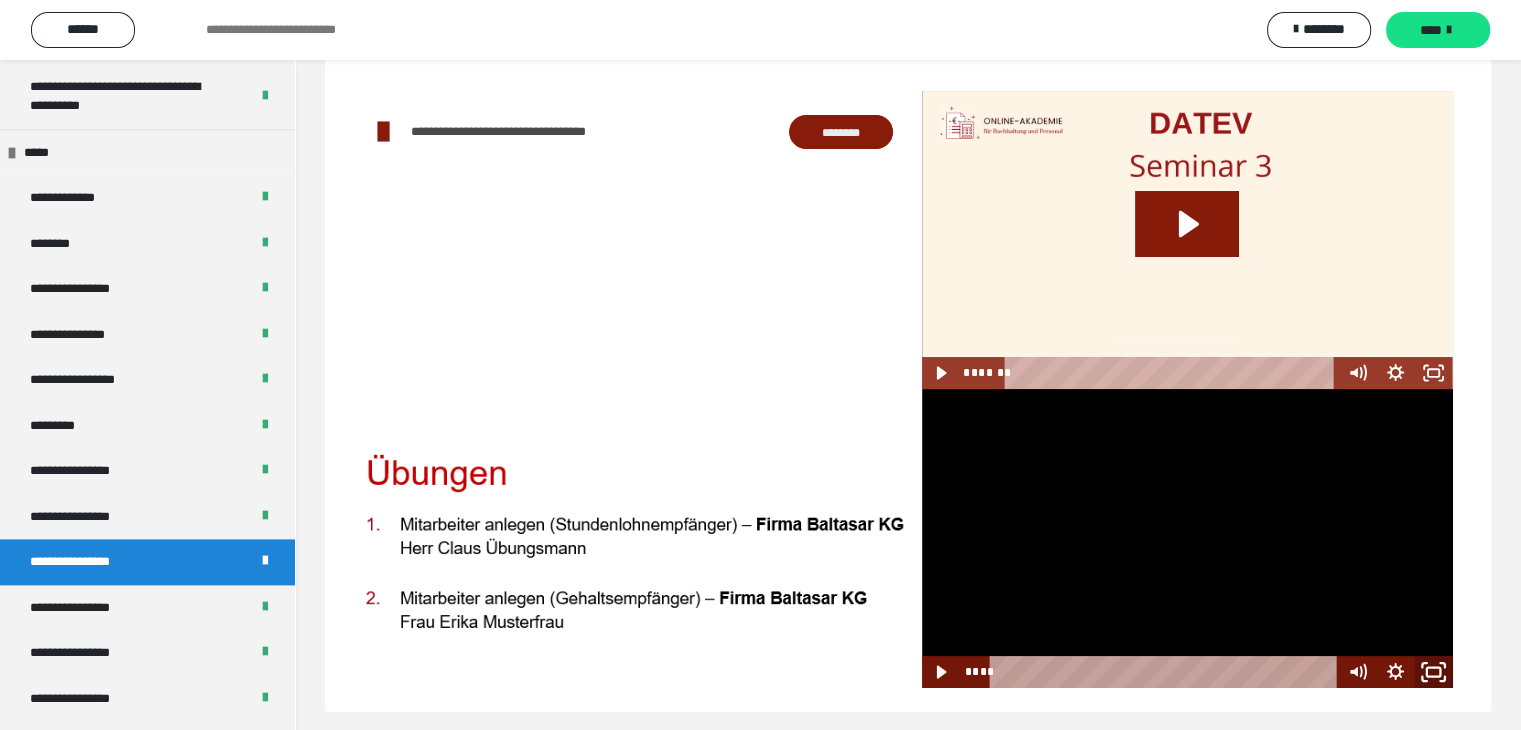 click 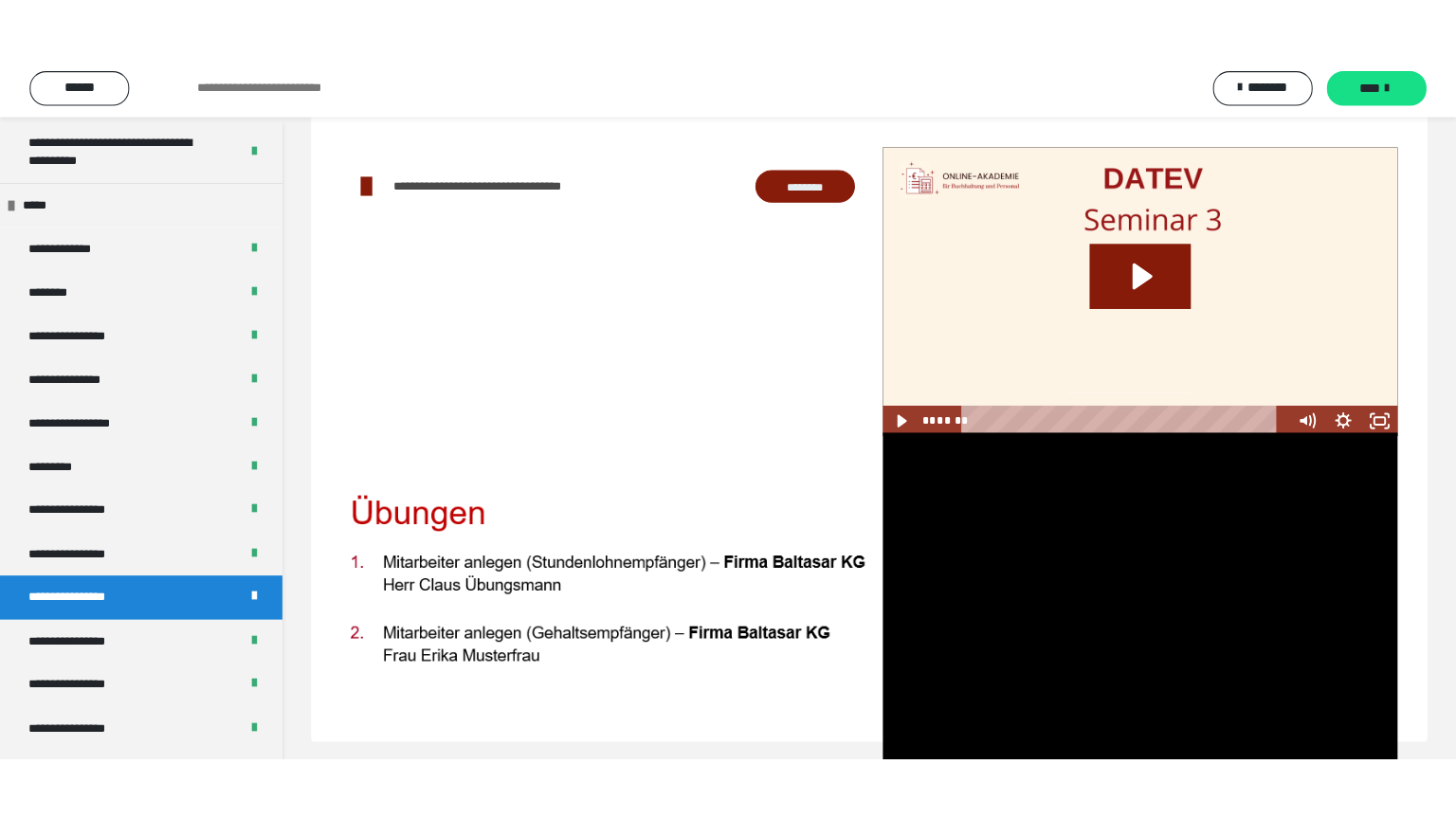 scroll, scrollTop: 57, scrollLeft: 0, axis: vertical 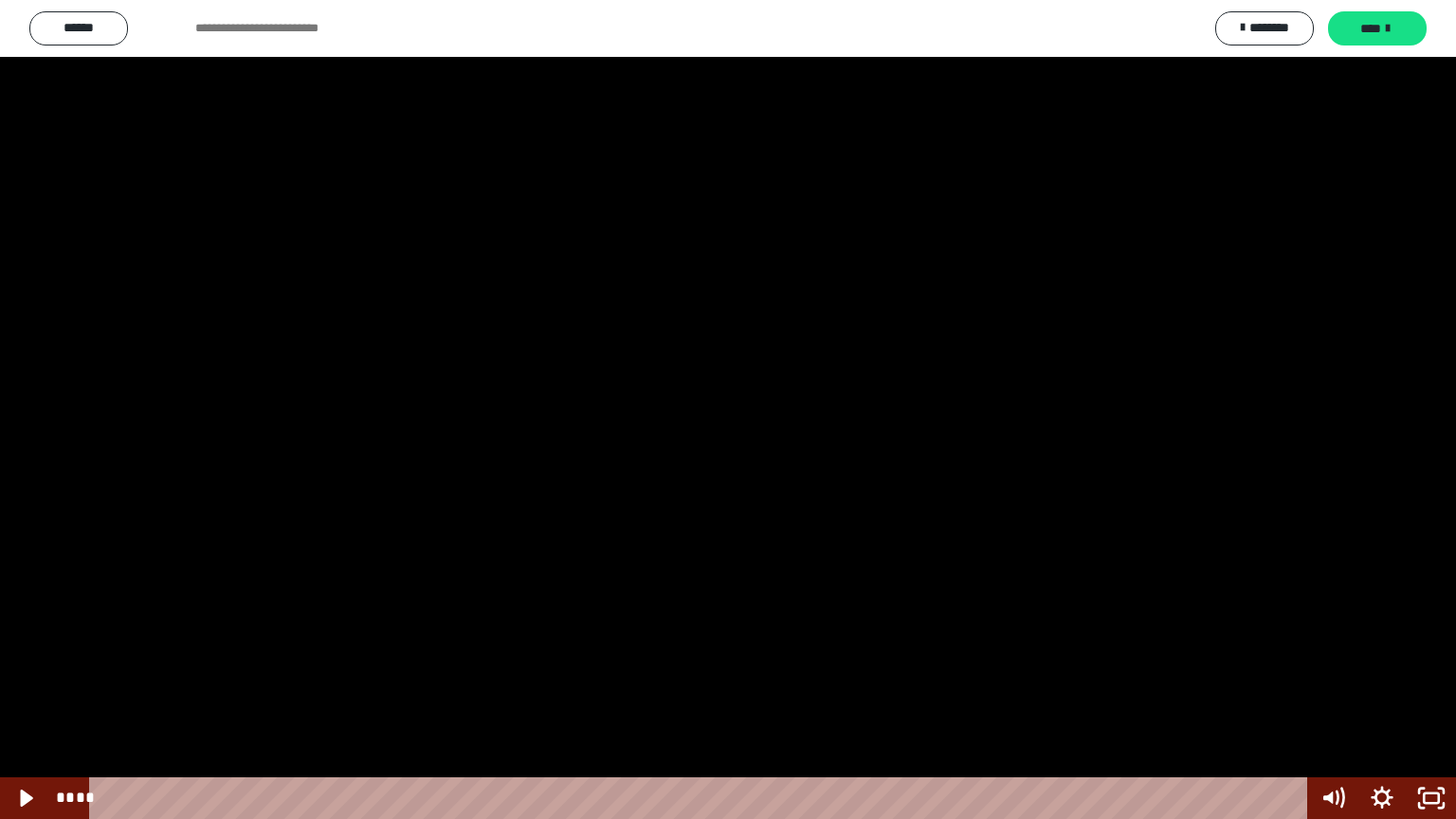 click at bounding box center (728, 410) 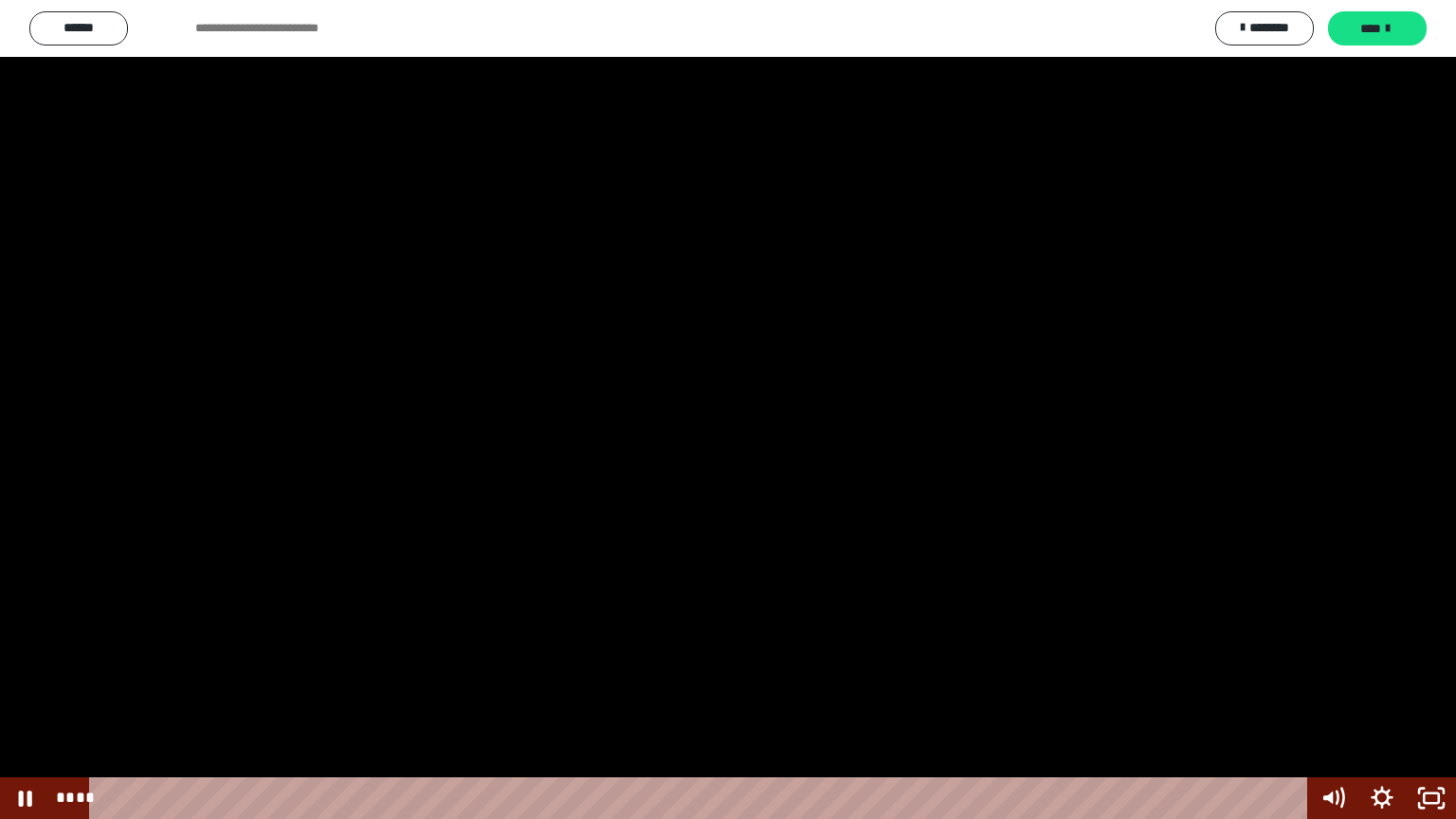 drag, startPoint x: 1441, startPoint y: 414, endPoint x: 1444, endPoint y: 444, distance: 30.149627 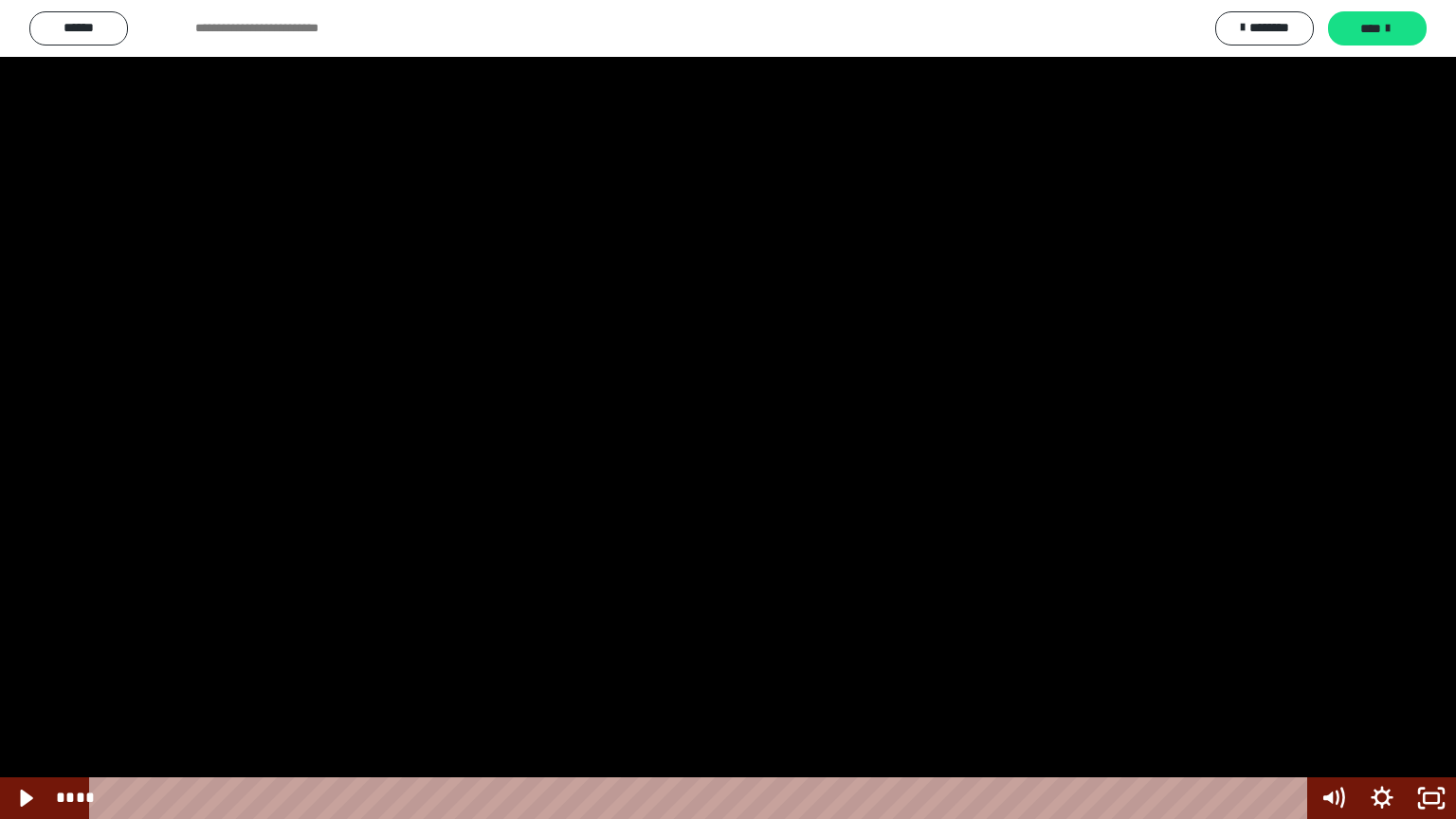 click at bounding box center (728, 410) 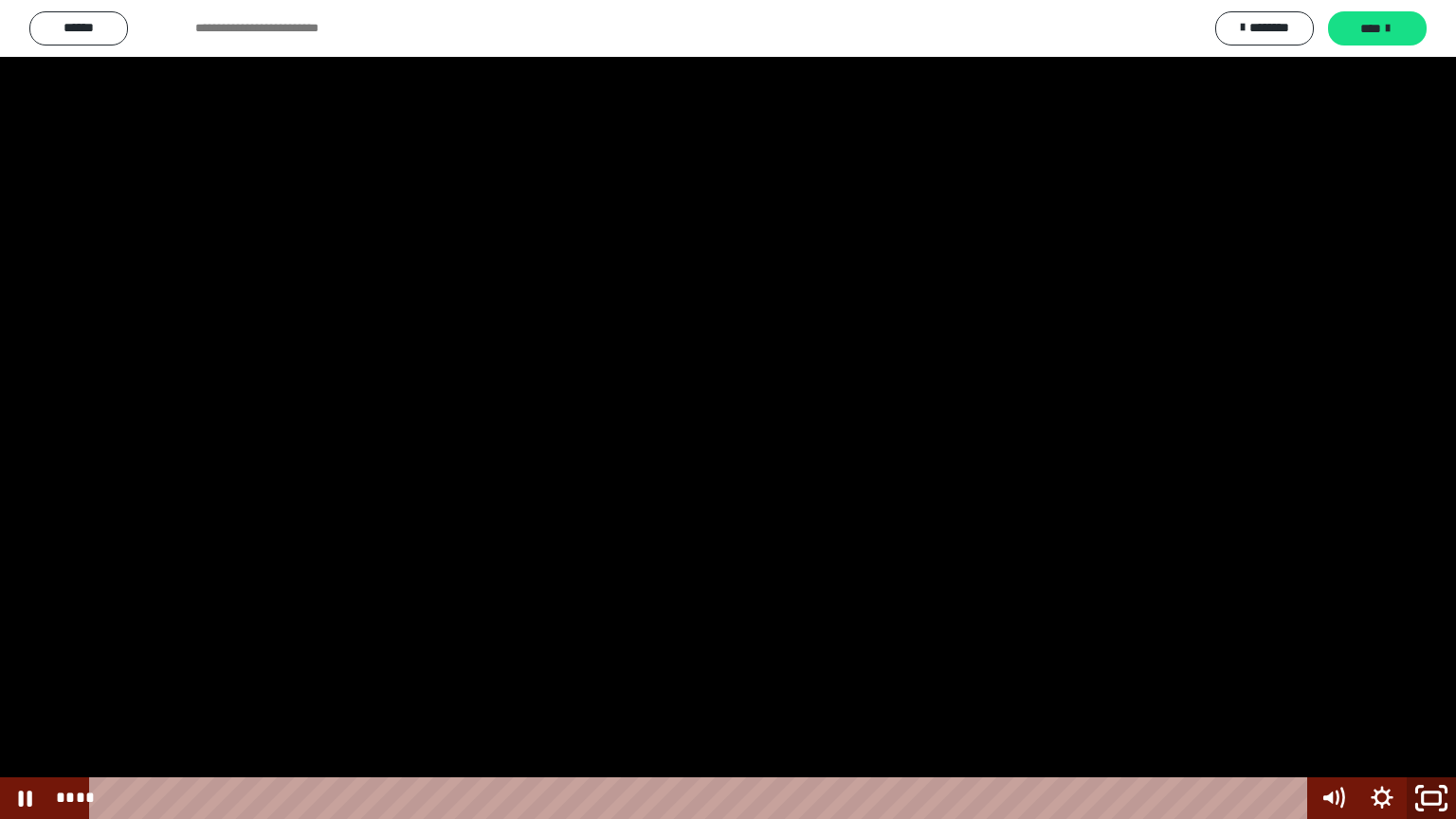 click 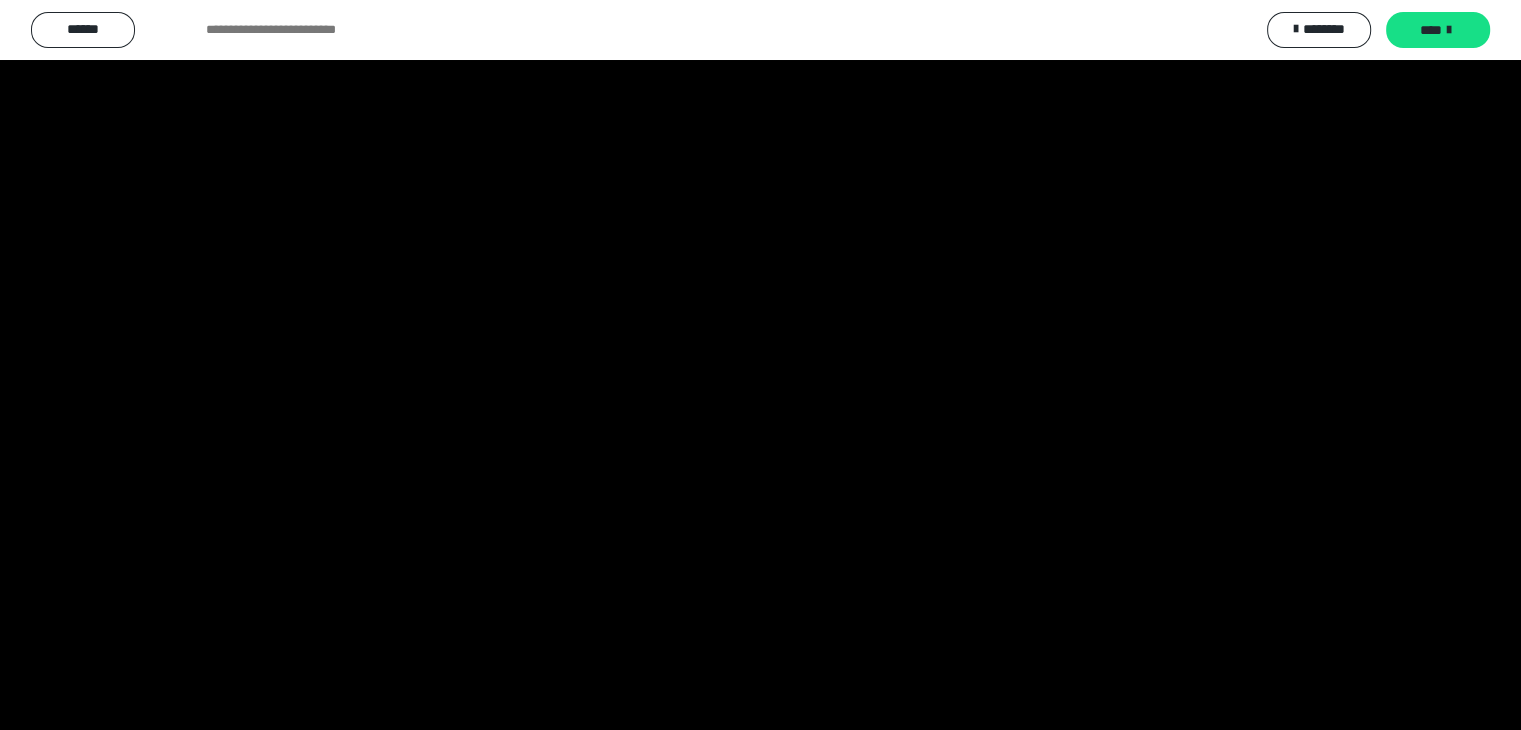 scroll, scrollTop: 2437, scrollLeft: 0, axis: vertical 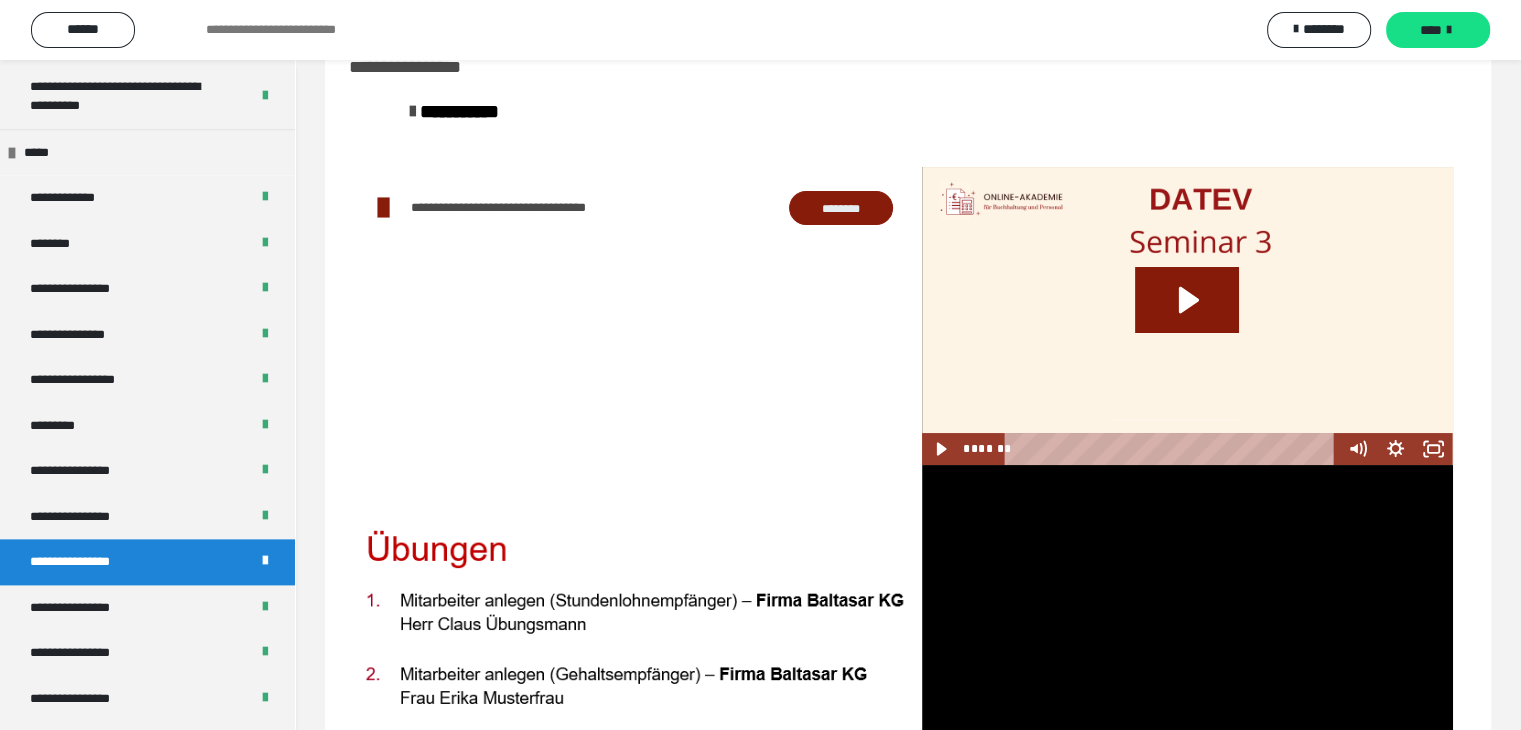 click at bounding box center [1187, 614] 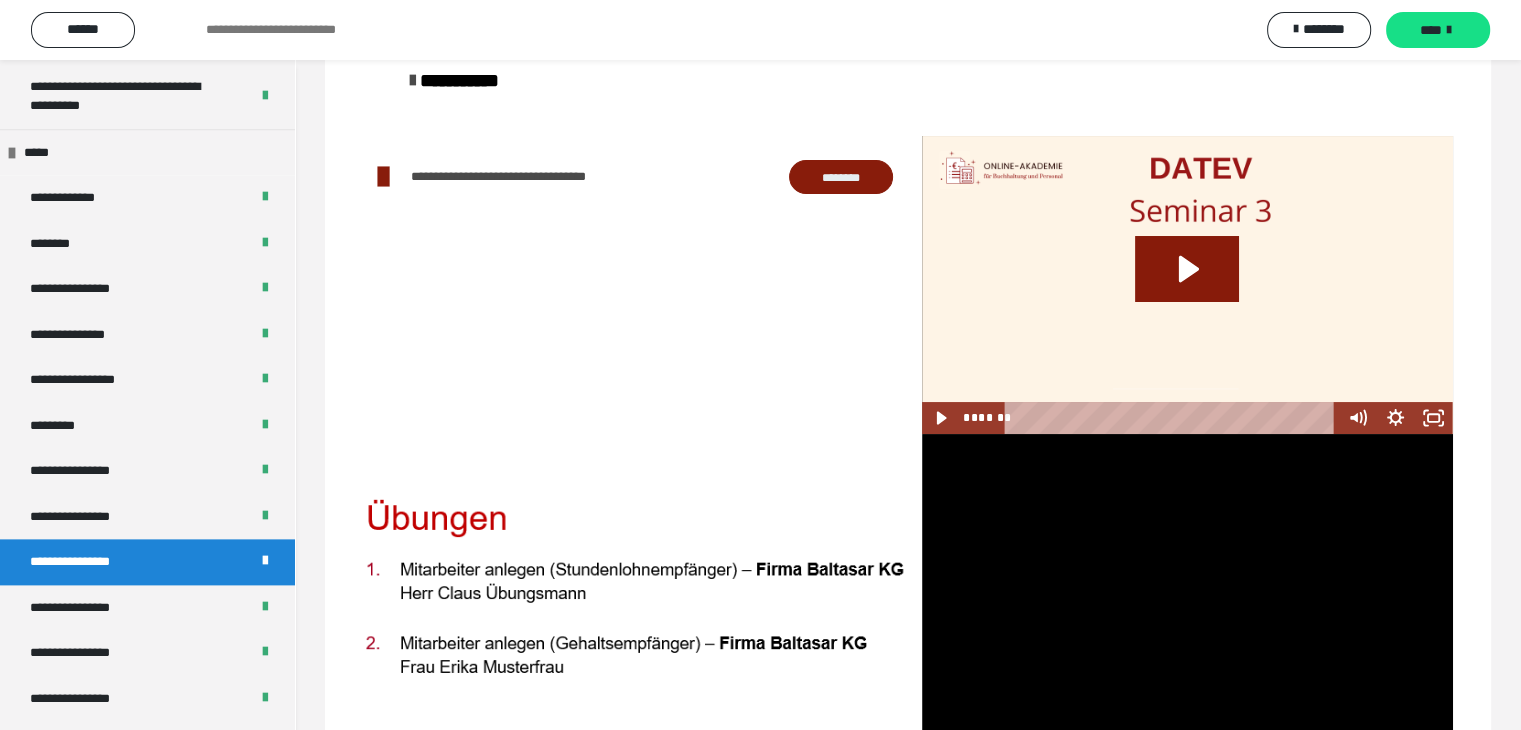 scroll, scrollTop: 144, scrollLeft: 0, axis: vertical 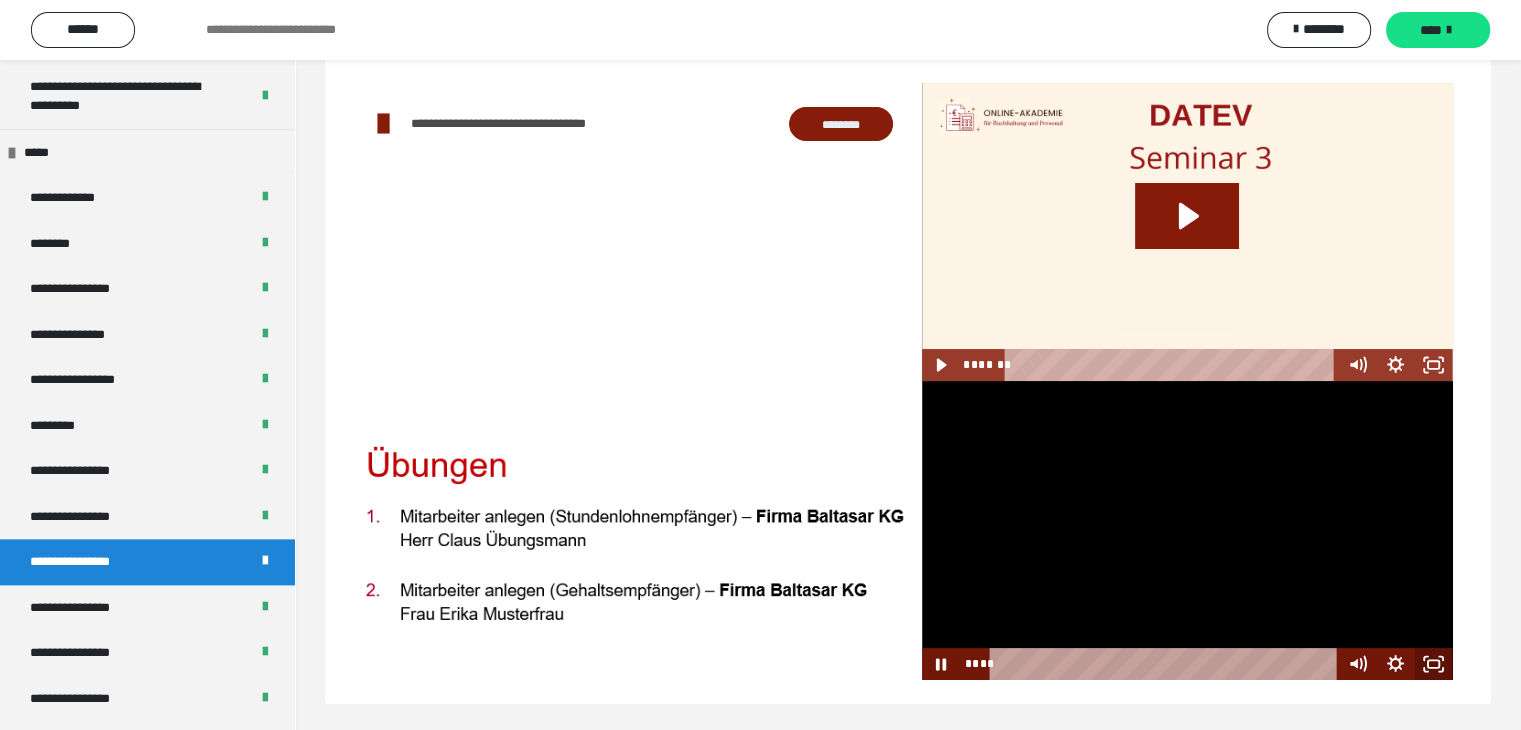 click 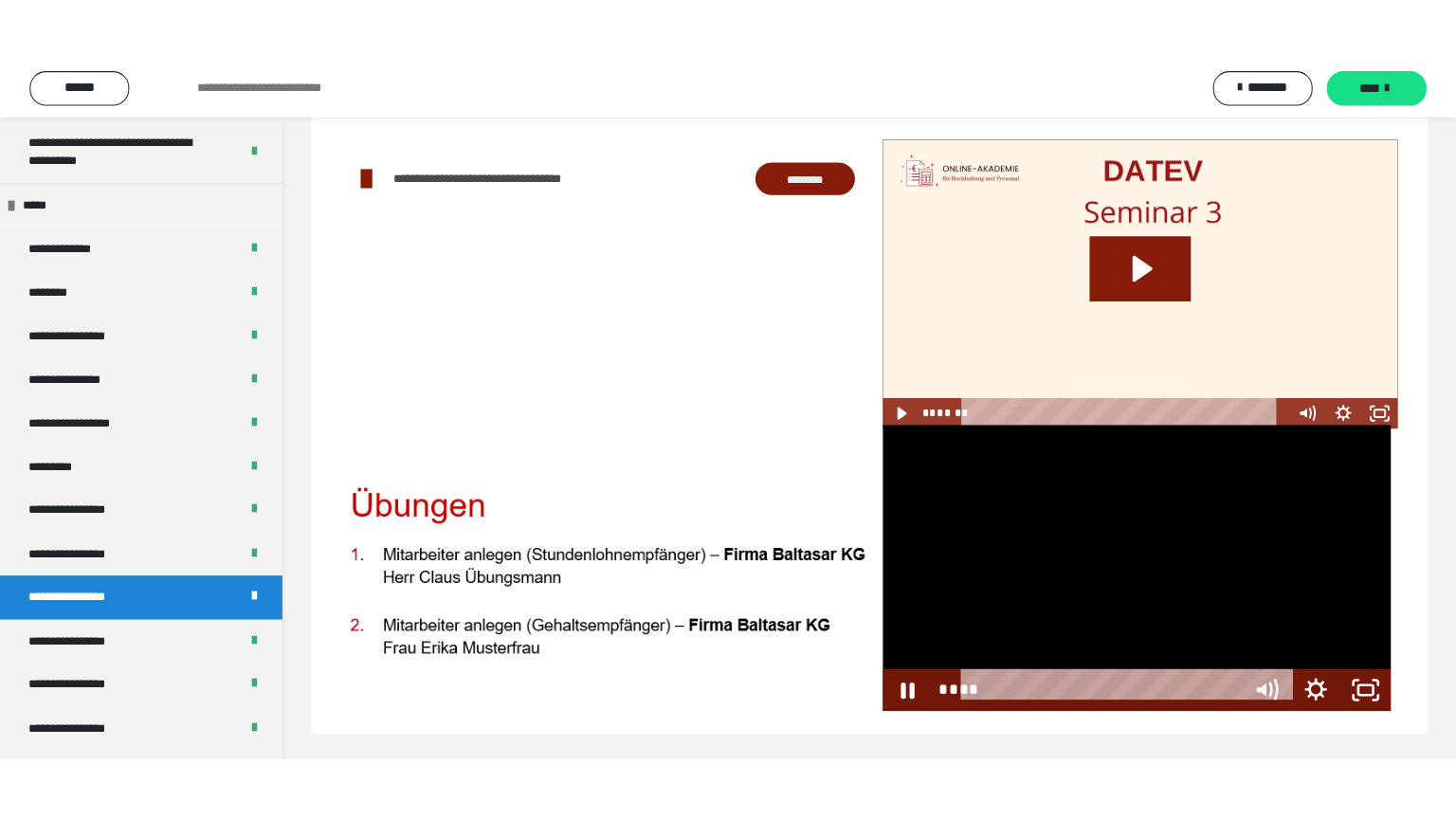 scroll, scrollTop: 57, scrollLeft: 0, axis: vertical 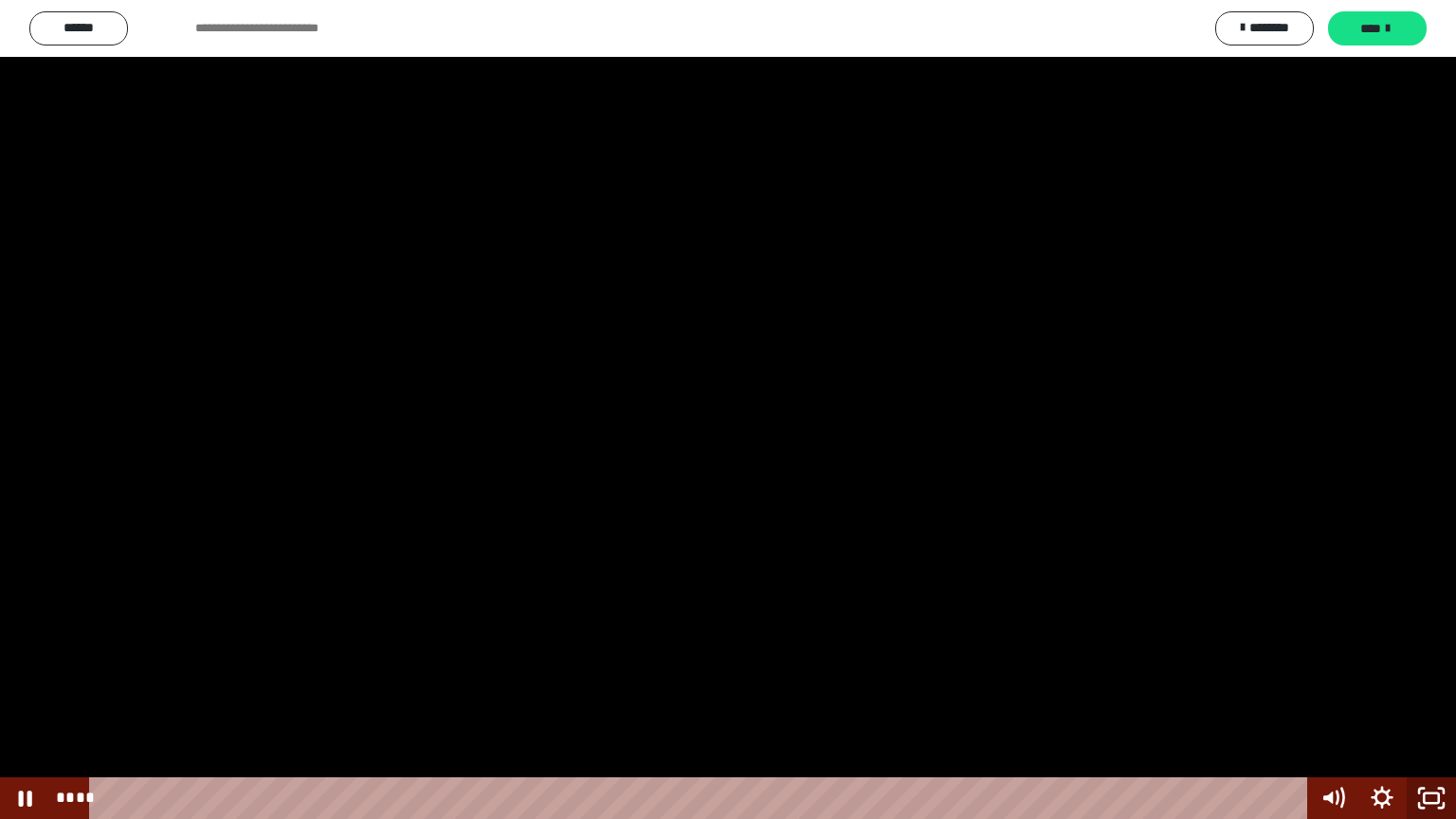 click 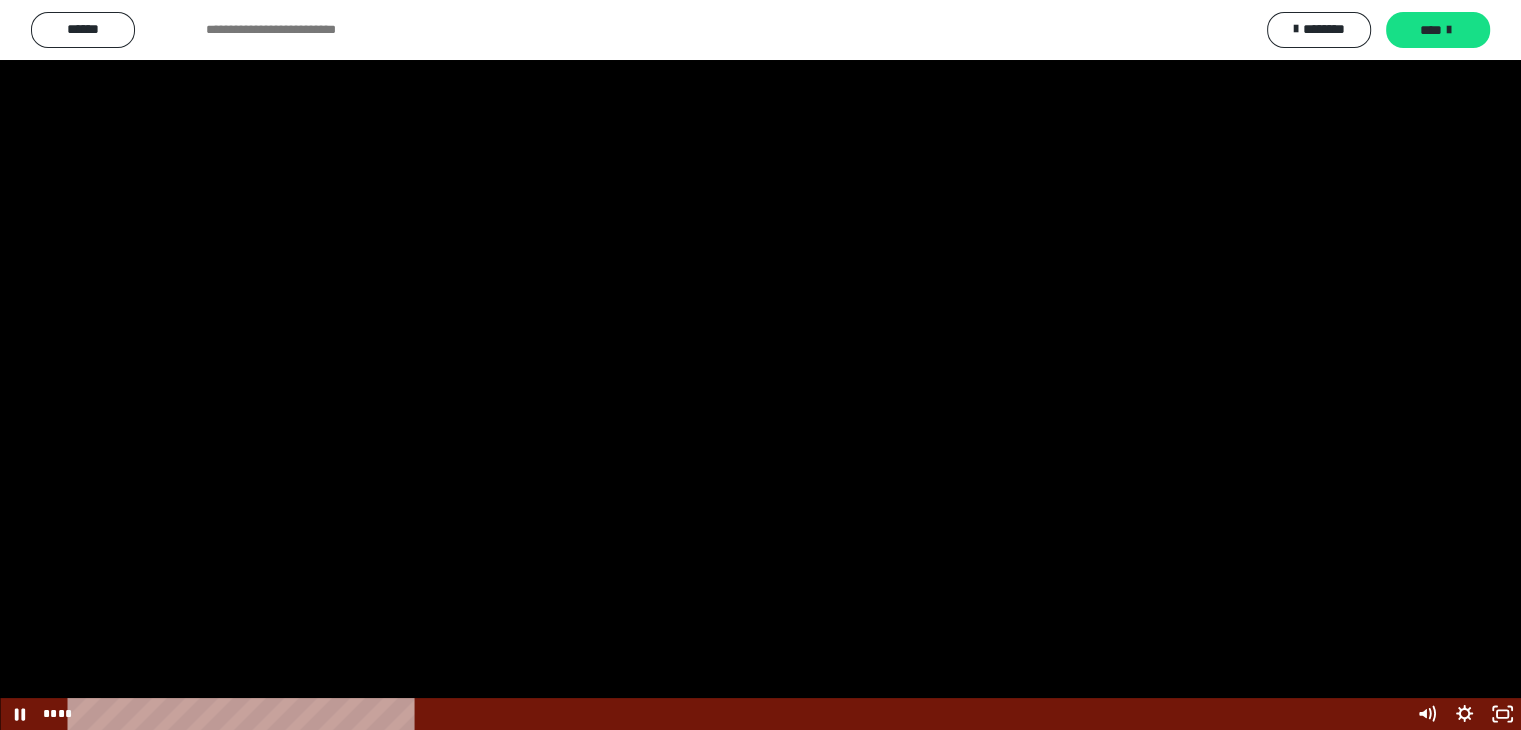 scroll, scrollTop: 2437, scrollLeft: 0, axis: vertical 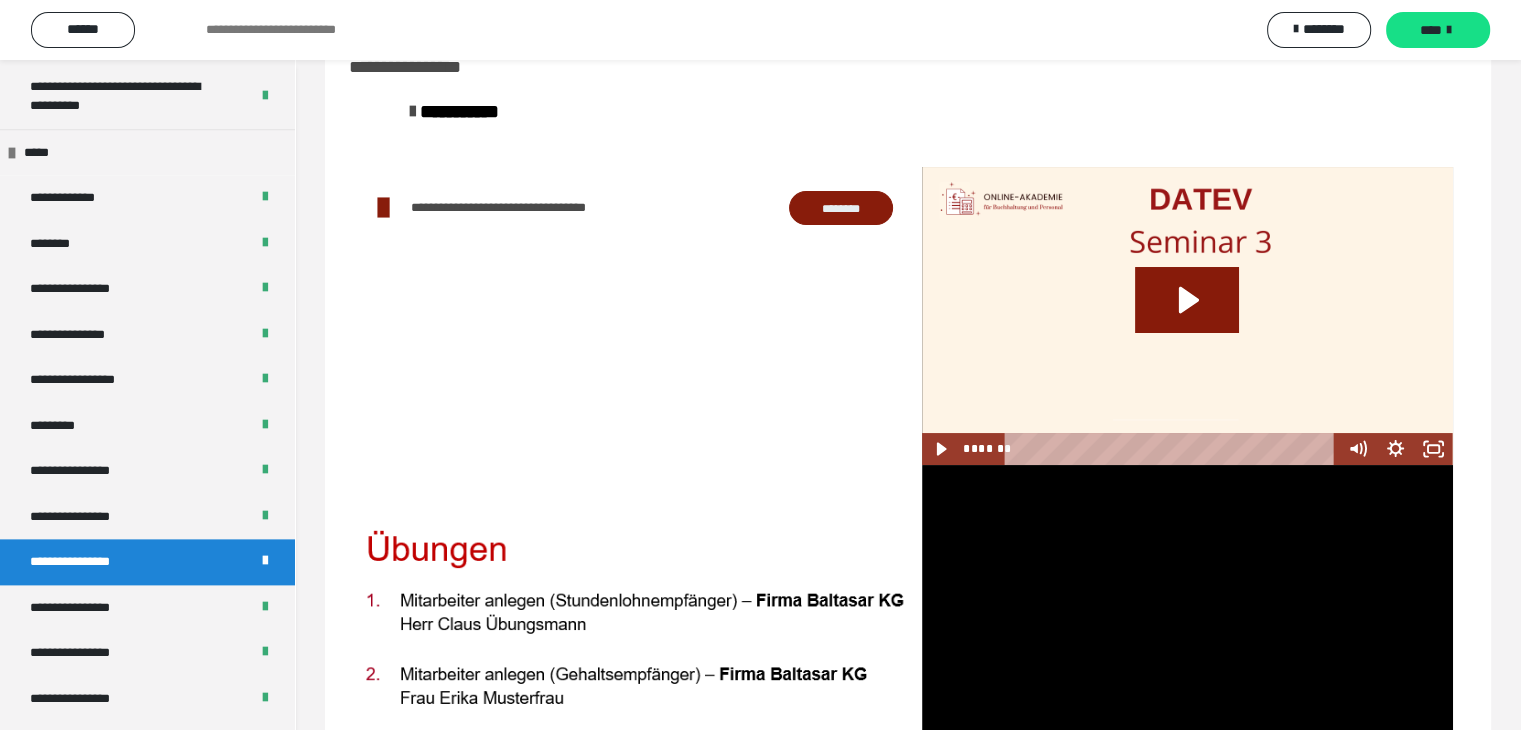 click at bounding box center [1187, 614] 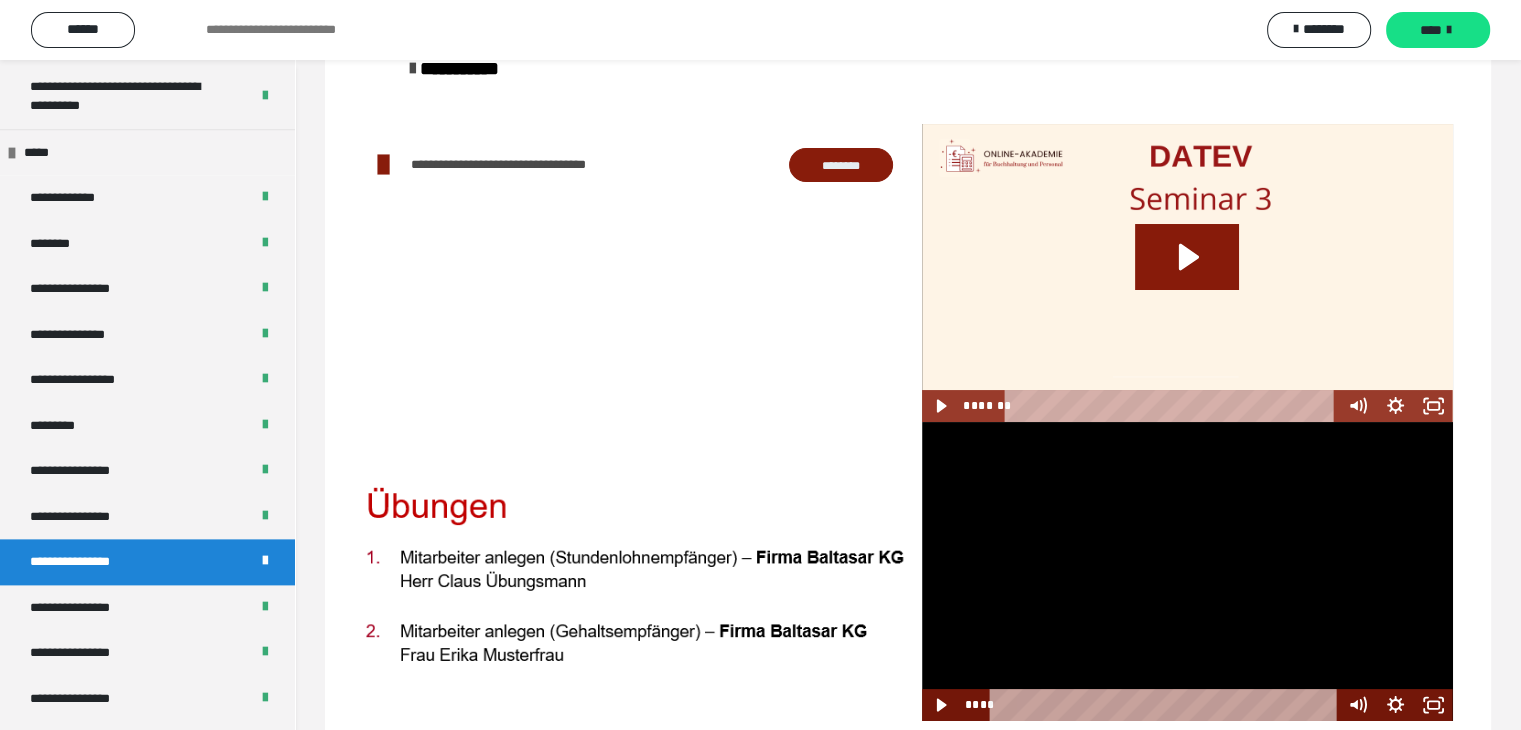 scroll, scrollTop: 126, scrollLeft: 0, axis: vertical 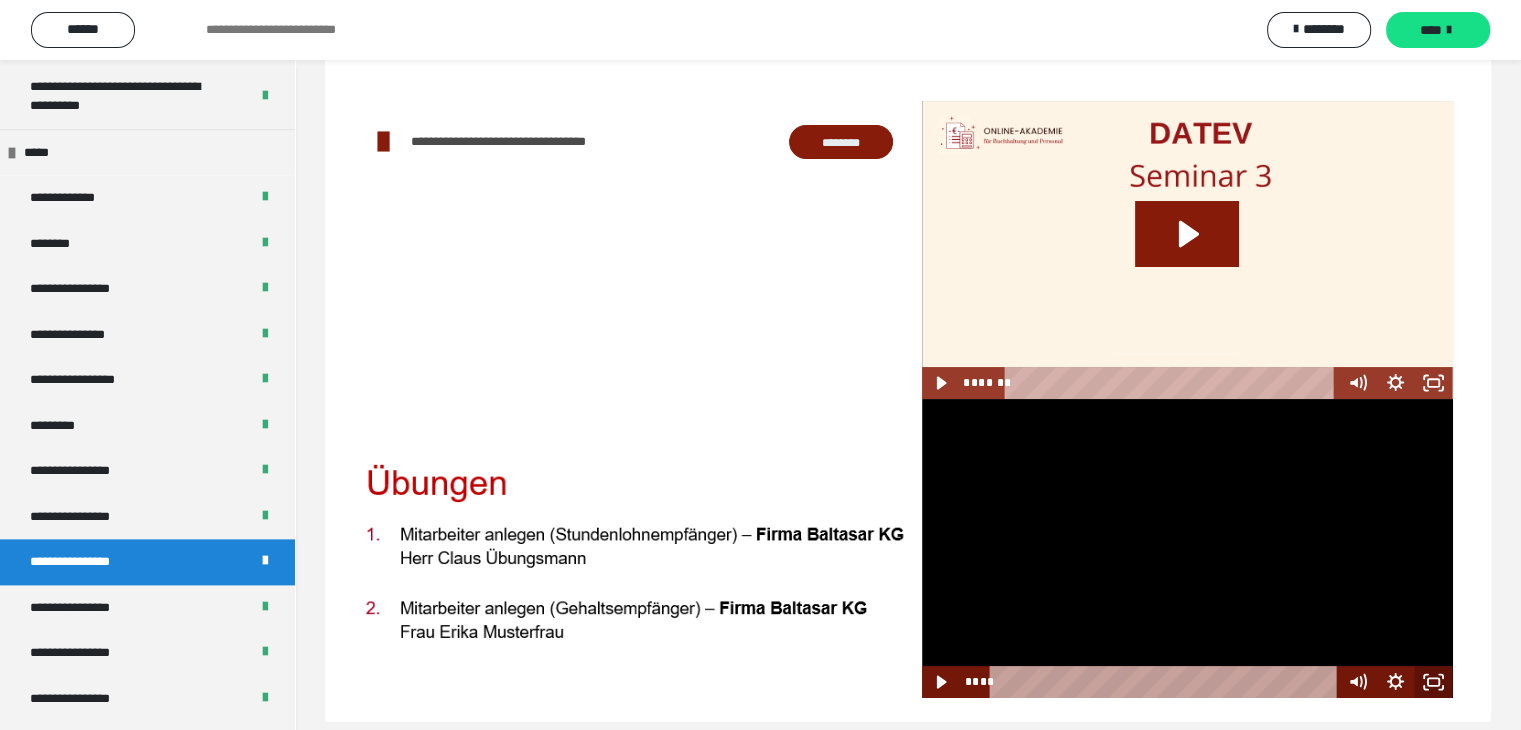 click 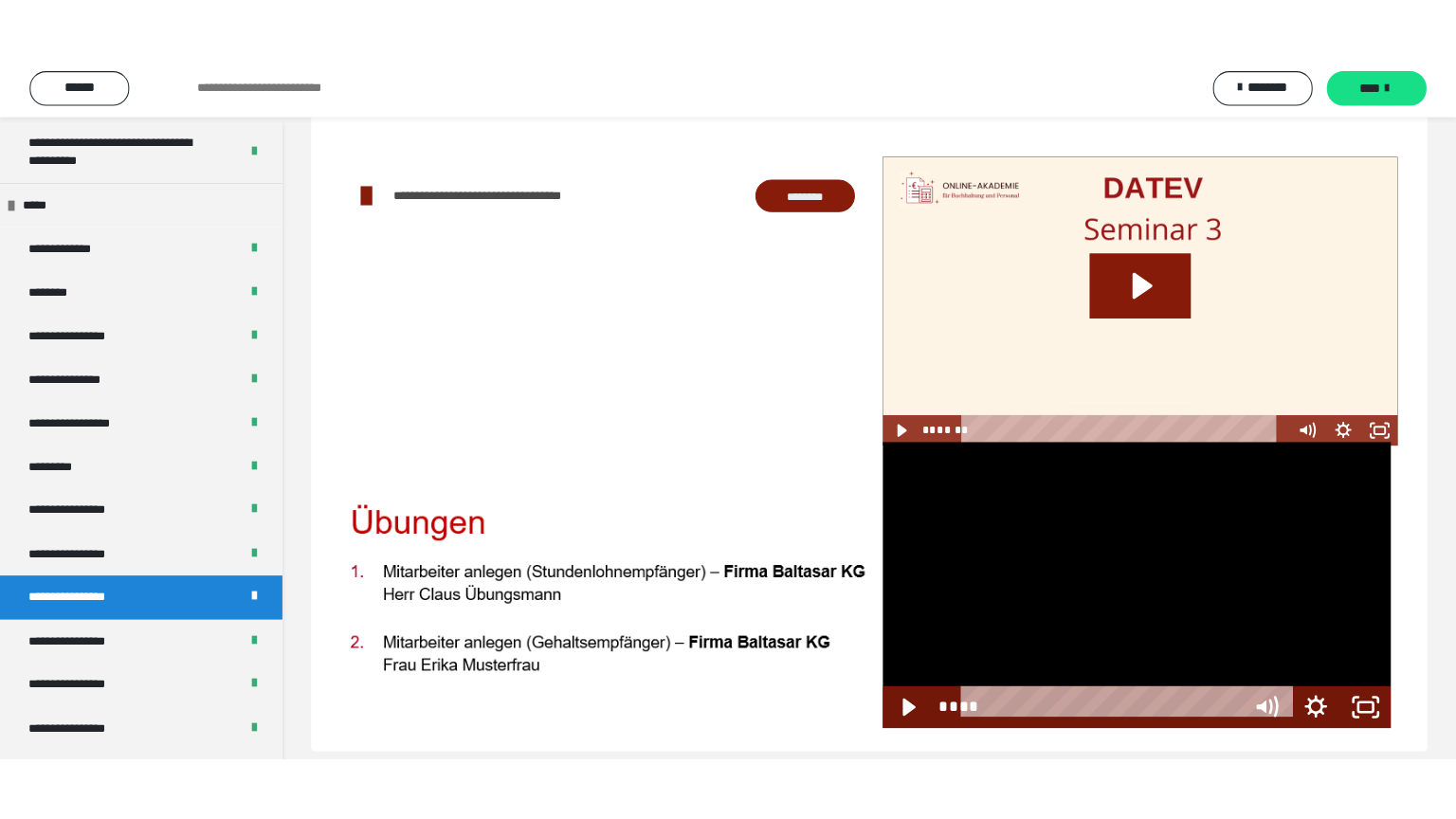 scroll, scrollTop: 57, scrollLeft: 0, axis: vertical 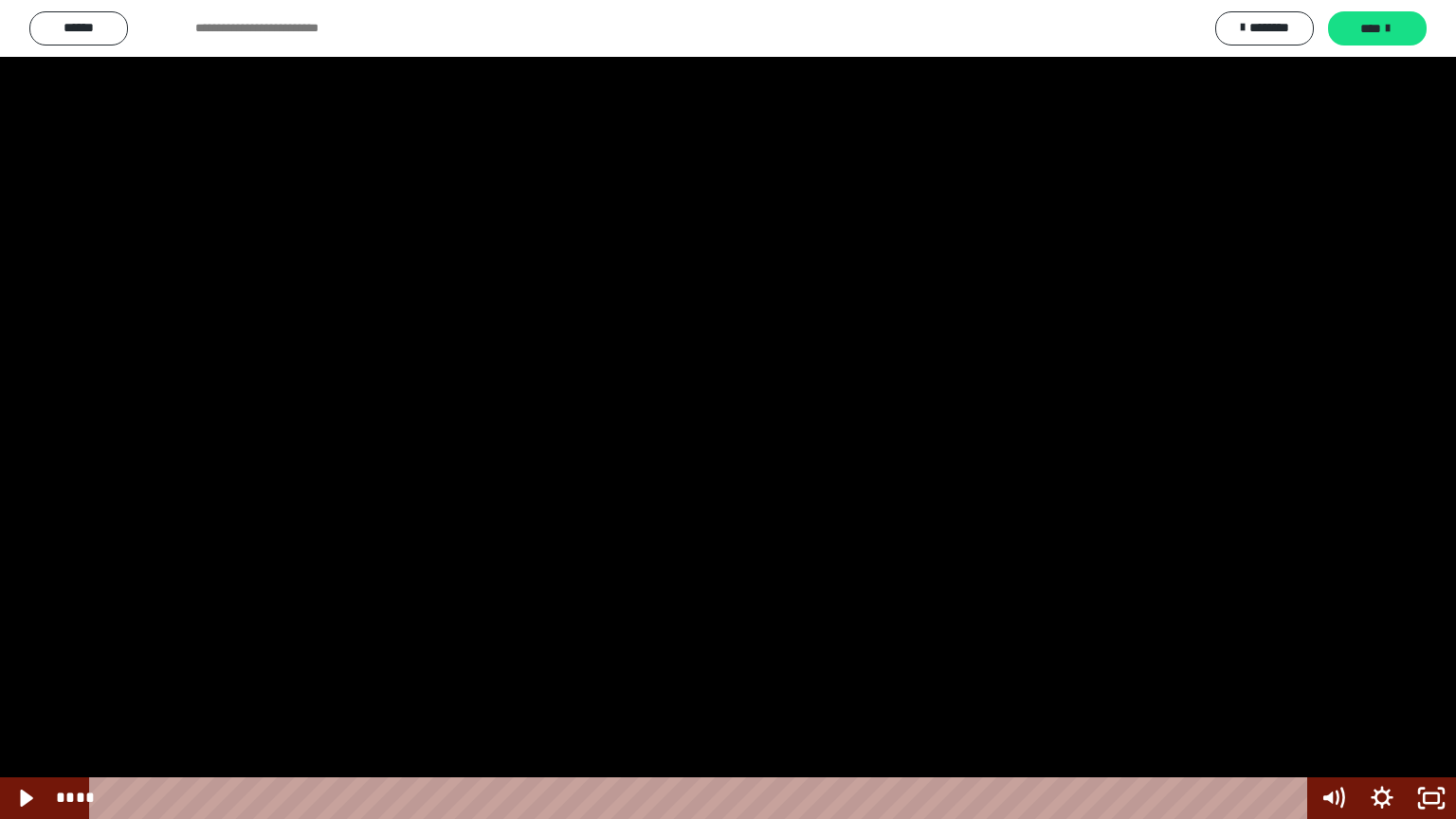 click at bounding box center (728, 410) 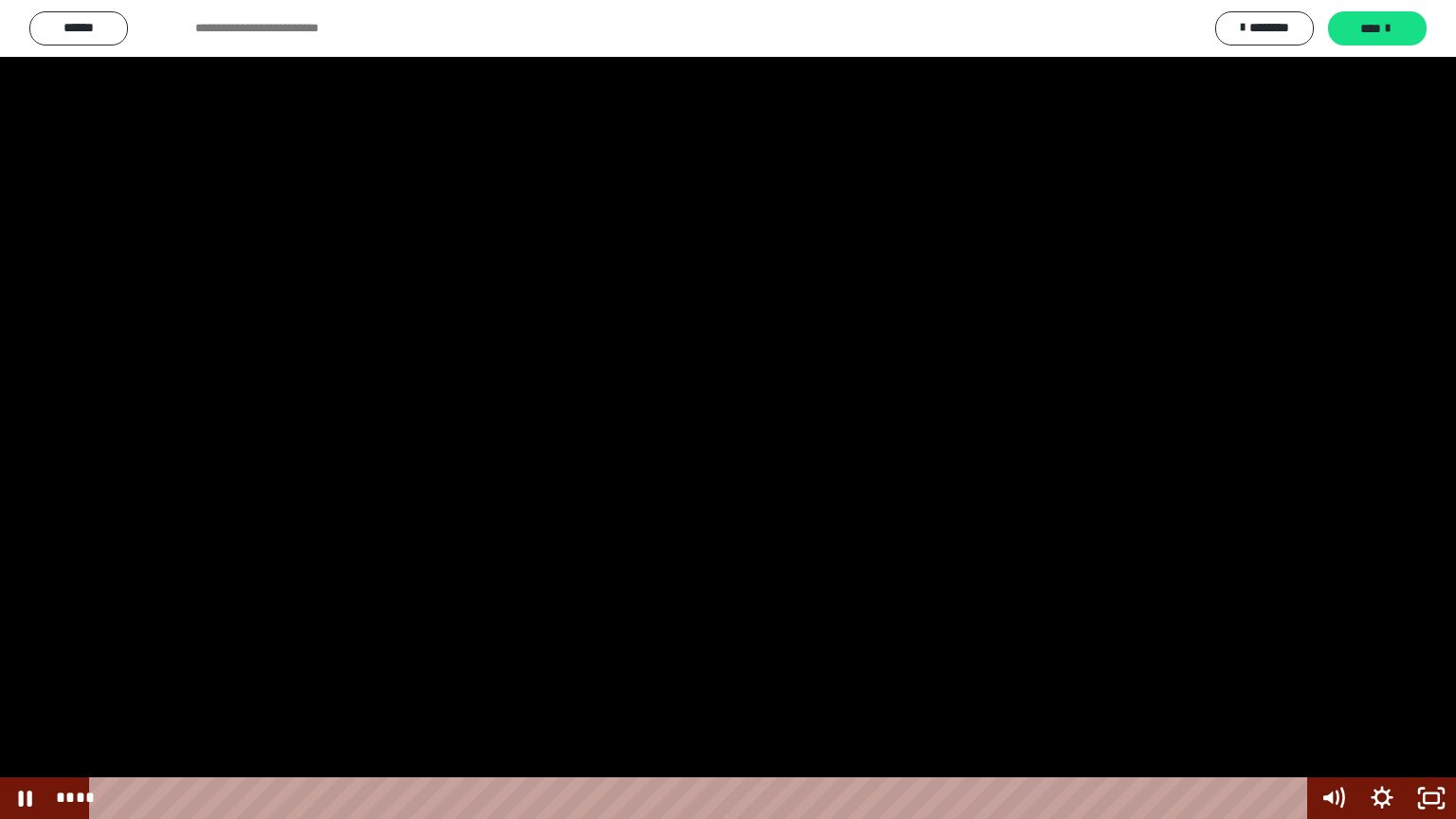 click at bounding box center [728, 410] 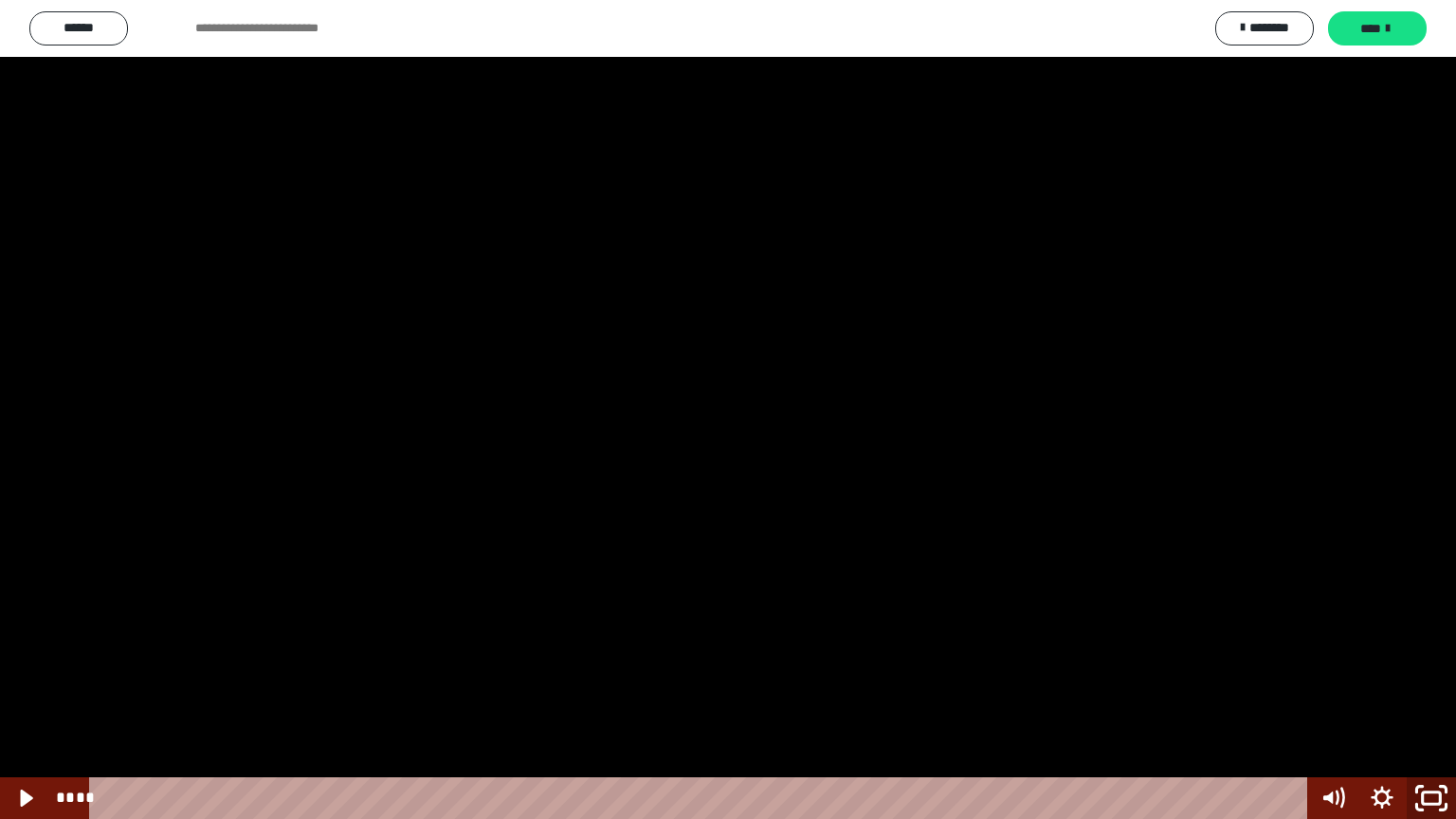 click 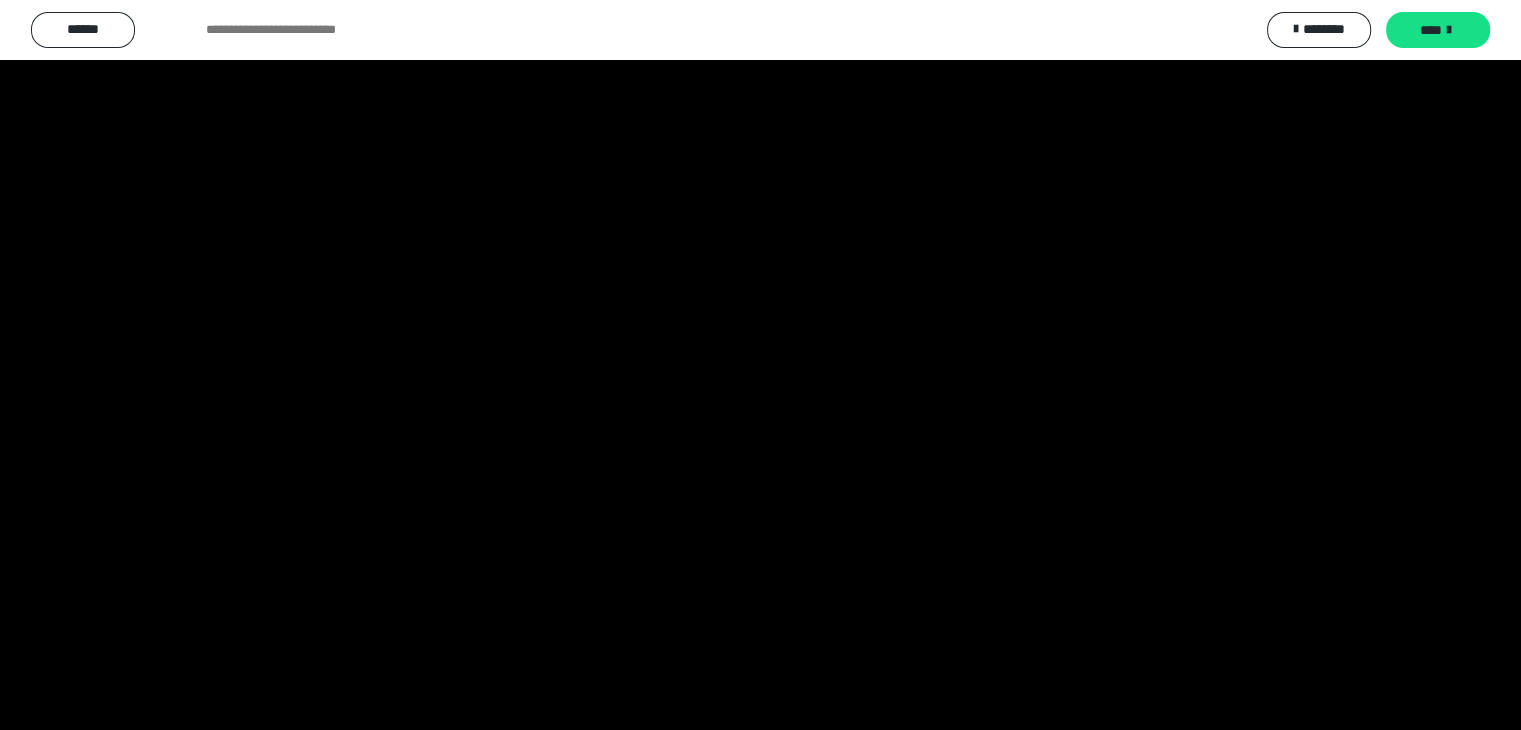 scroll, scrollTop: 2437, scrollLeft: 0, axis: vertical 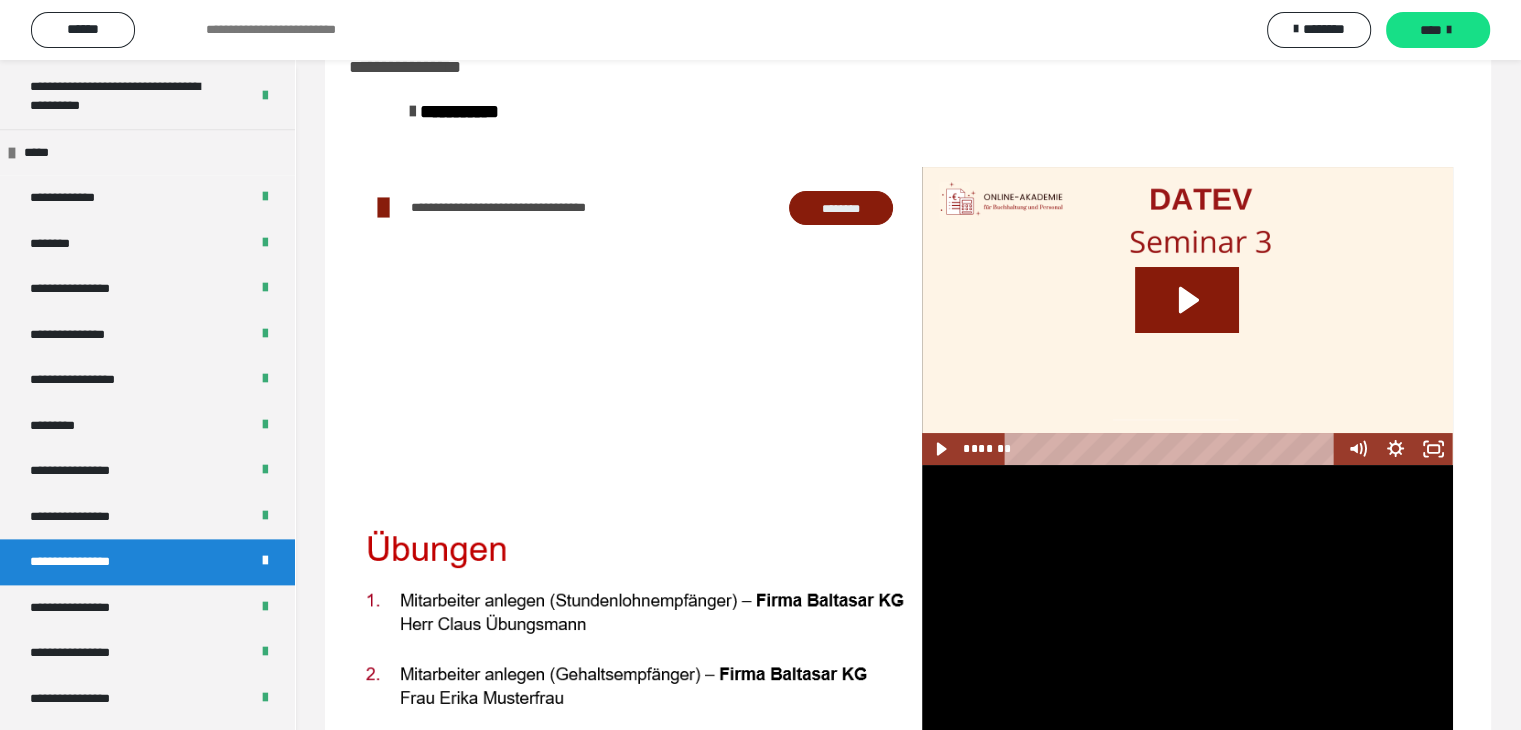 click at bounding box center (1187, 614) 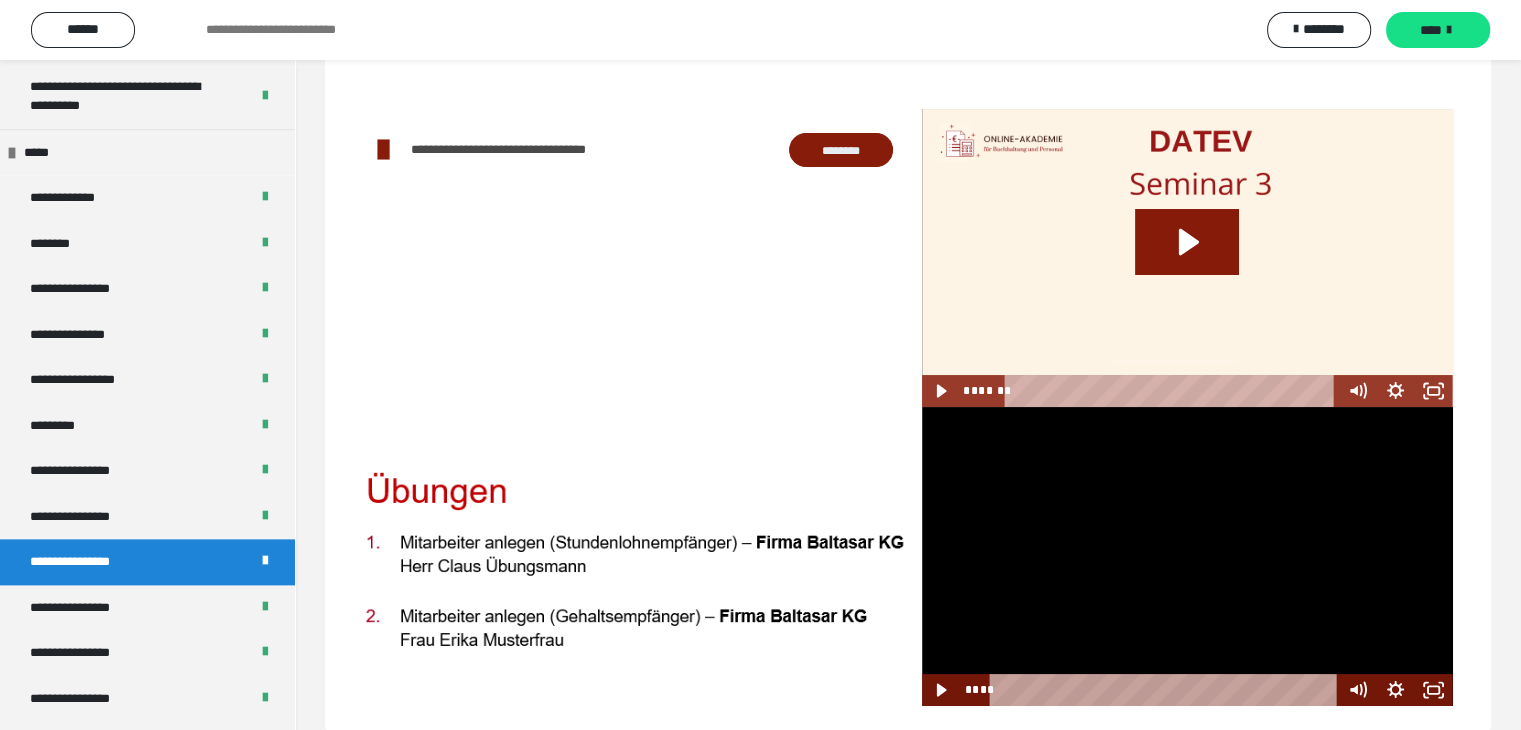 scroll, scrollTop: 122, scrollLeft: 0, axis: vertical 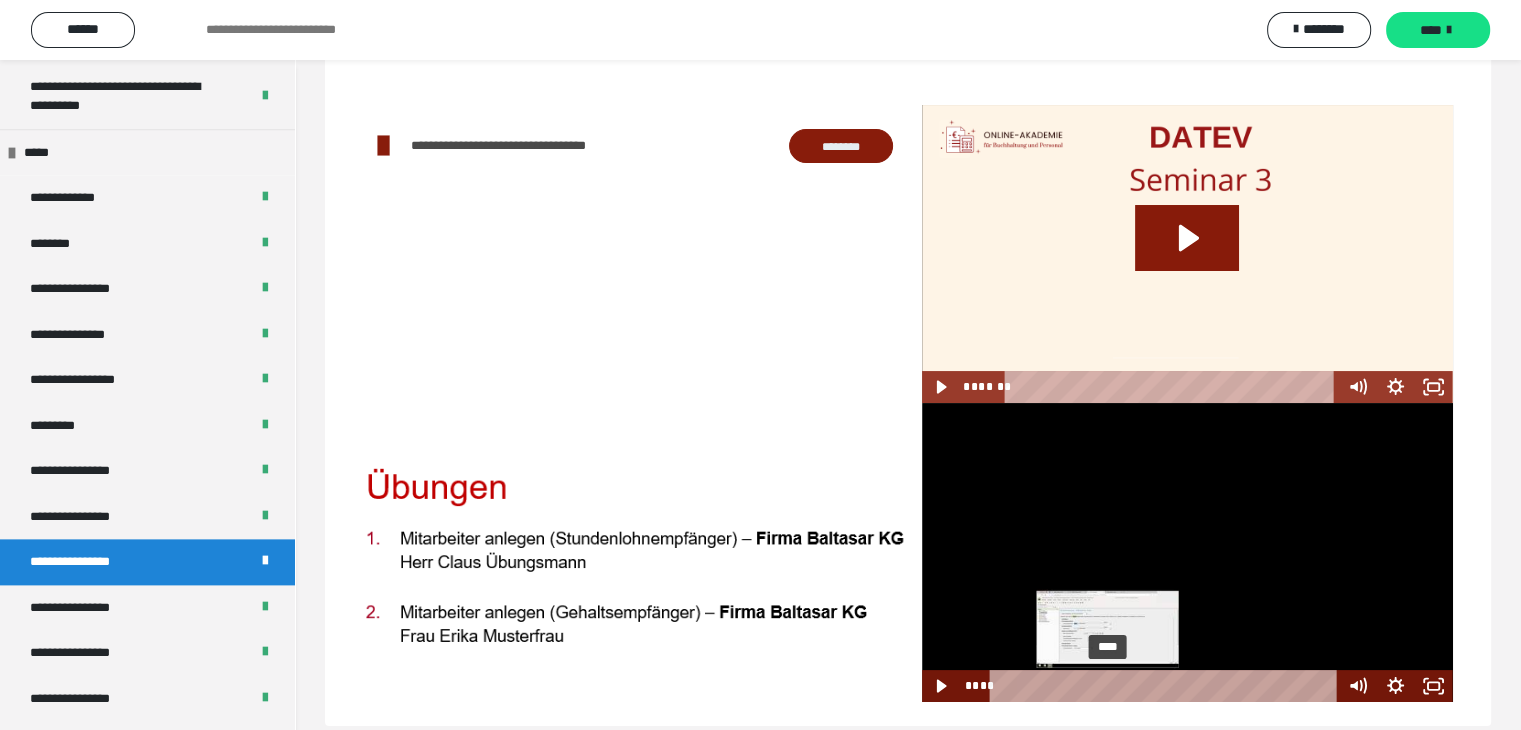 click on "****" at bounding box center [1166, 686] 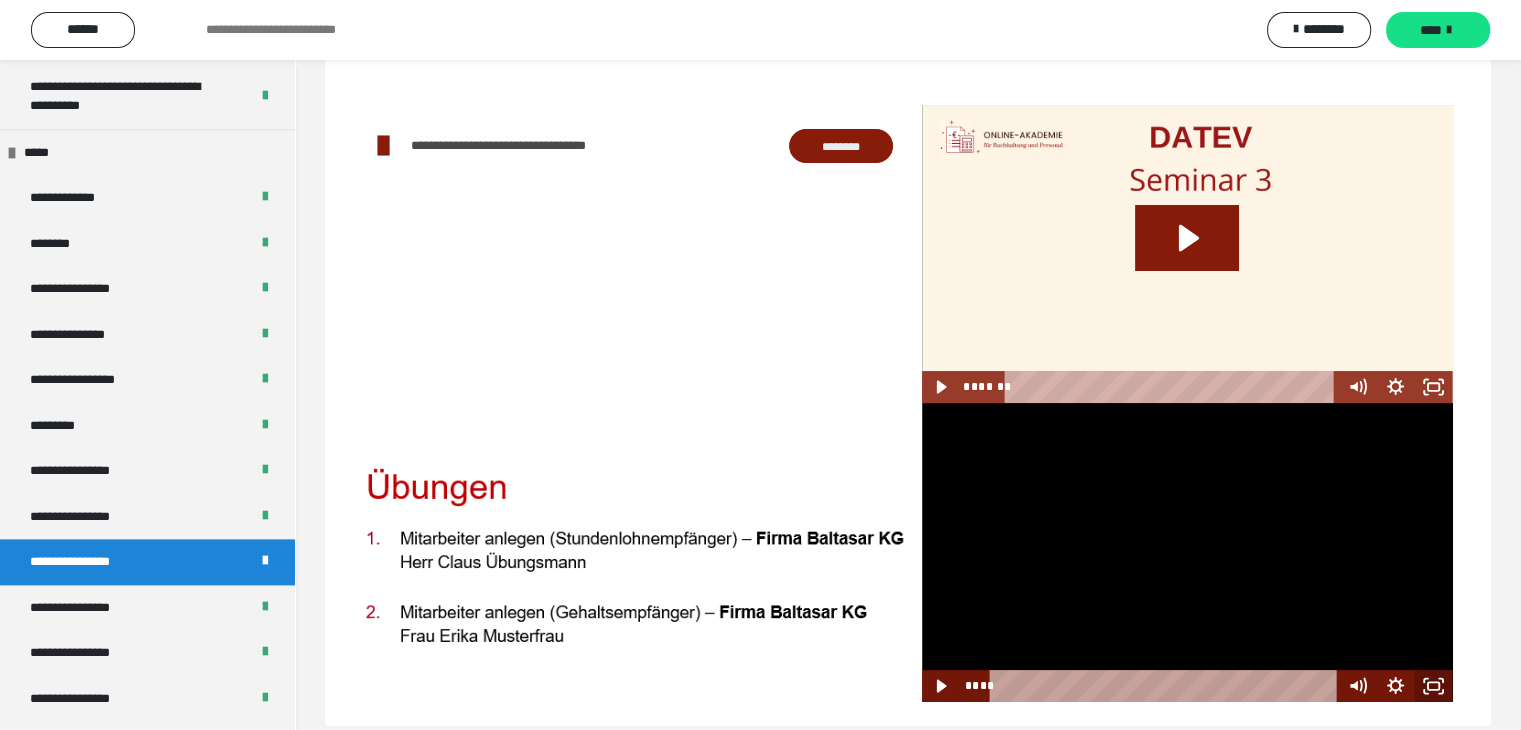 click 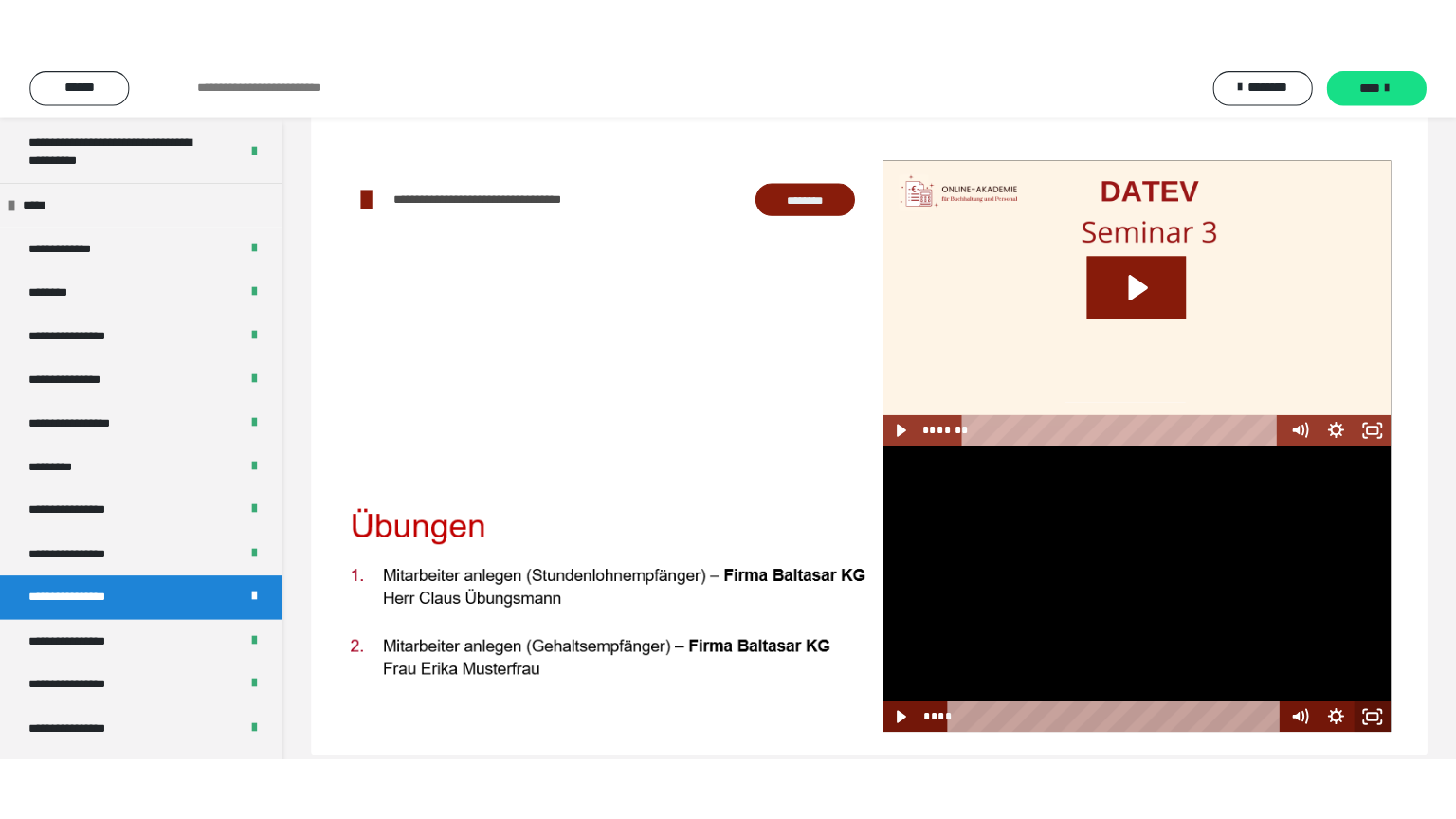scroll, scrollTop: 57, scrollLeft: 0, axis: vertical 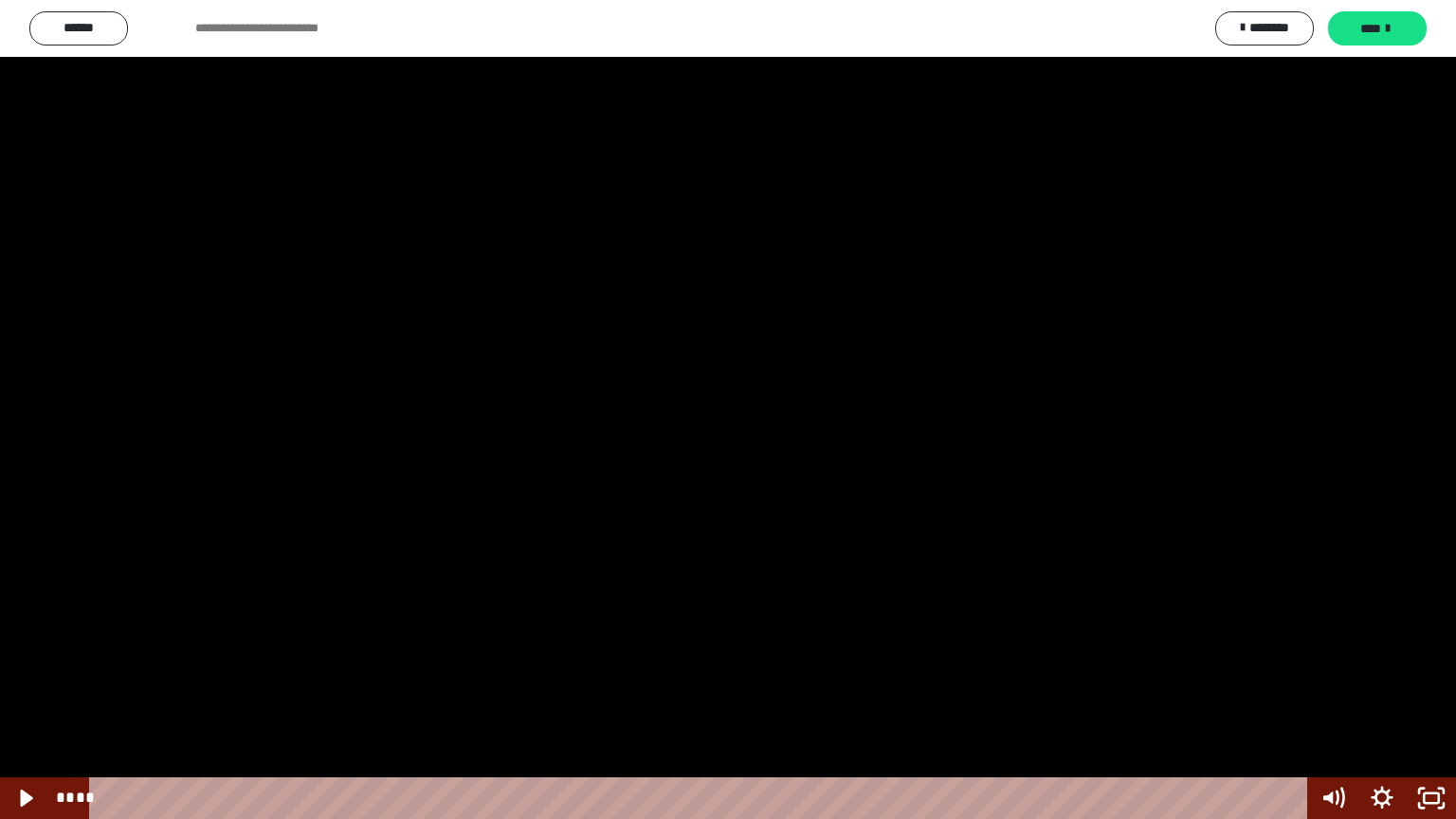 click at bounding box center (728, 410) 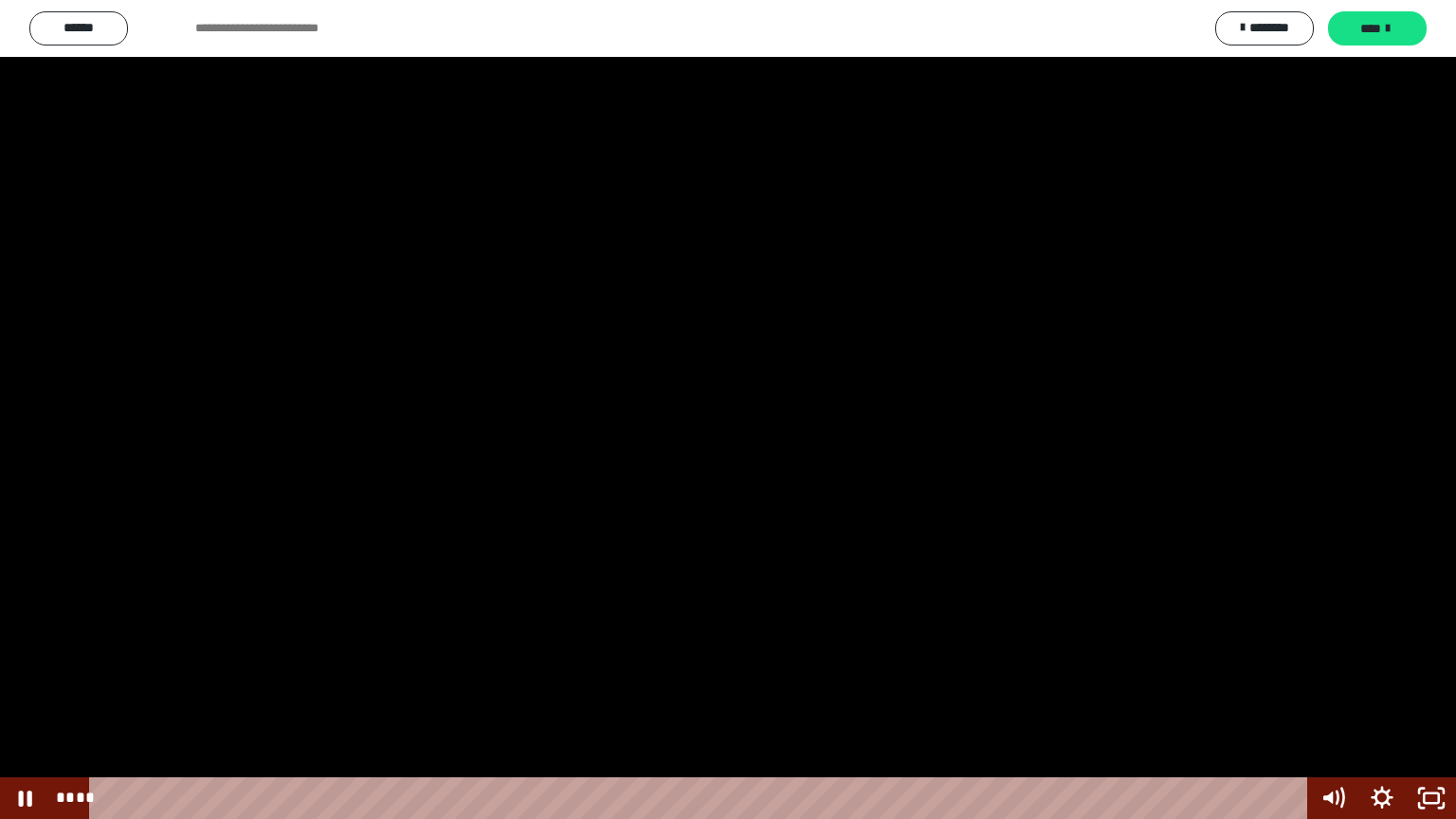 click at bounding box center [728, 410] 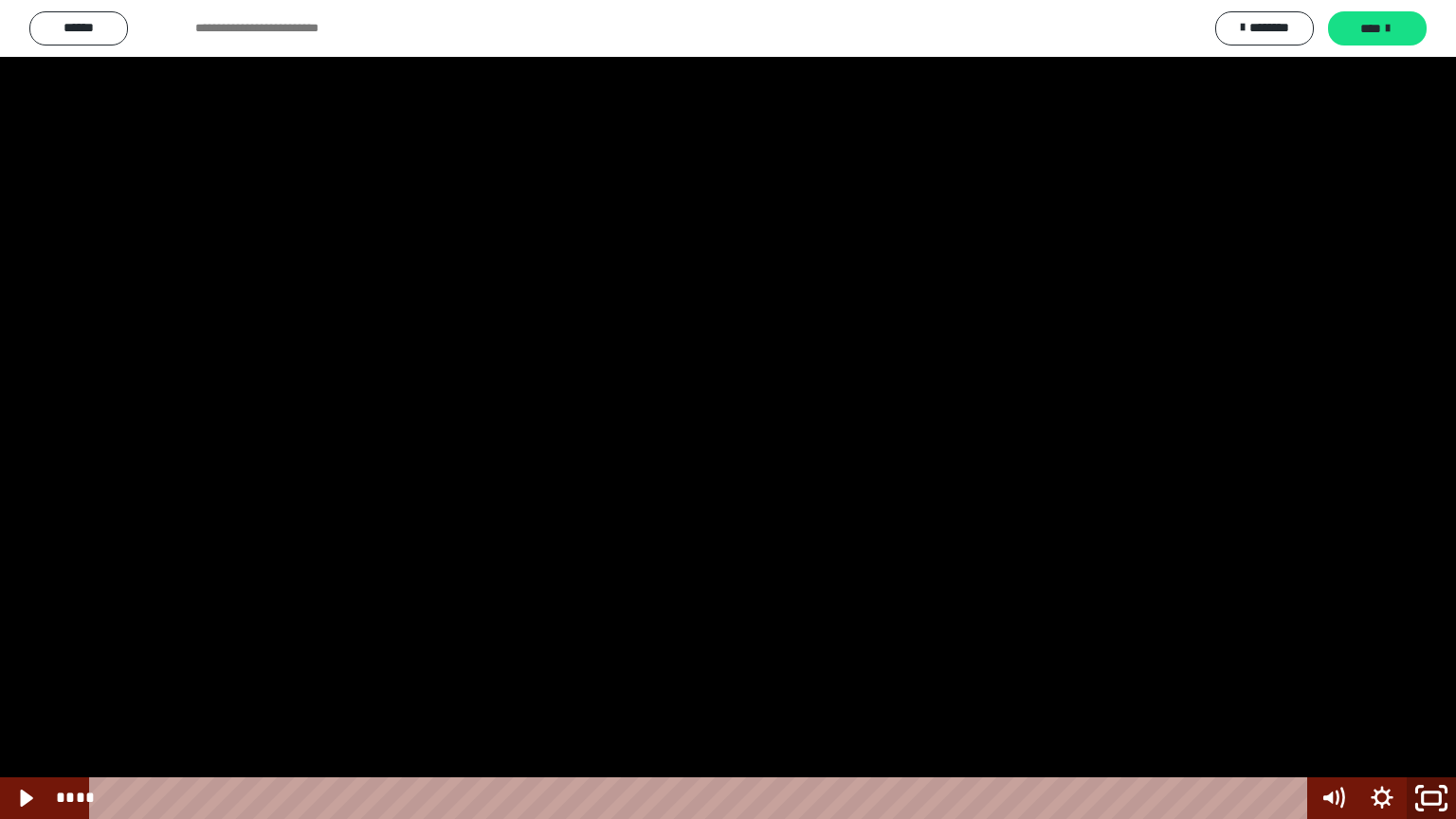 click 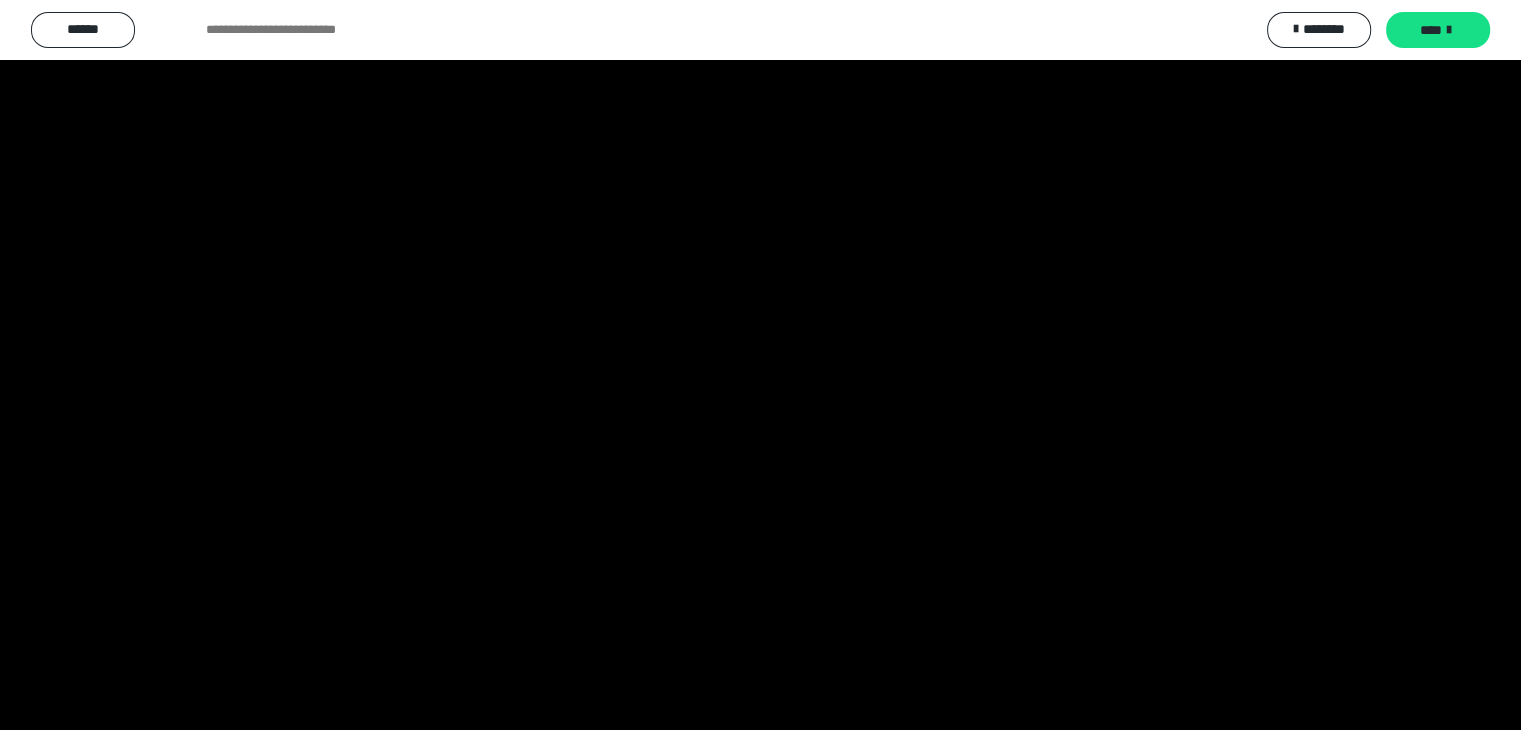 scroll, scrollTop: 2437, scrollLeft: 0, axis: vertical 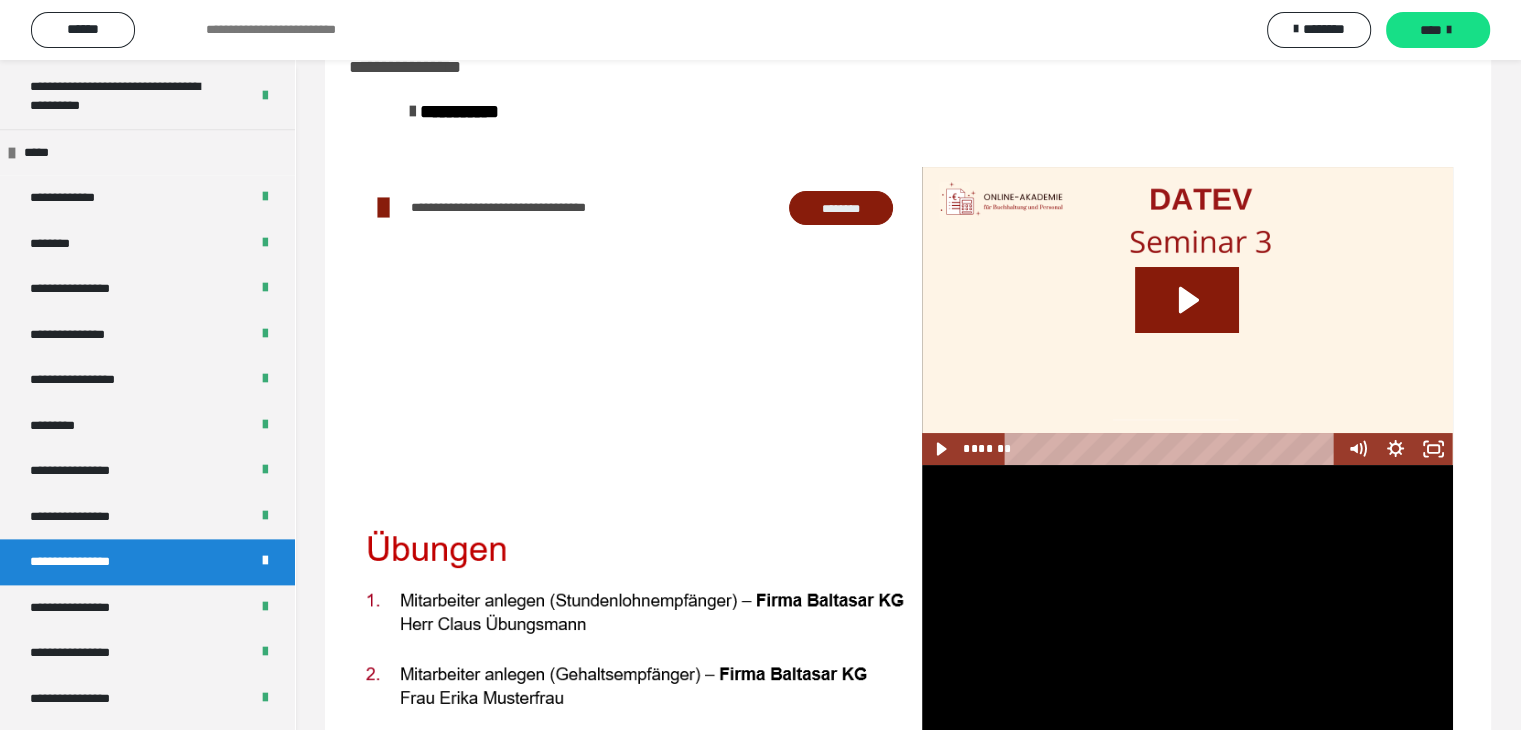 click at bounding box center (1187, 614) 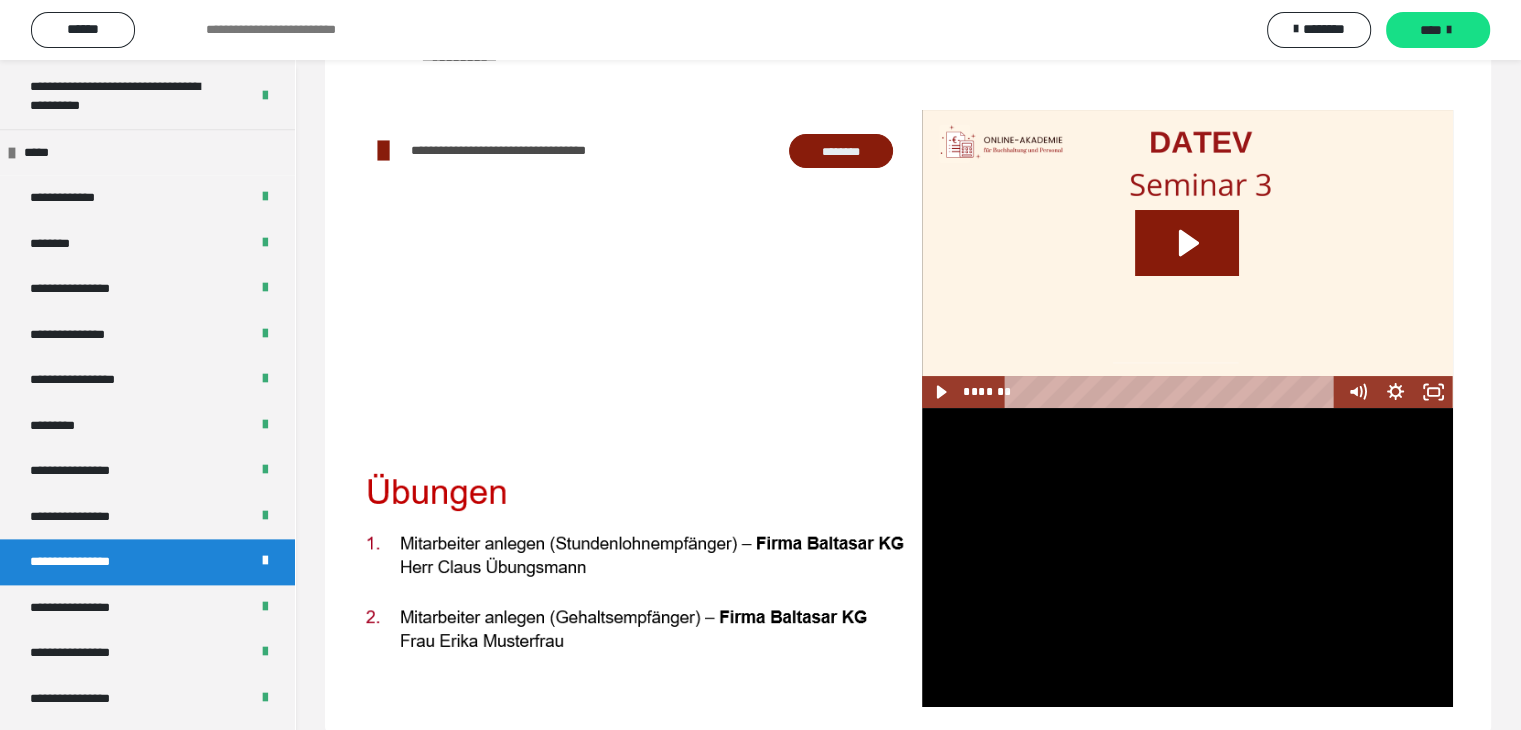 scroll, scrollTop: 122, scrollLeft: 0, axis: vertical 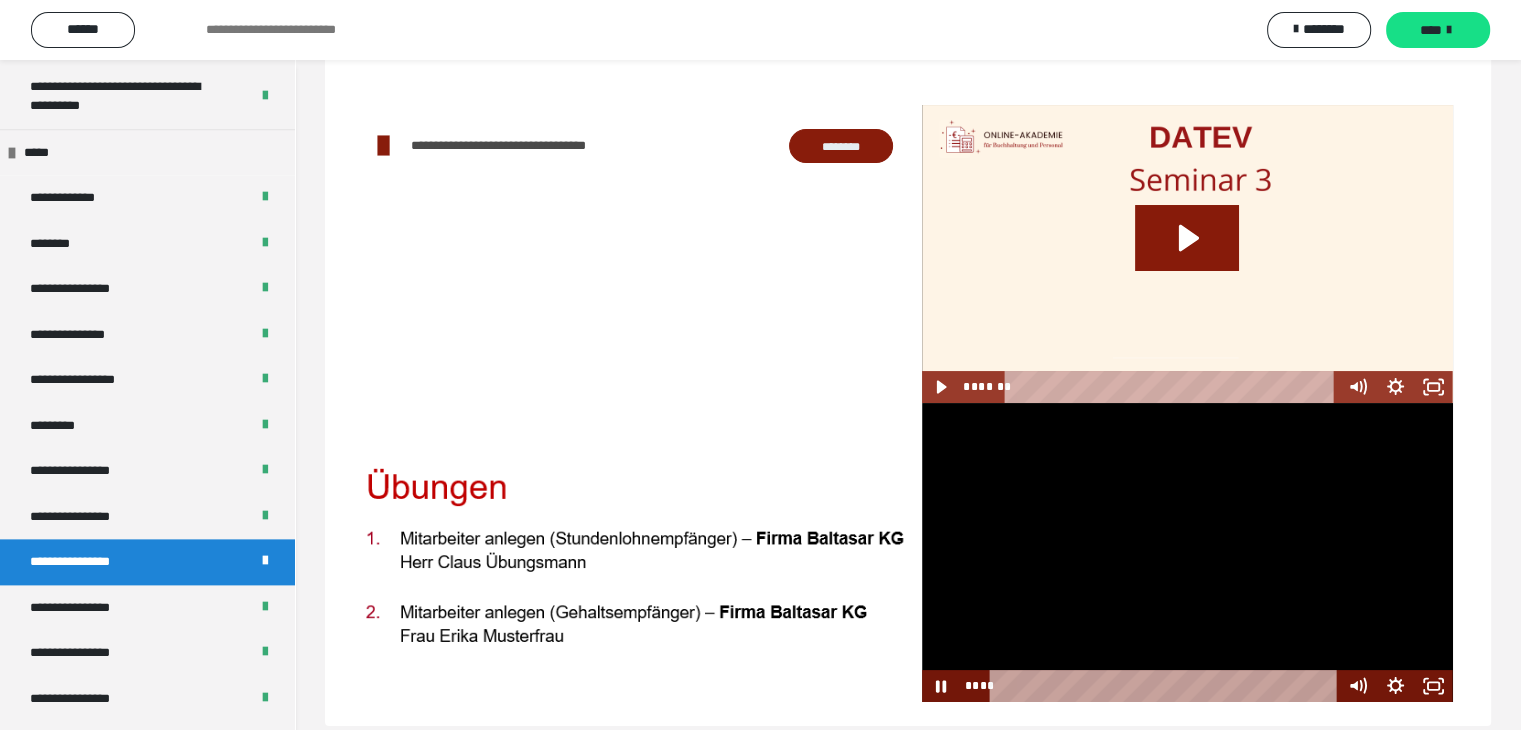 click at bounding box center [1187, 552] 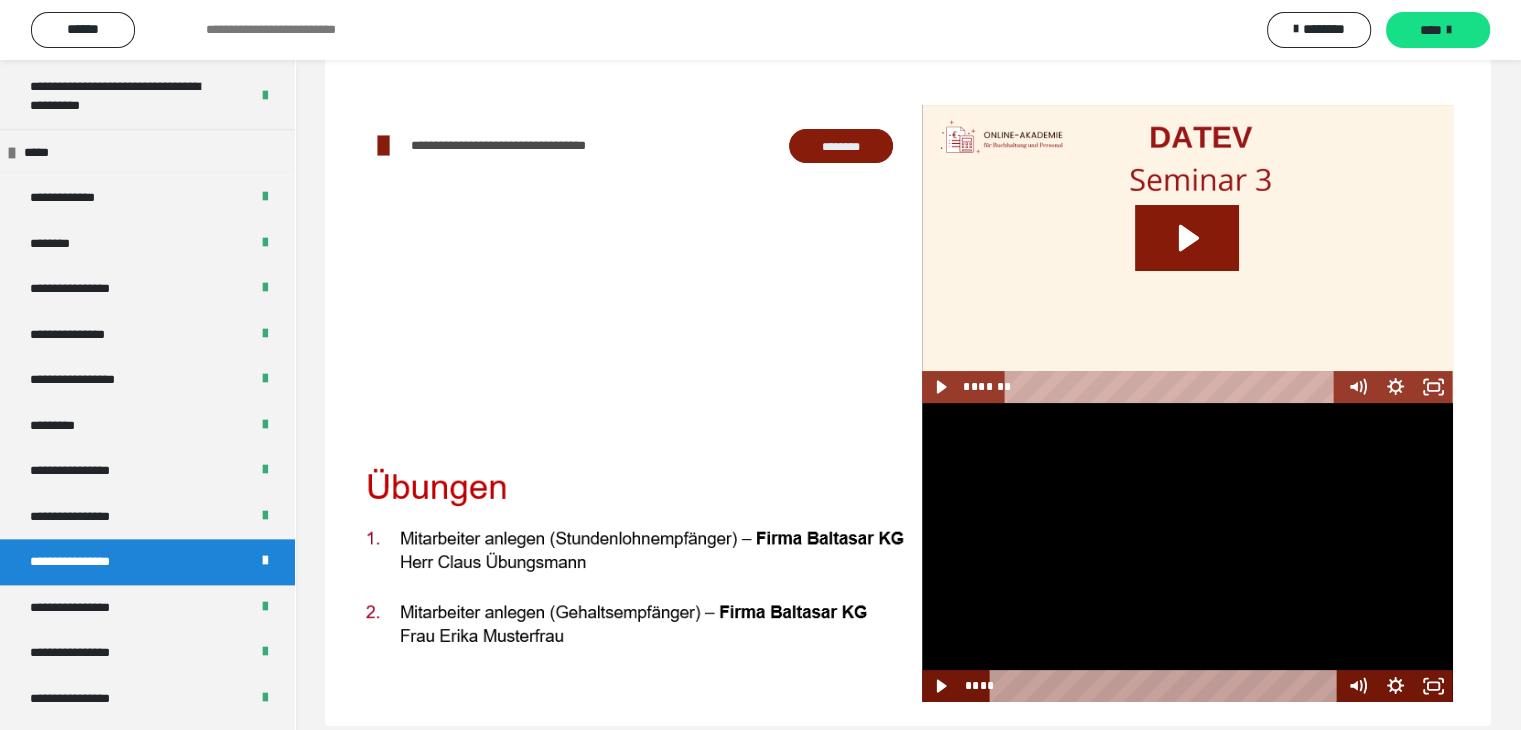click at bounding box center (1187, 552) 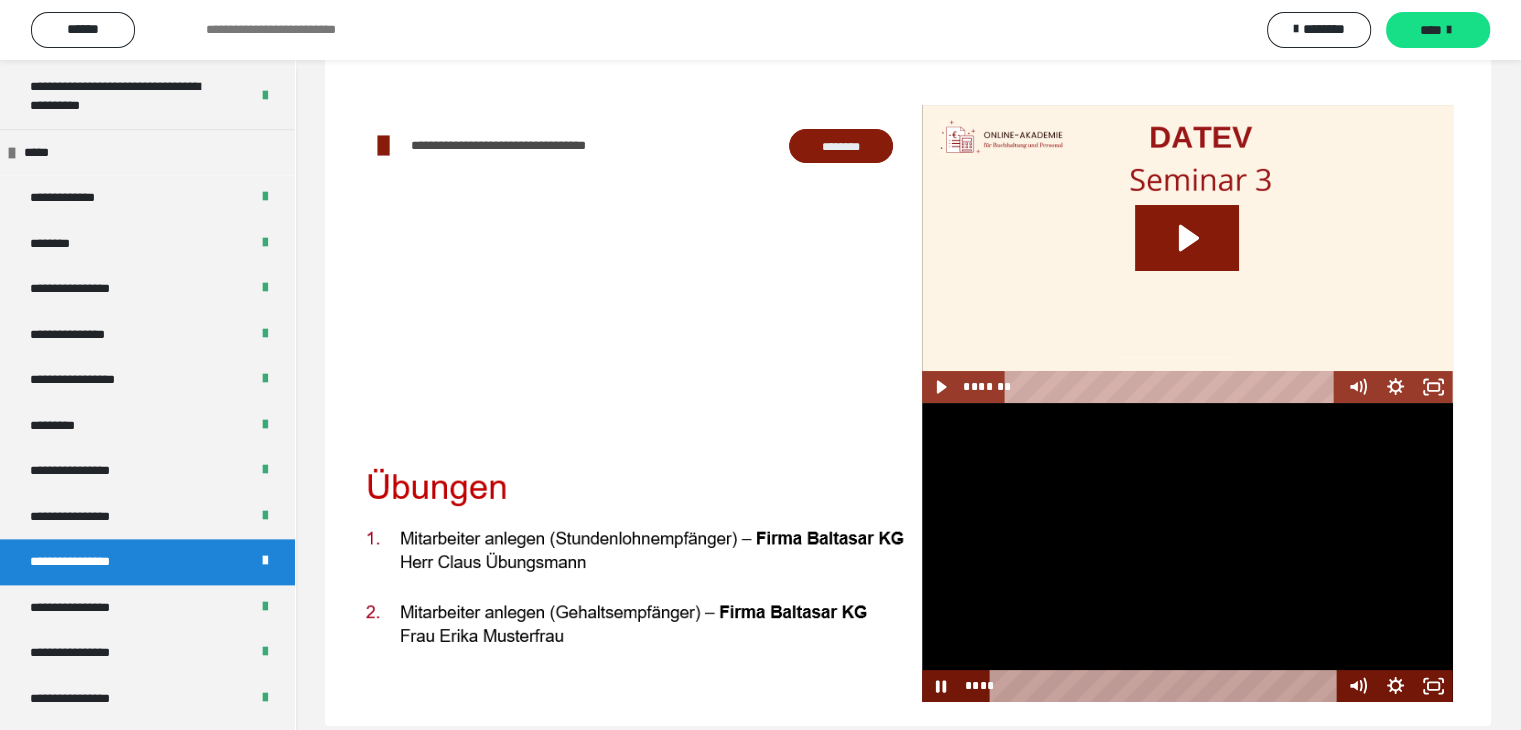click at bounding box center [1187, 552] 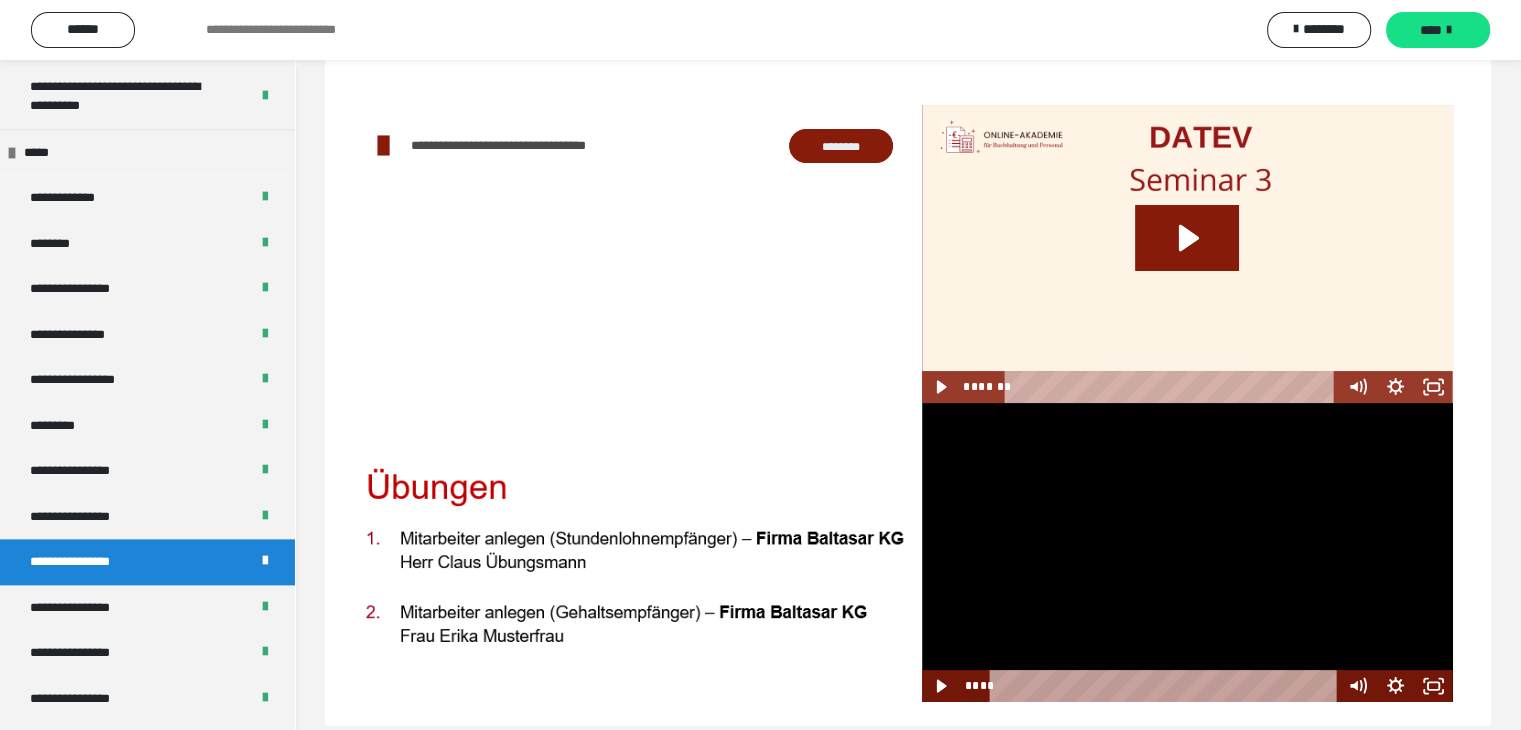 click at bounding box center [1187, 552] 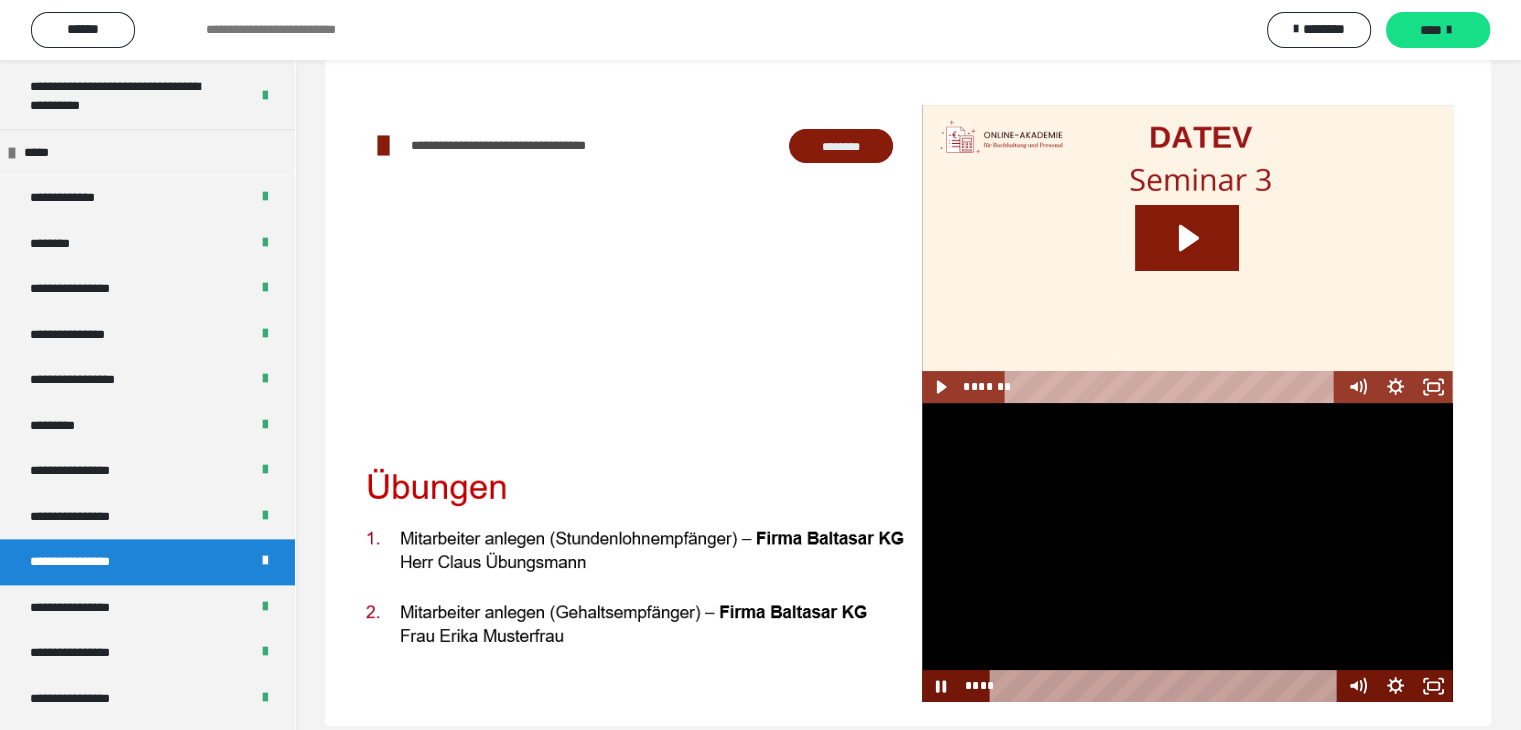 click at bounding box center (1187, 552) 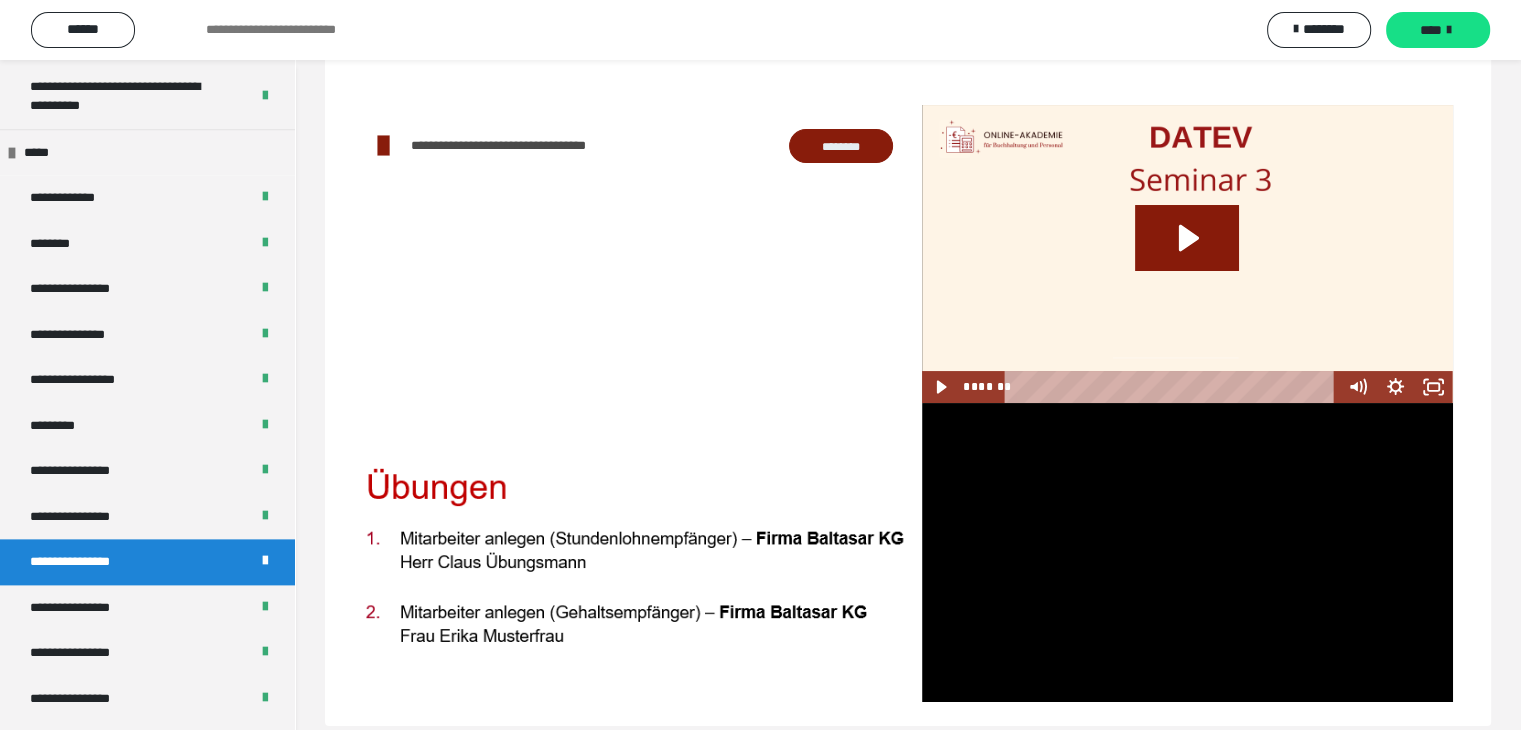 scroll, scrollTop: 148, scrollLeft: 0, axis: vertical 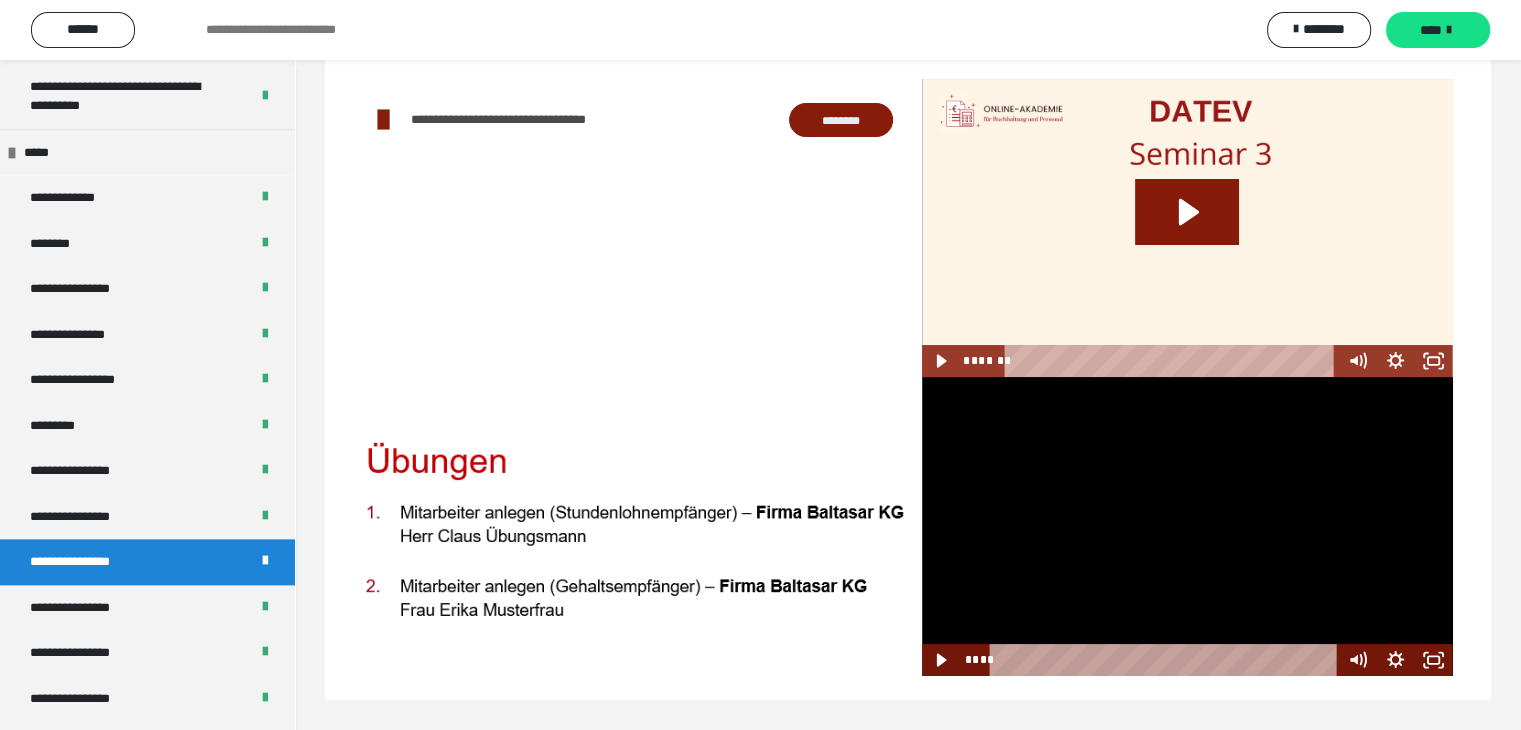 click at bounding box center [1187, 526] 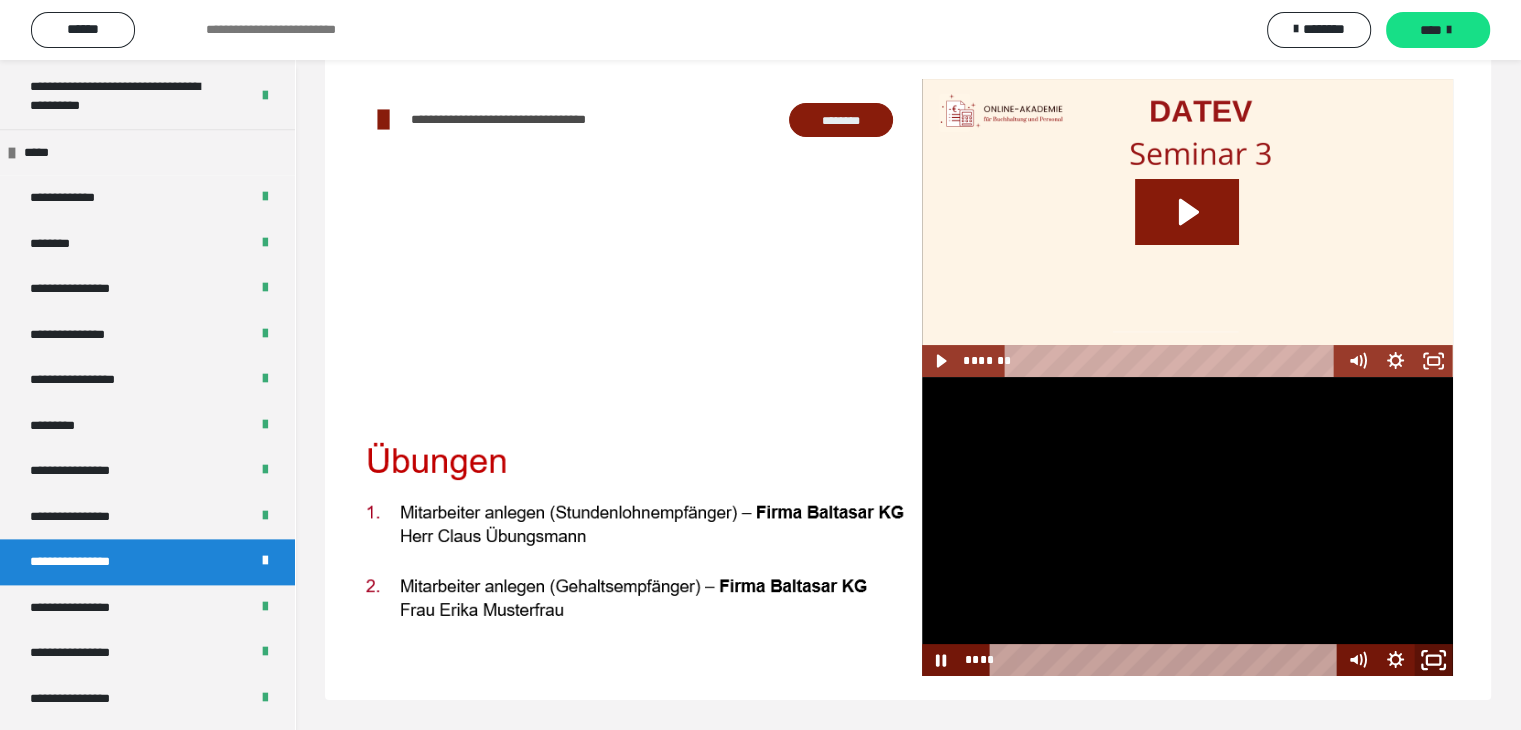 click 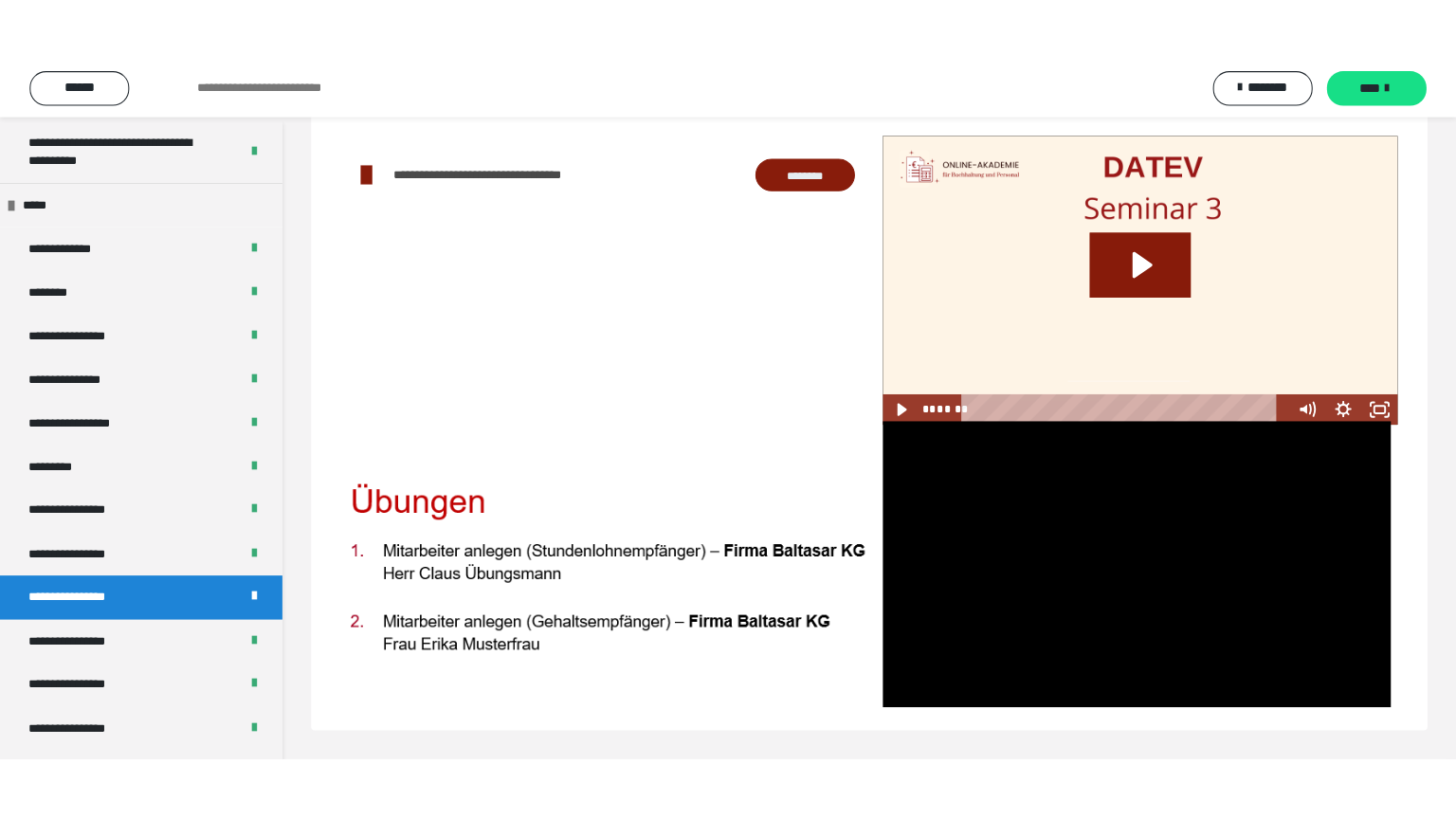 scroll, scrollTop: 57, scrollLeft: 0, axis: vertical 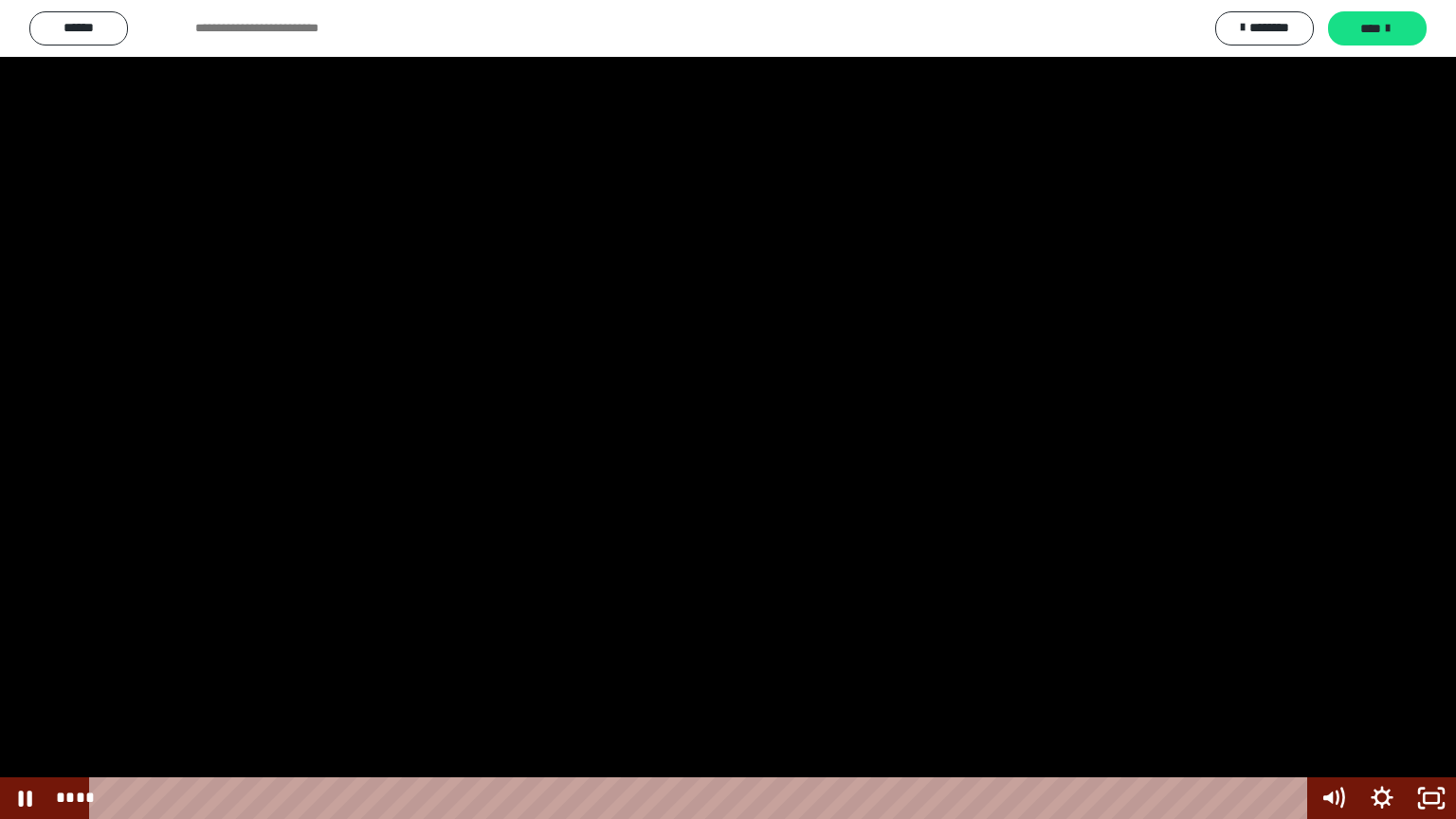 click at bounding box center [728, 410] 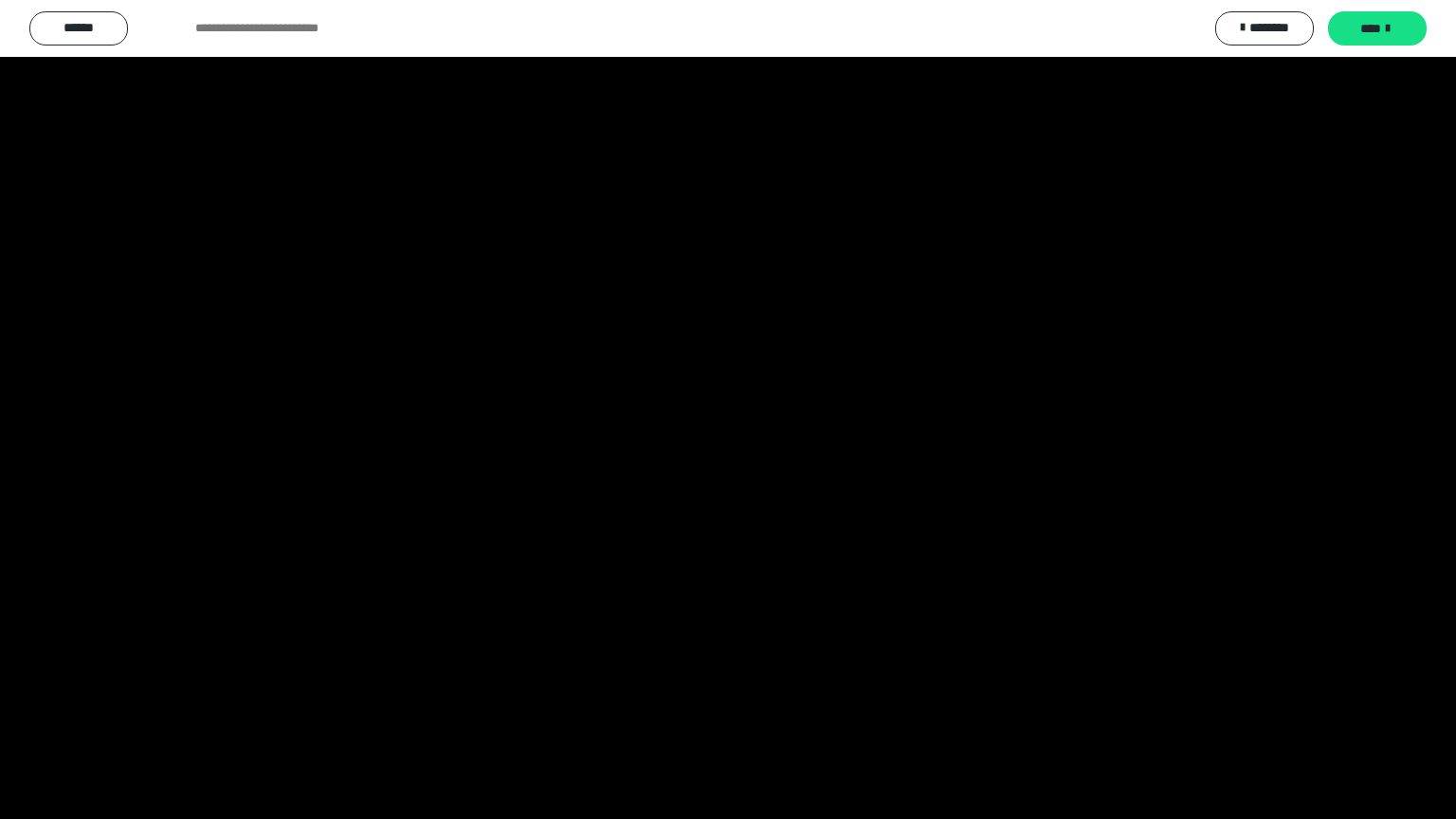 click at bounding box center [728, 410] 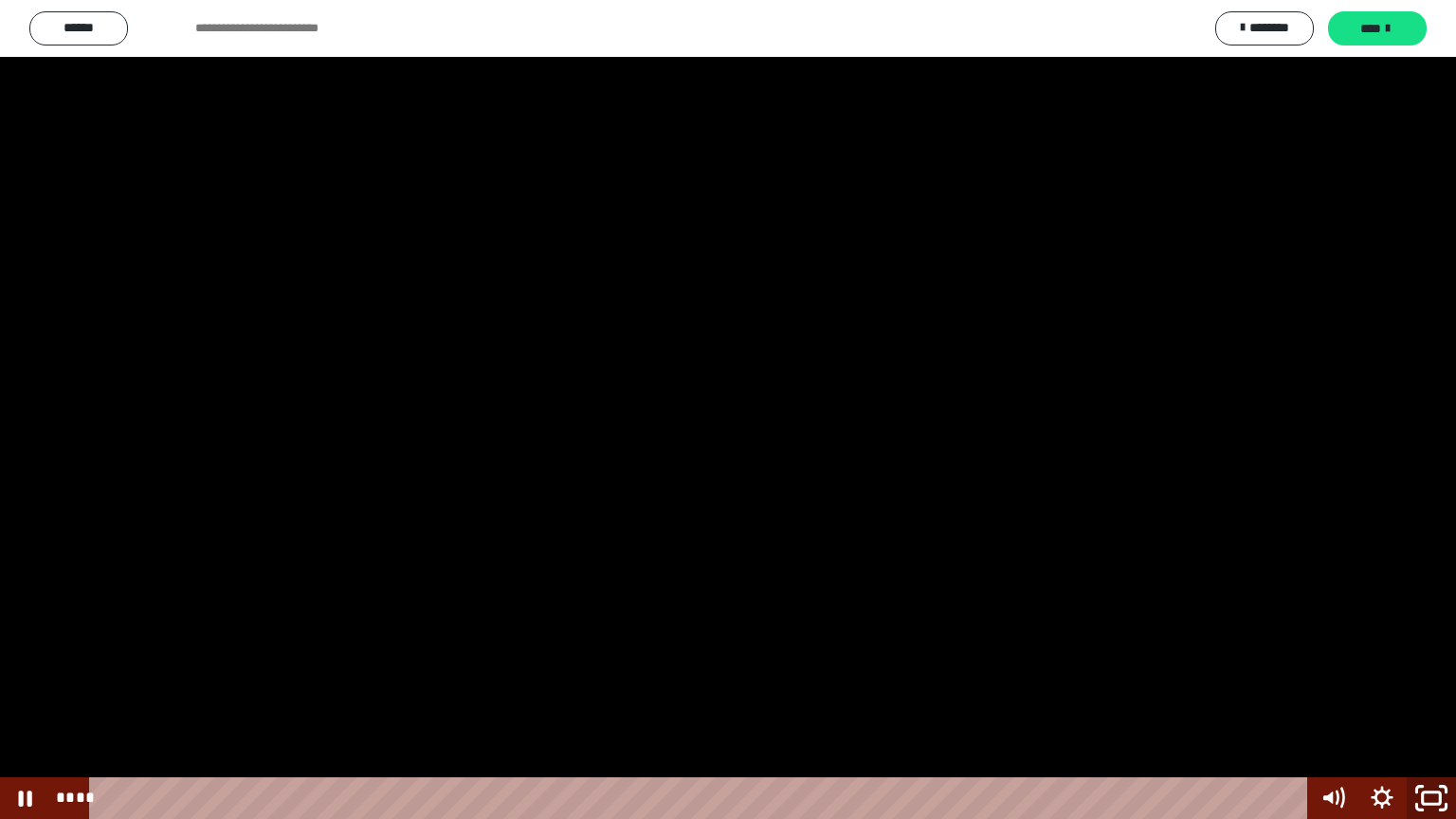click 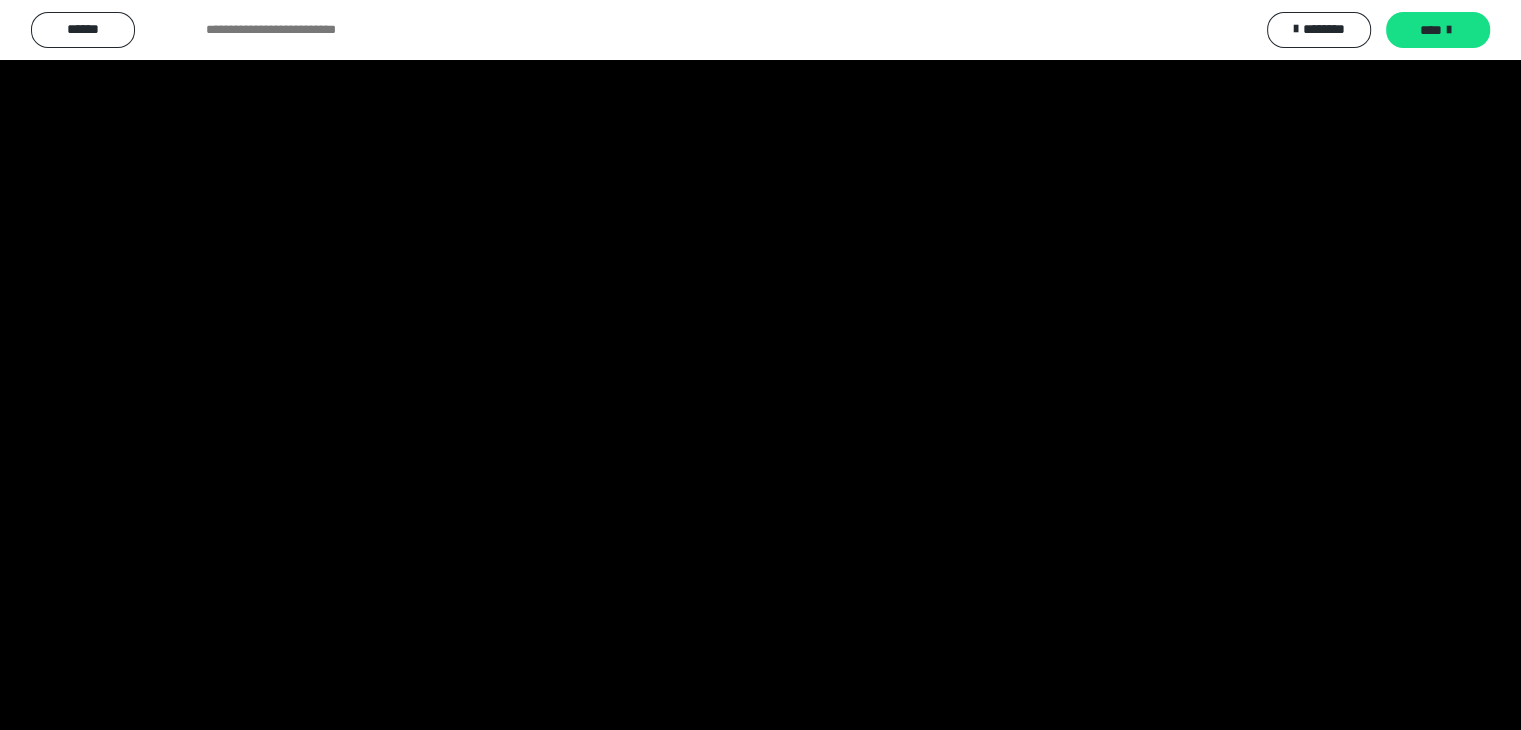 scroll, scrollTop: 2437, scrollLeft: 0, axis: vertical 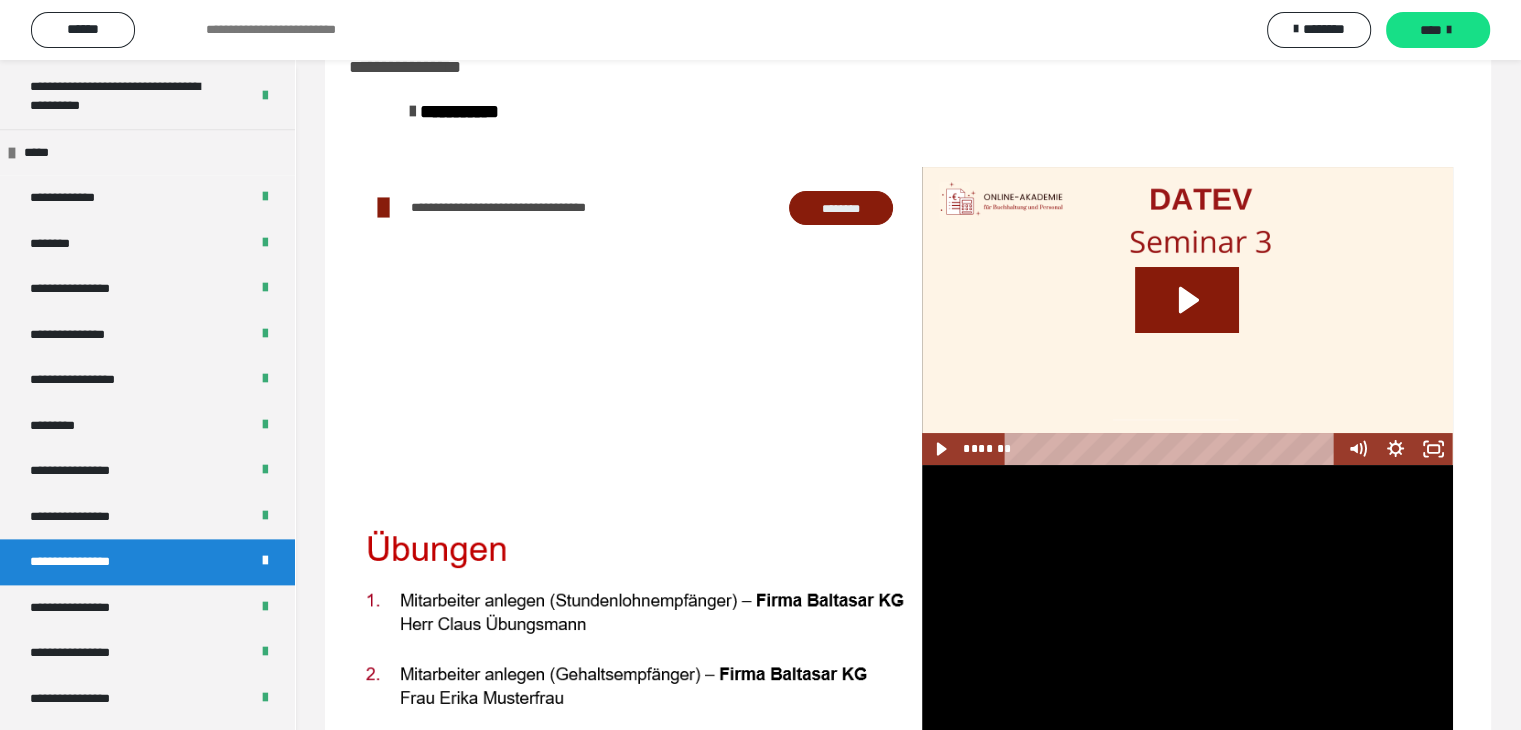 click at bounding box center [1187, 614] 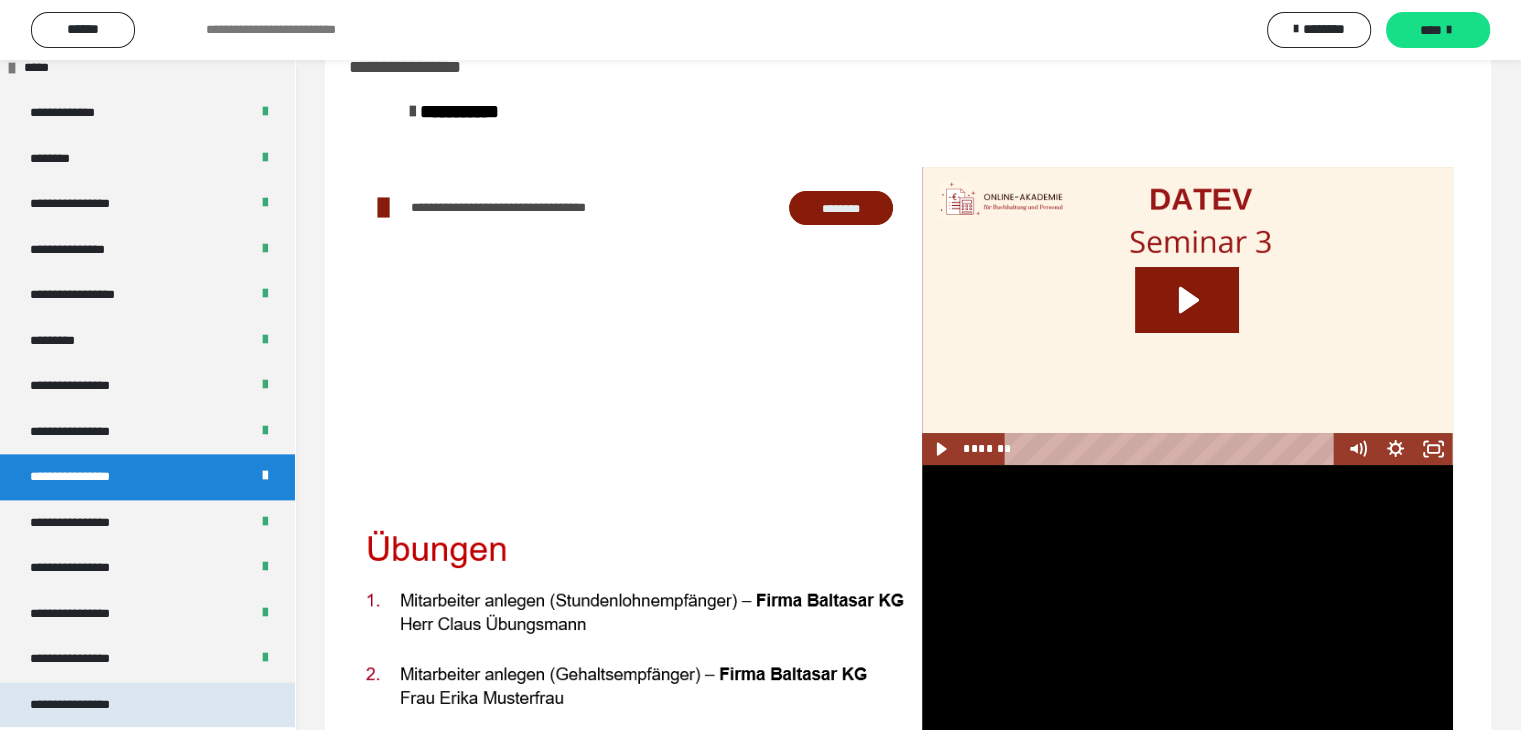 click on "**********" at bounding box center (147, 705) 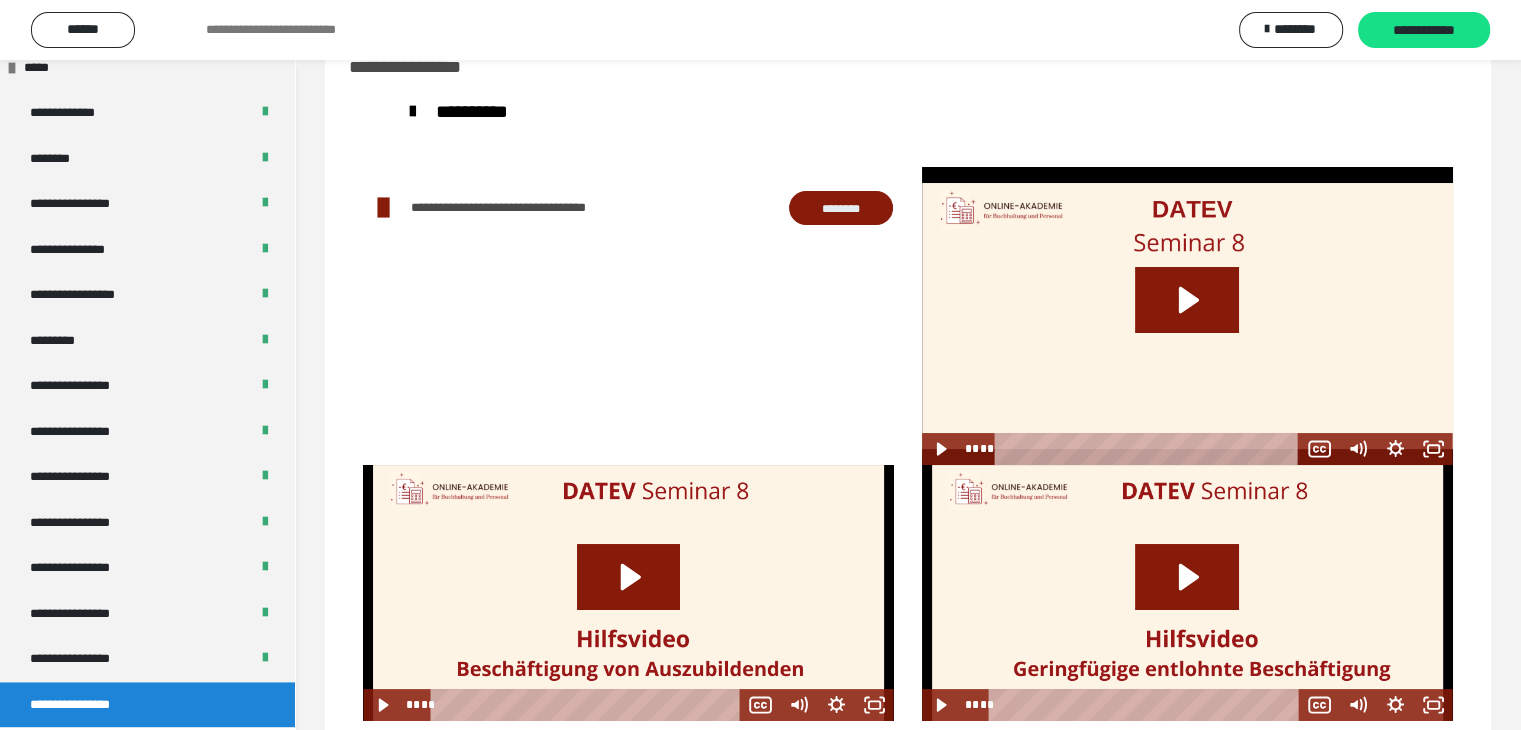 scroll, scrollTop: 104, scrollLeft: 0, axis: vertical 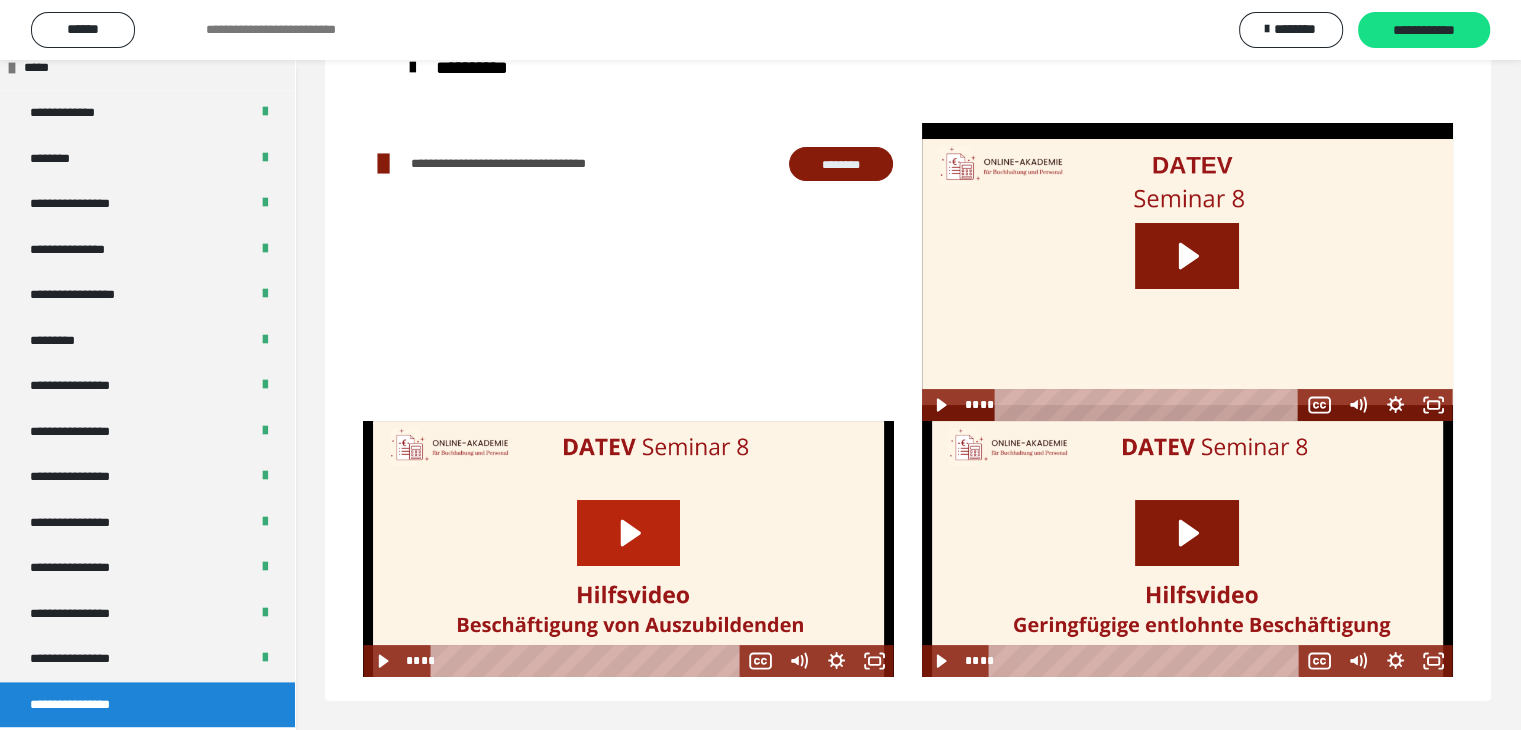 click 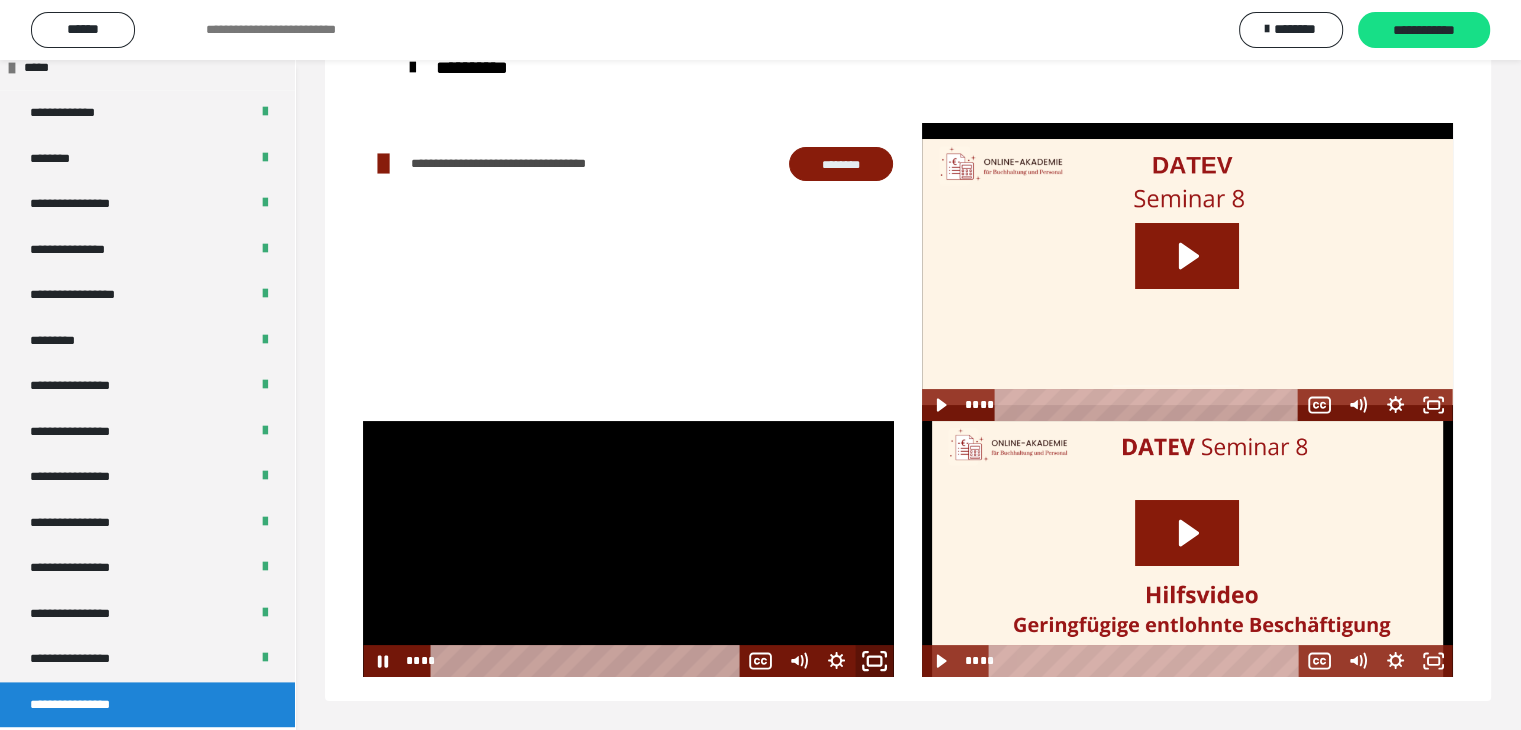 click 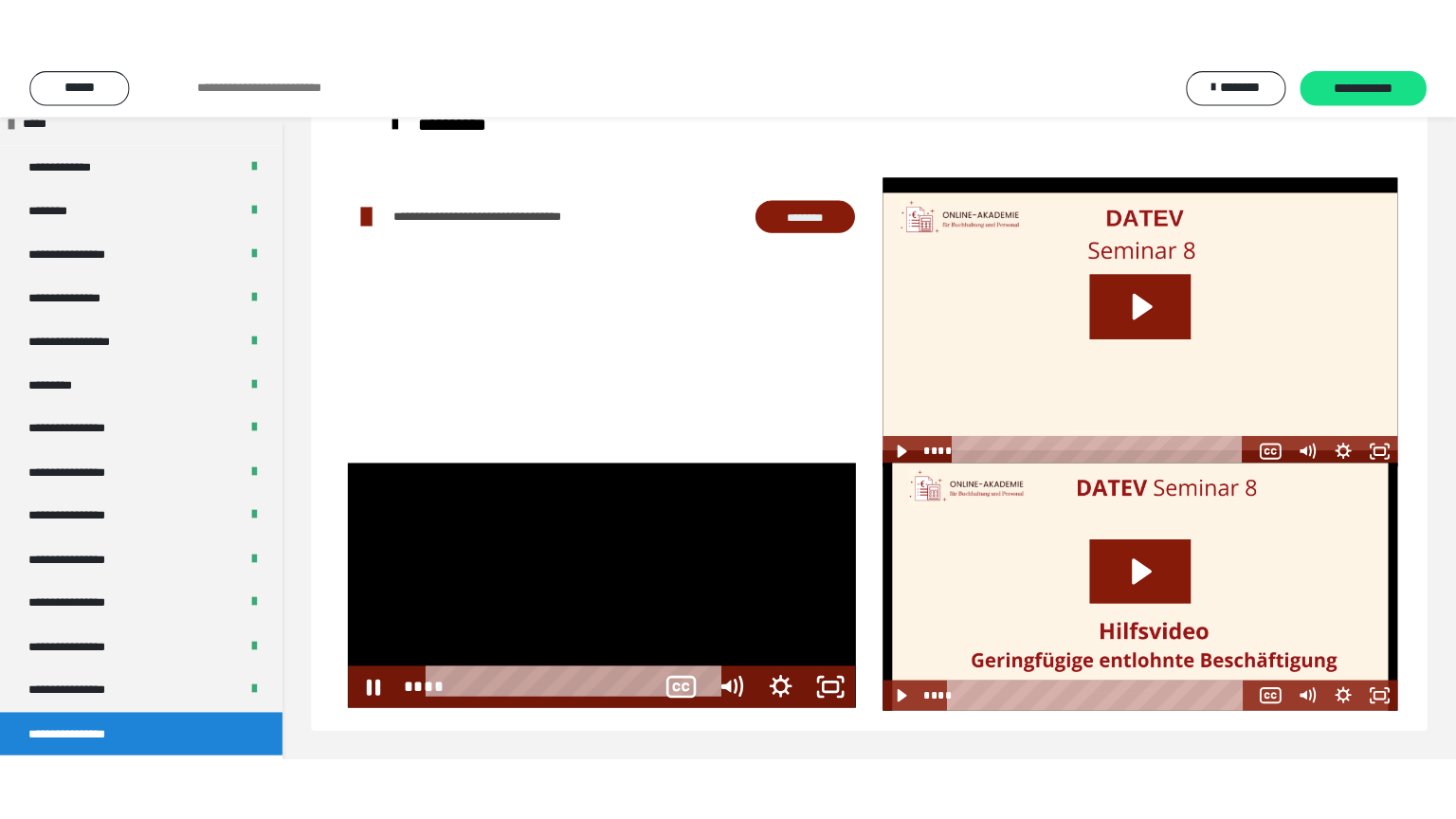 scroll, scrollTop: 57, scrollLeft: 0, axis: vertical 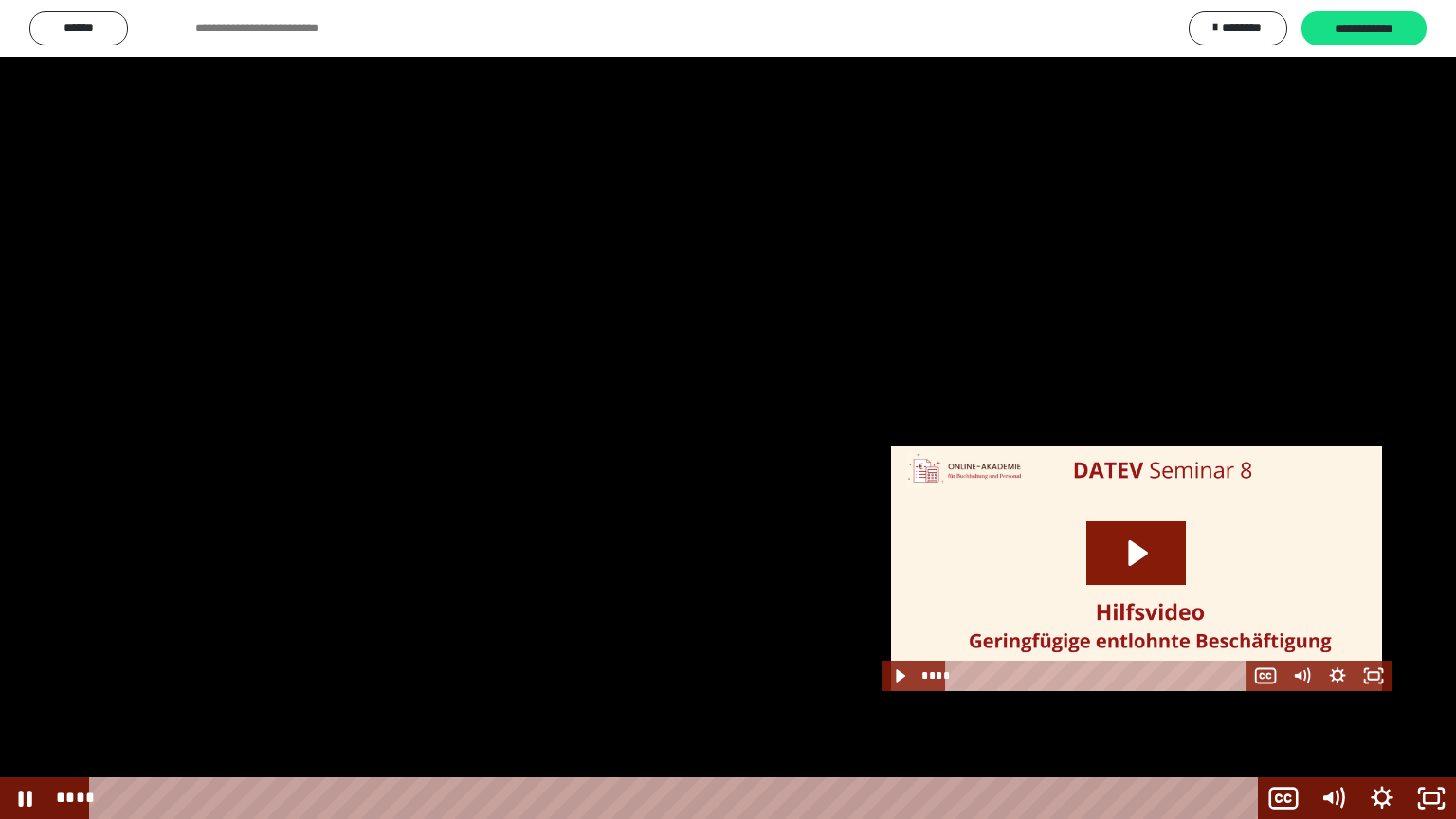 click at bounding box center [728, 410] 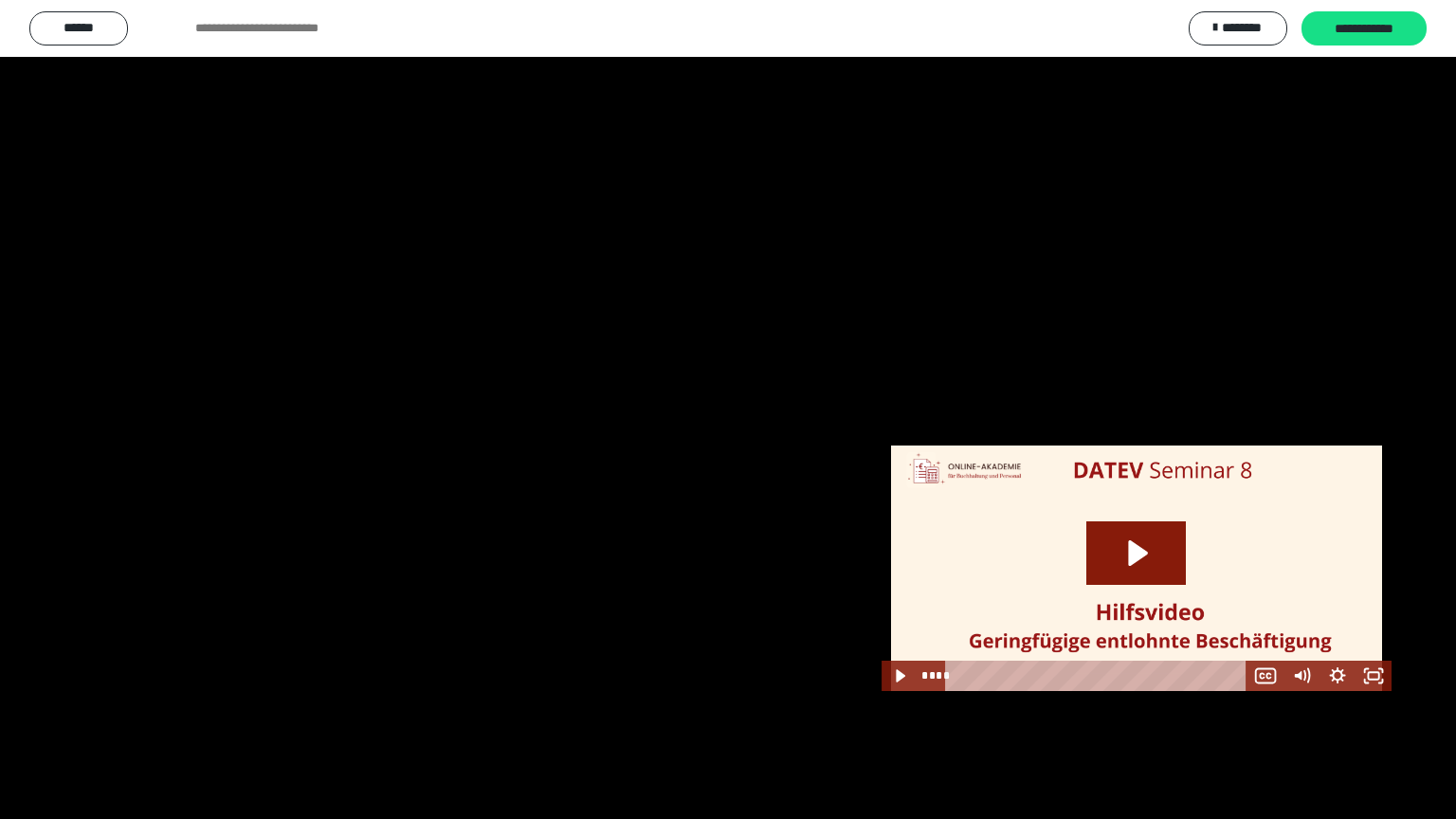click at bounding box center (728, 410) 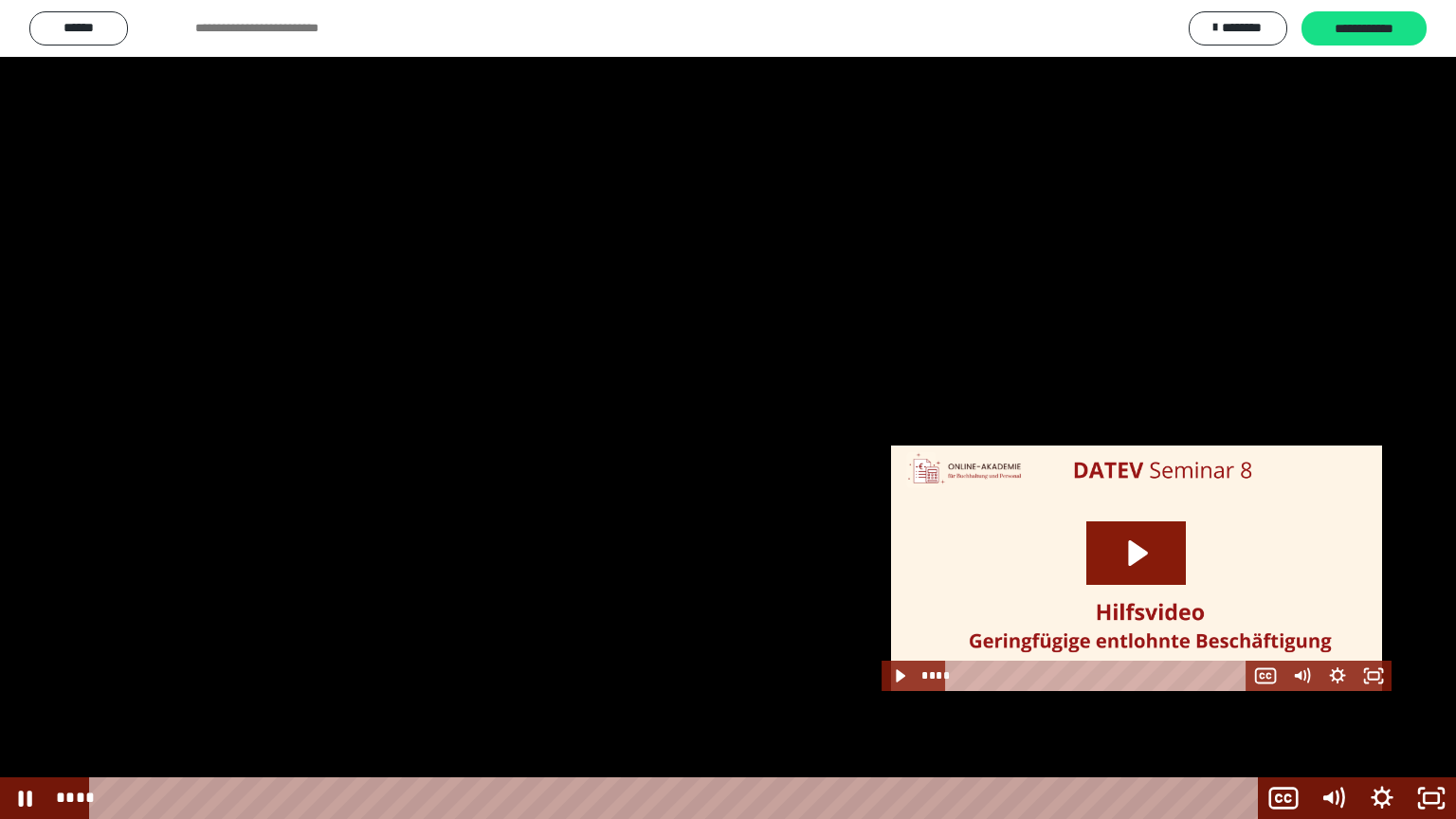 click at bounding box center [728, 410] 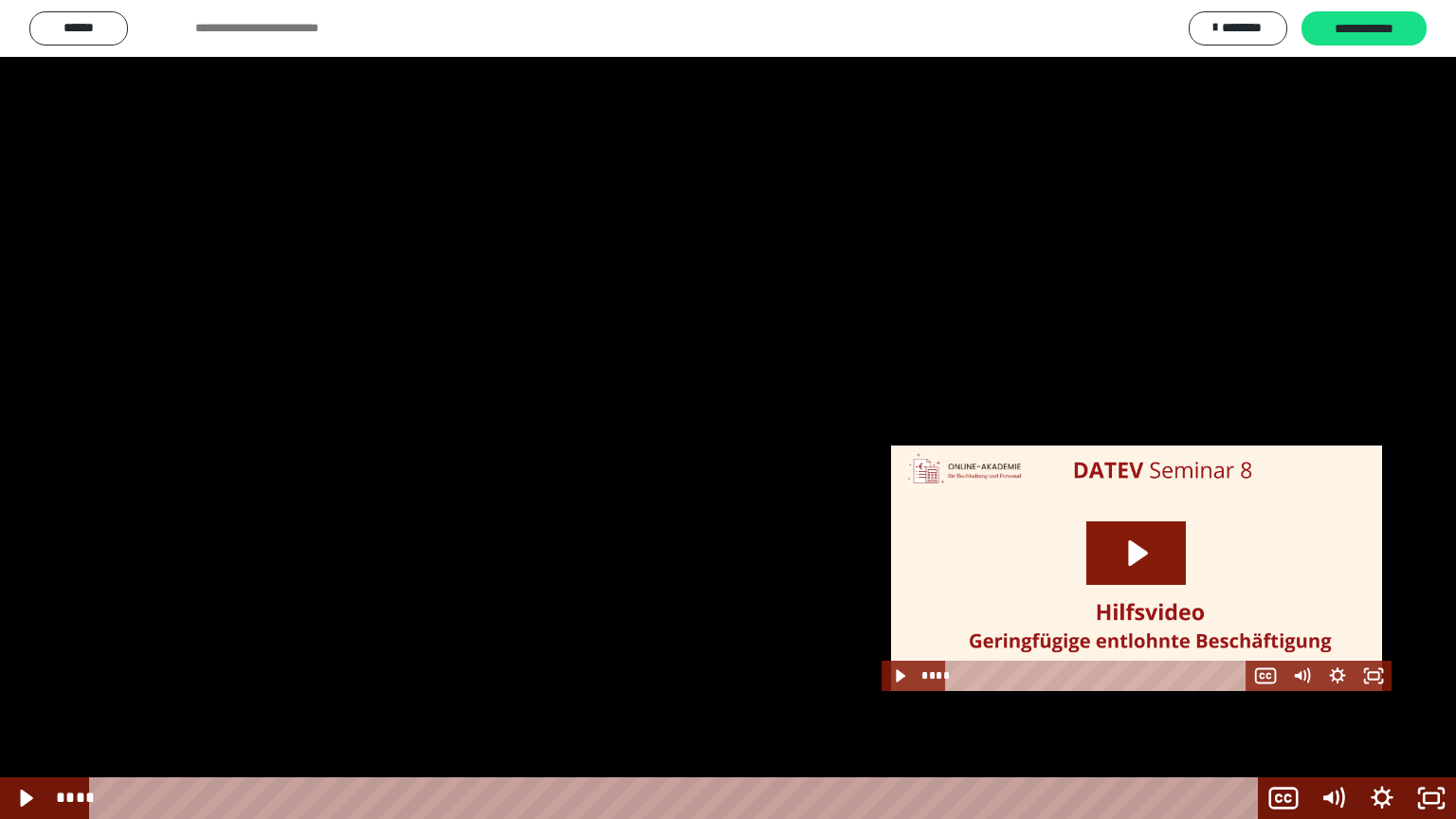 click at bounding box center [728, 410] 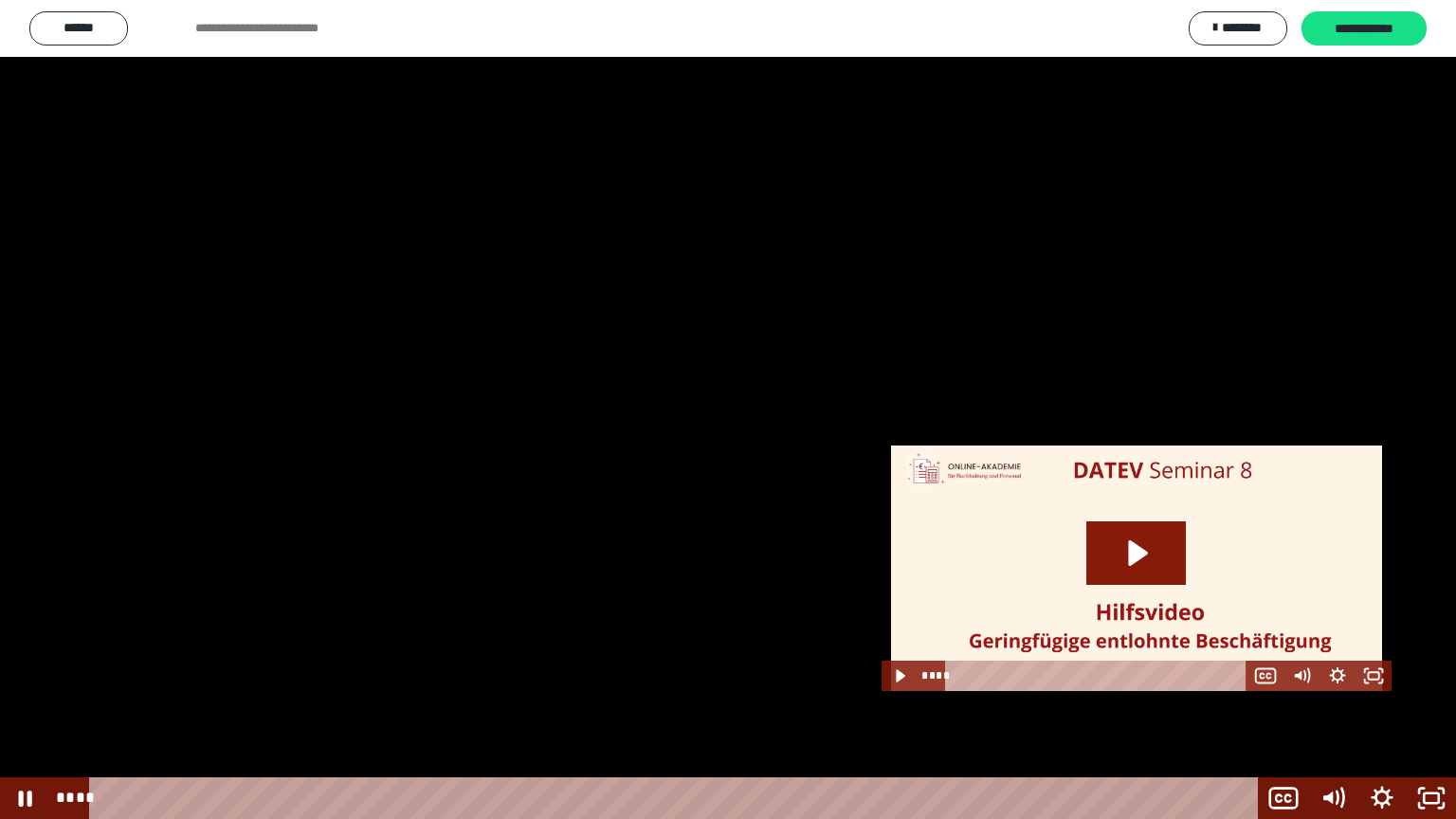 click at bounding box center [728, 410] 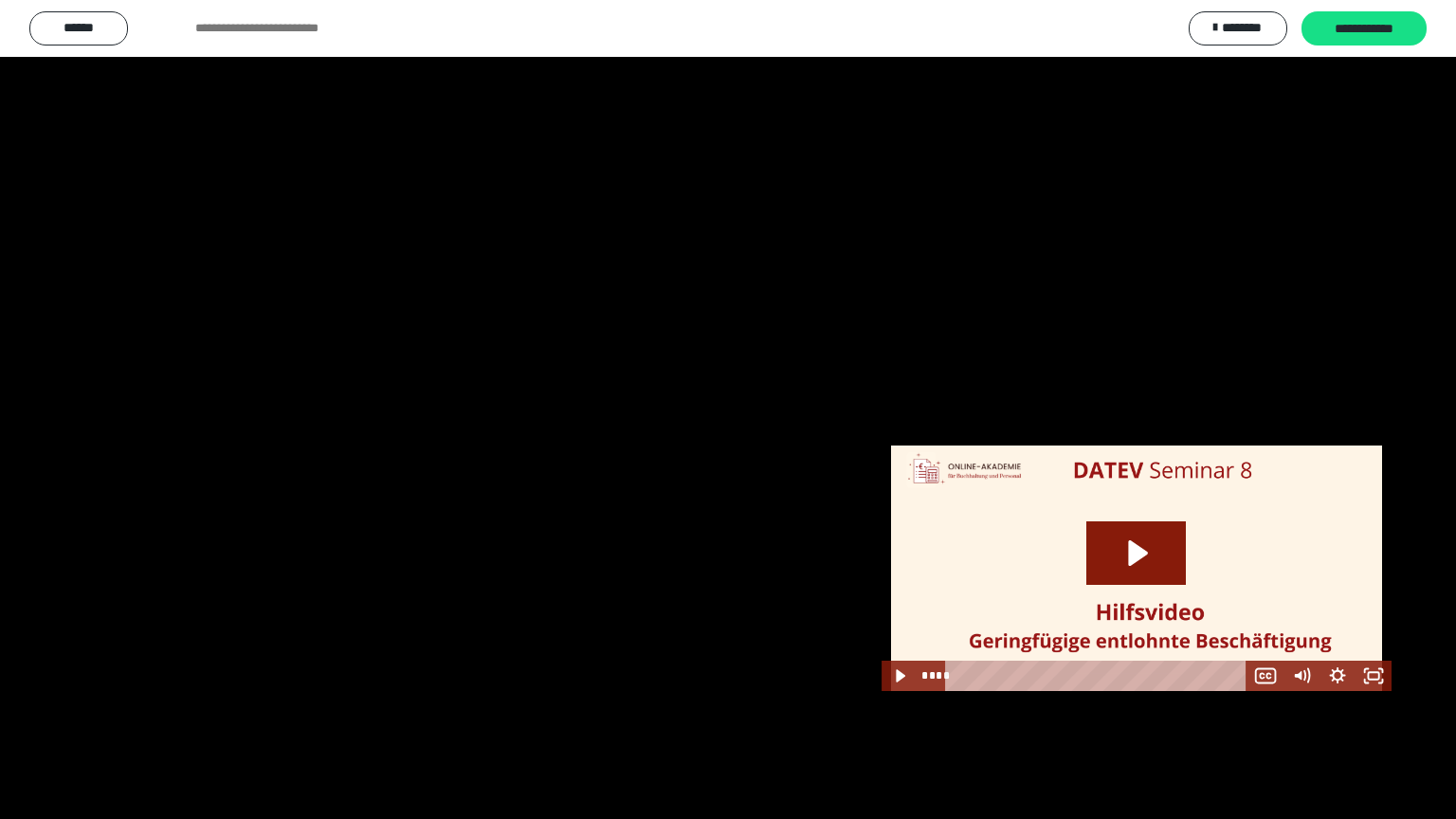 click at bounding box center [728, 410] 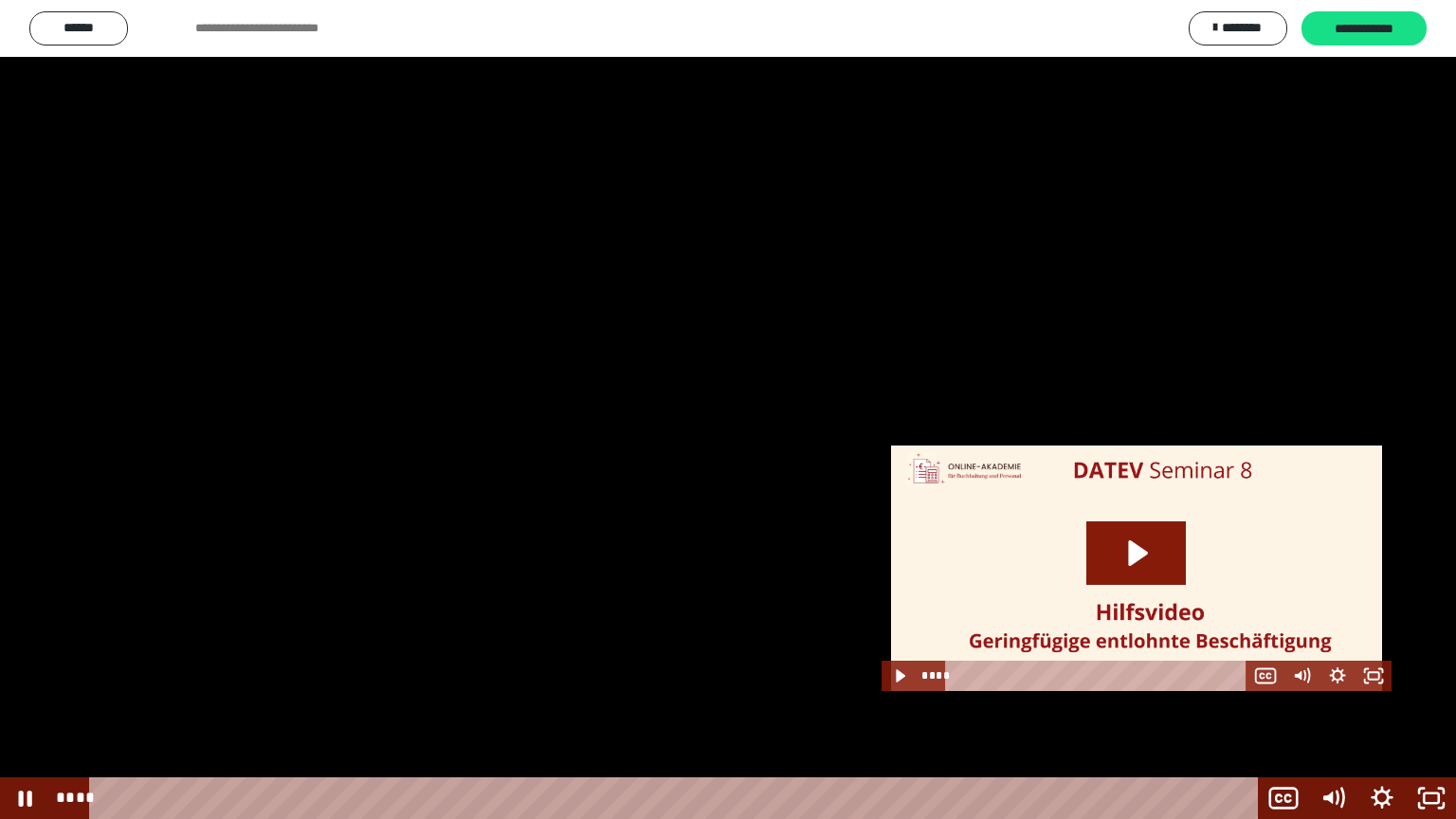 click at bounding box center [728, 410] 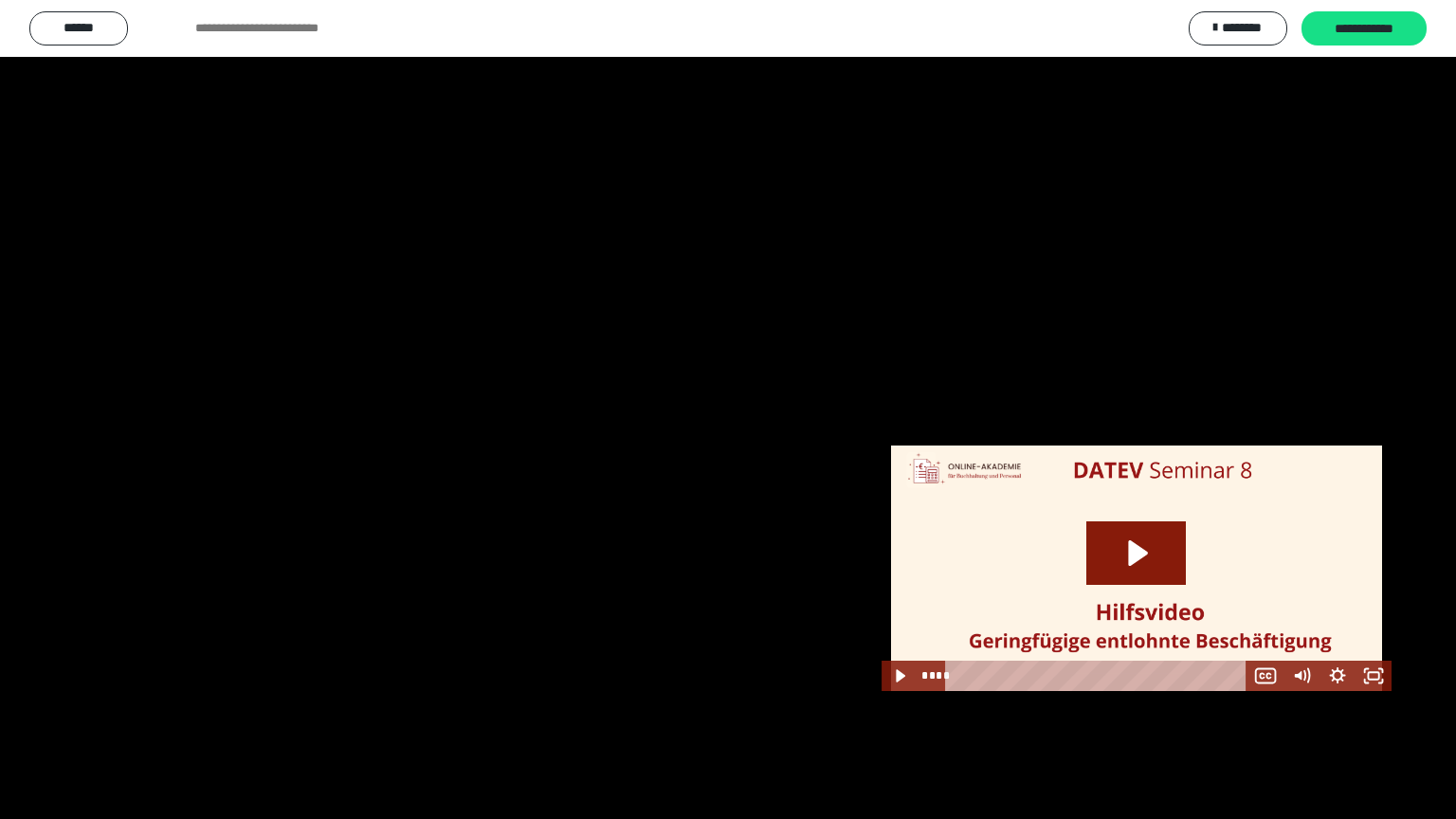 click at bounding box center [728, 410] 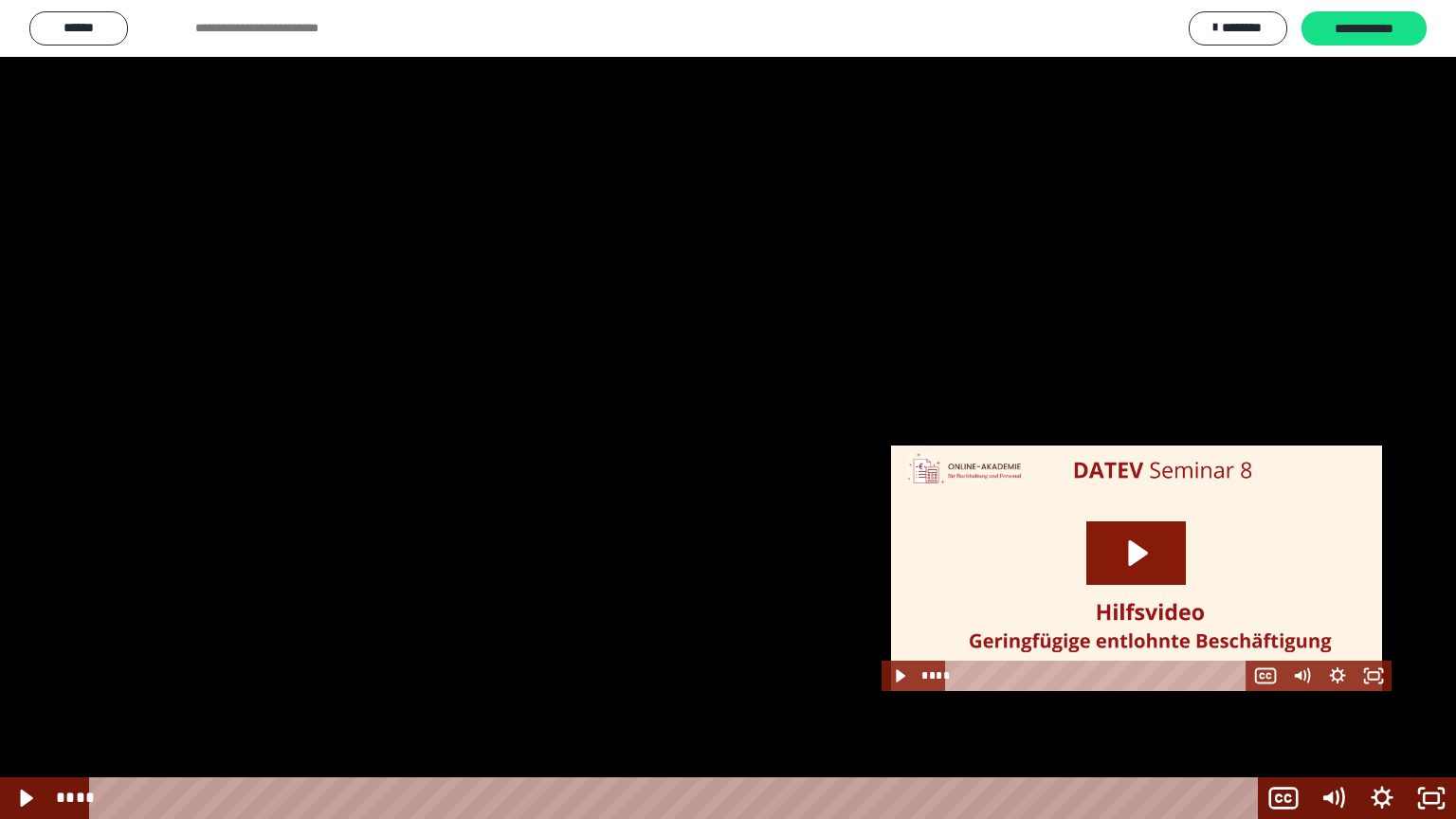 click at bounding box center [728, 410] 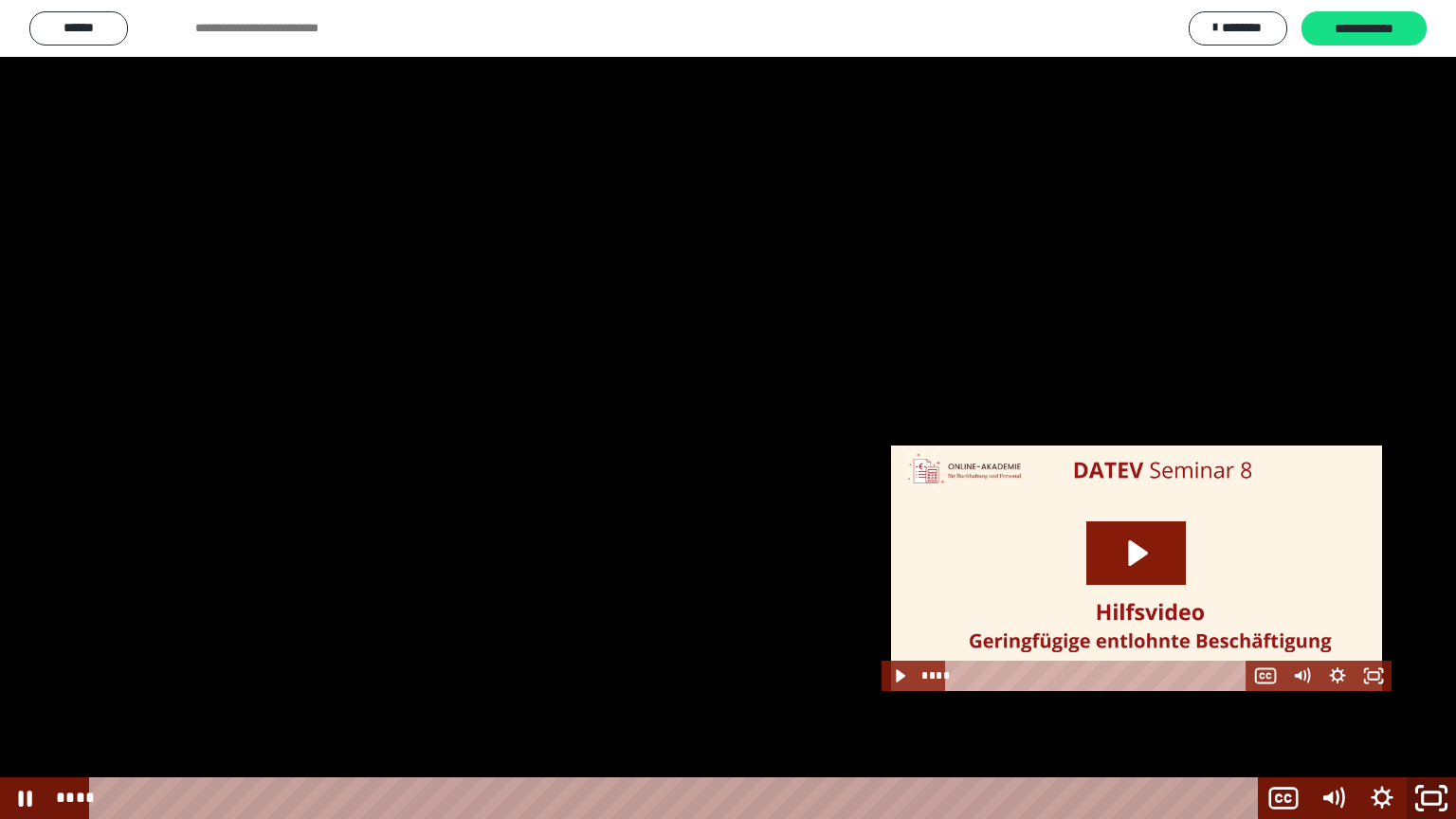 click 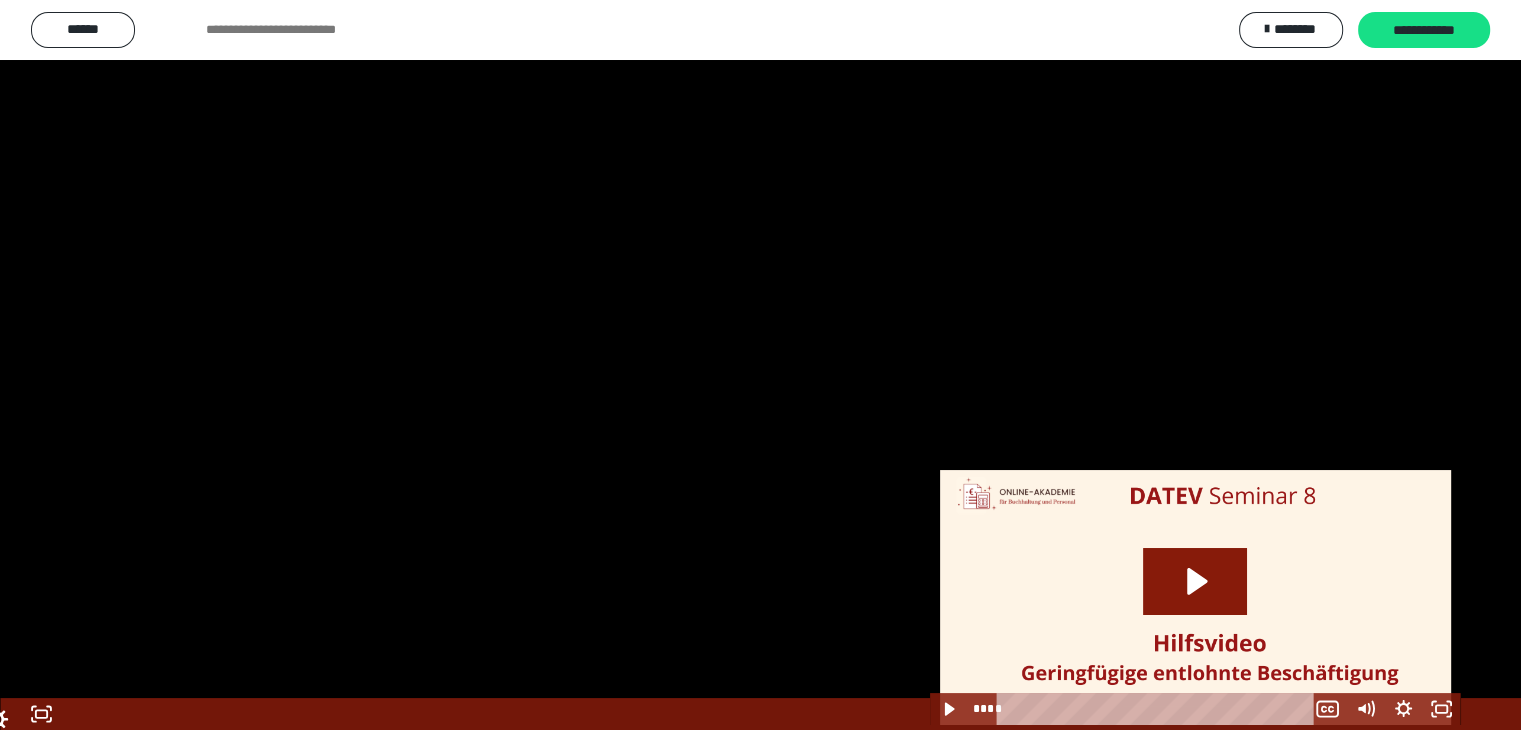 scroll, scrollTop: 2522, scrollLeft: 0, axis: vertical 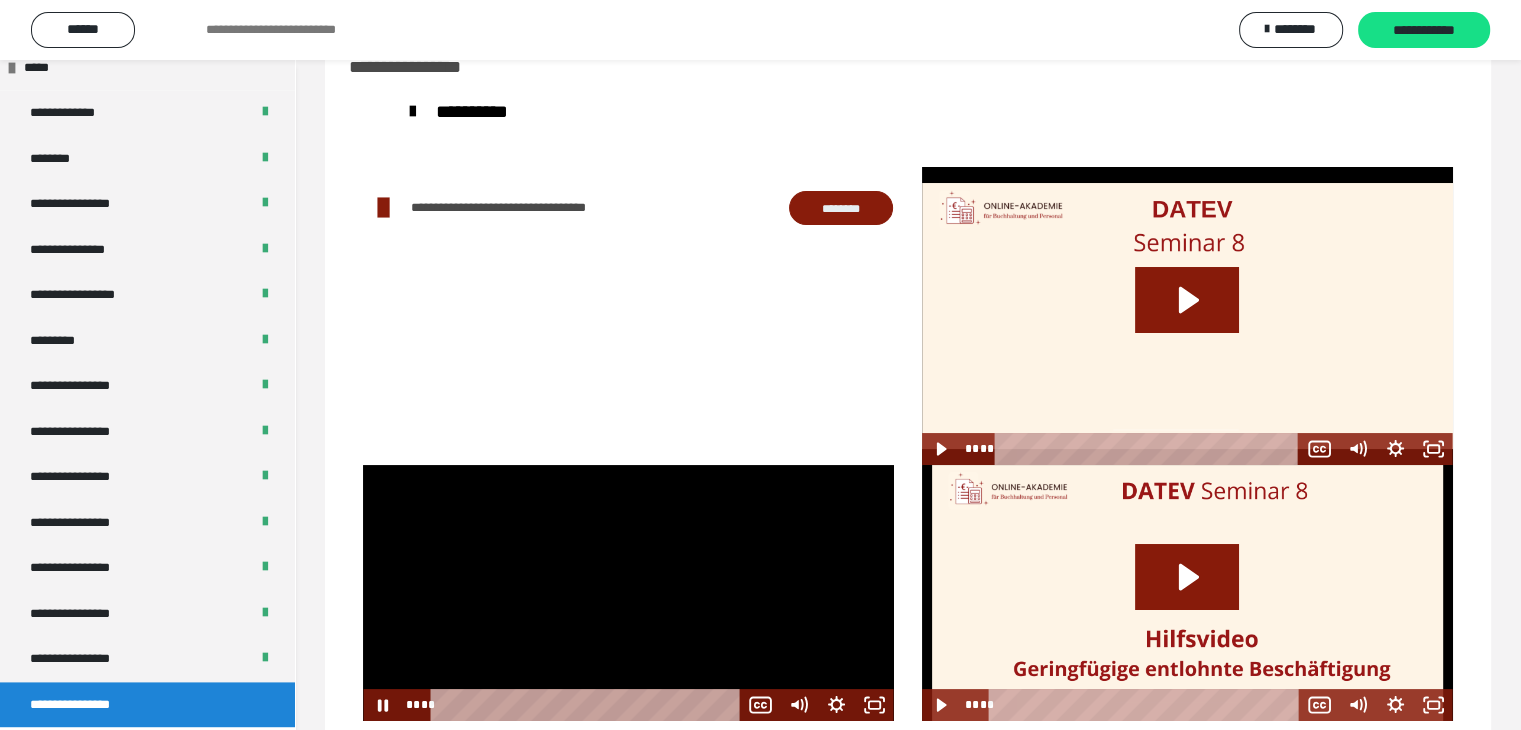 click at bounding box center (628, 593) 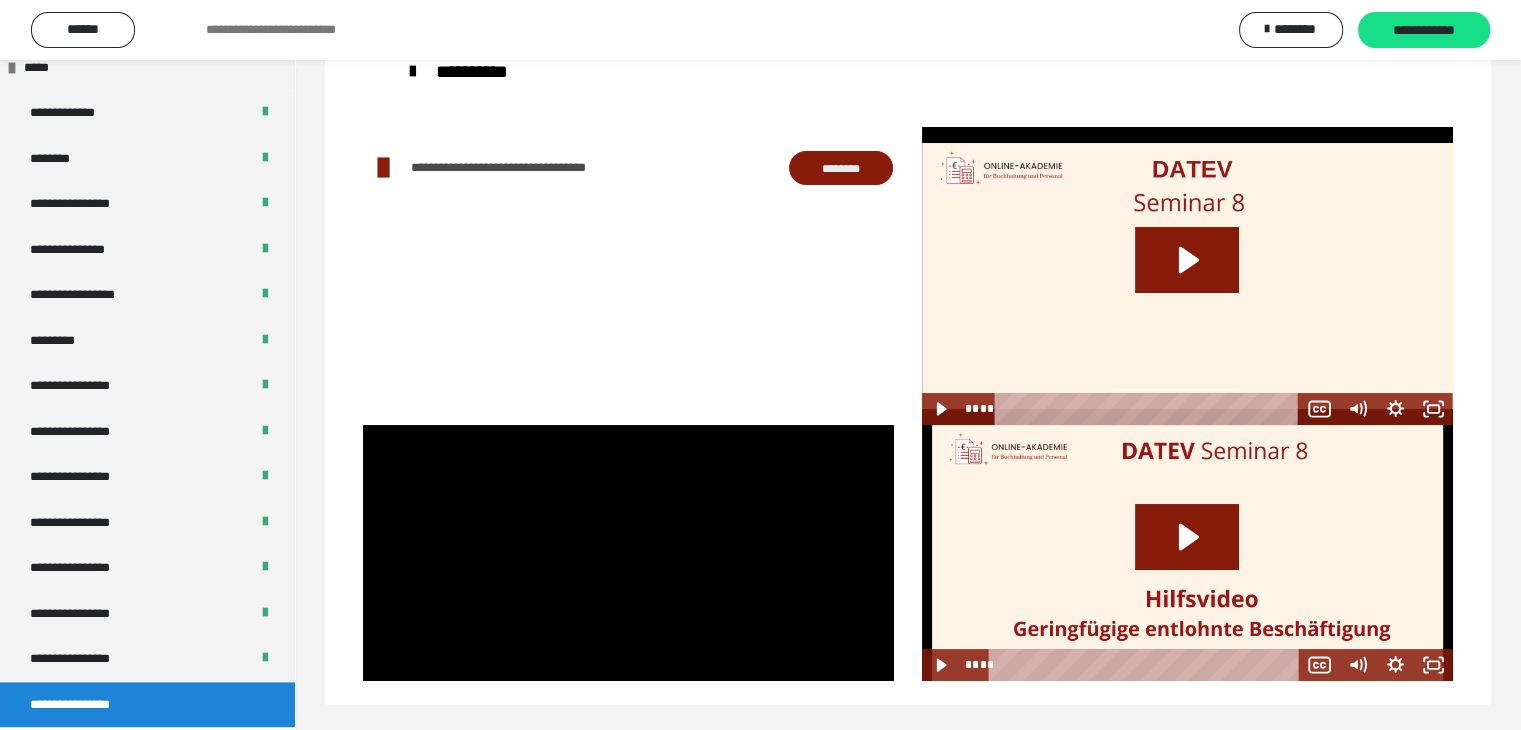 scroll, scrollTop: 104, scrollLeft: 0, axis: vertical 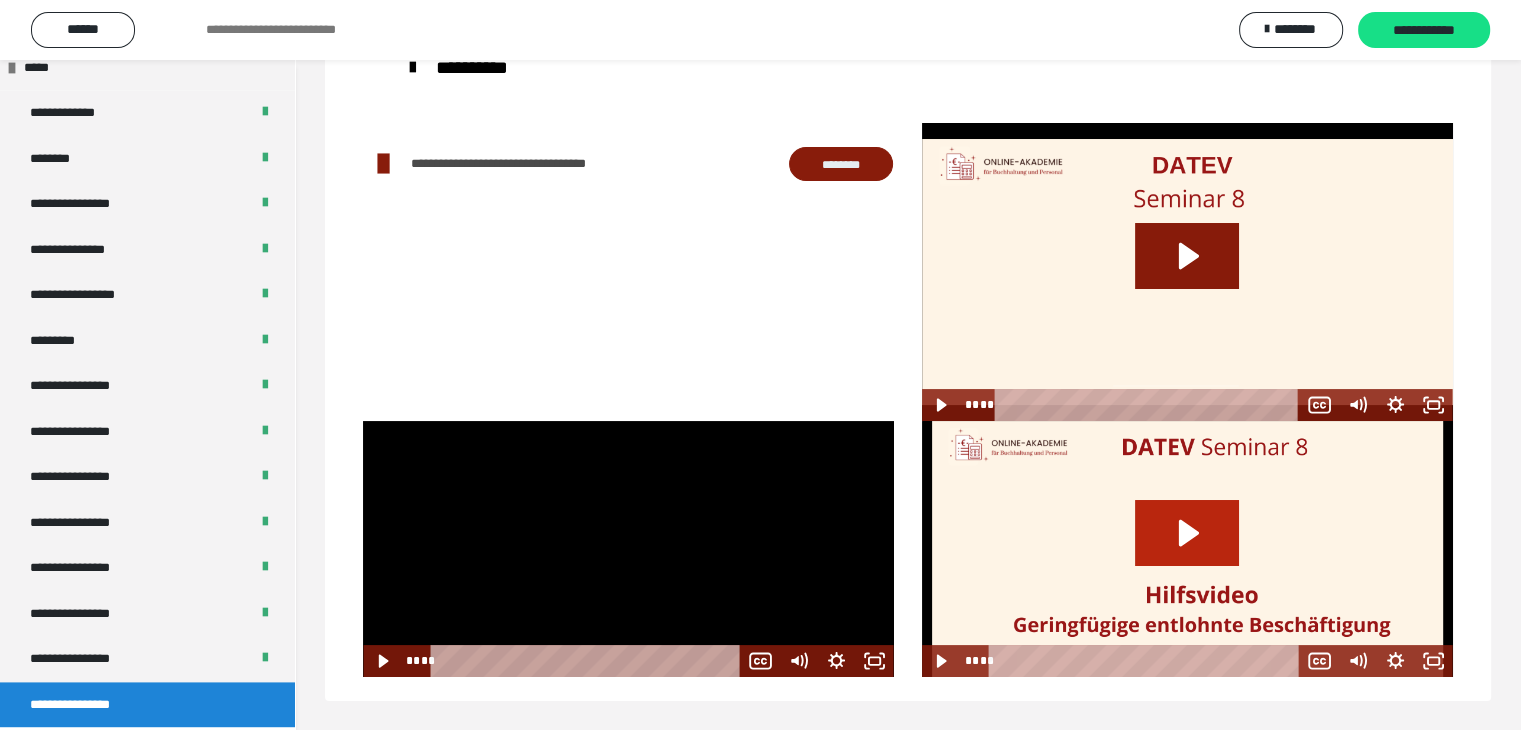 click 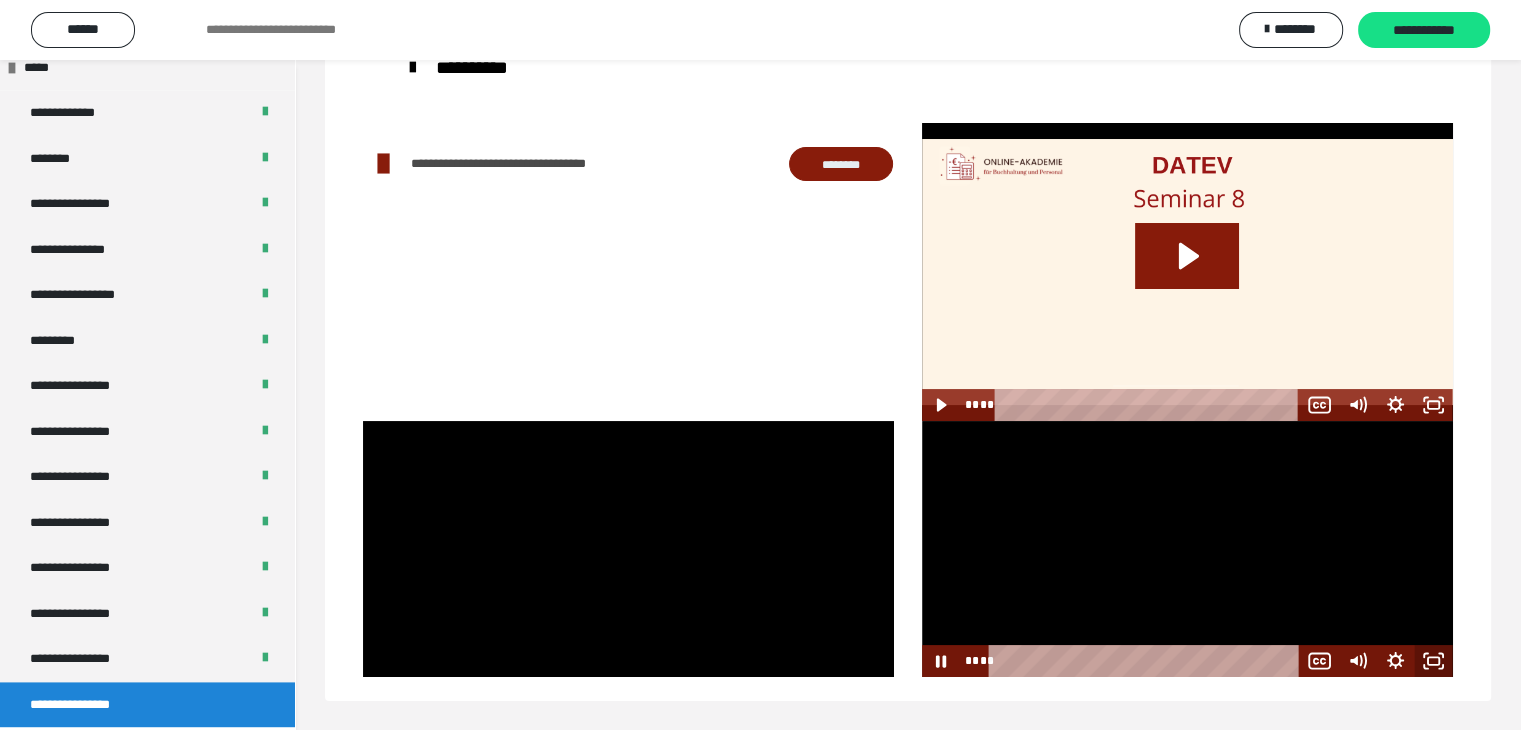 click 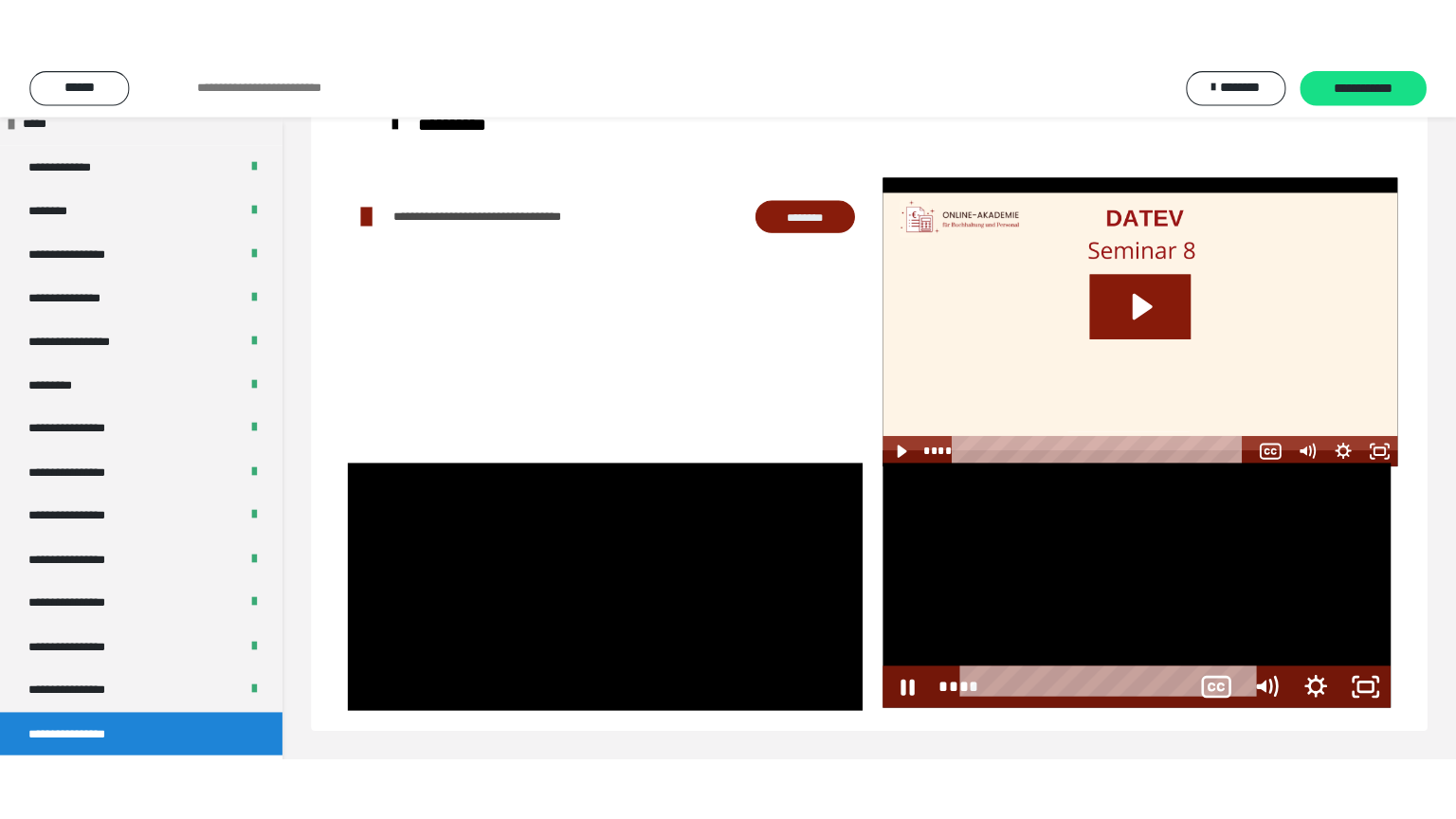 scroll, scrollTop: 57, scrollLeft: 0, axis: vertical 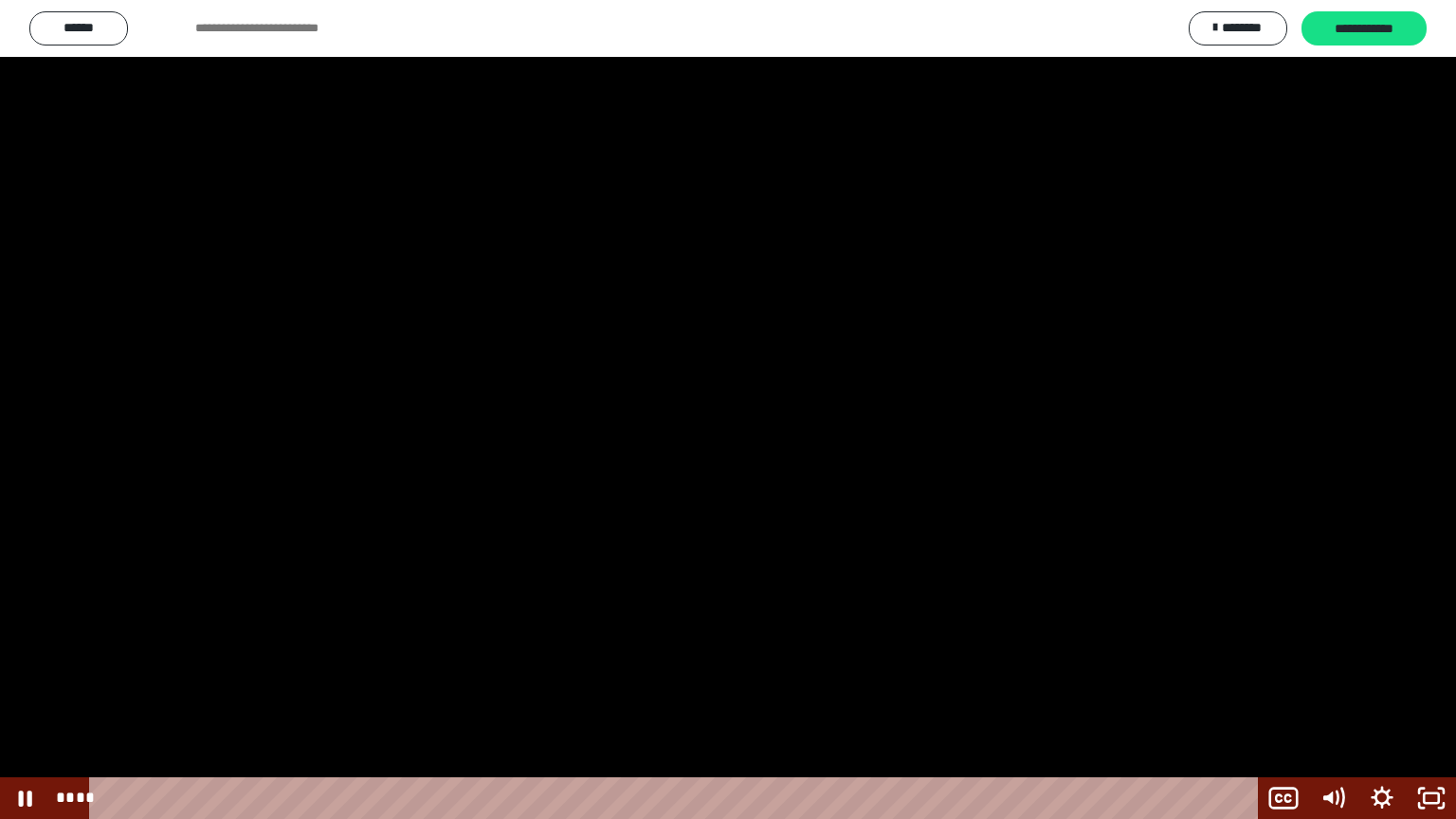 click at bounding box center (728, 410) 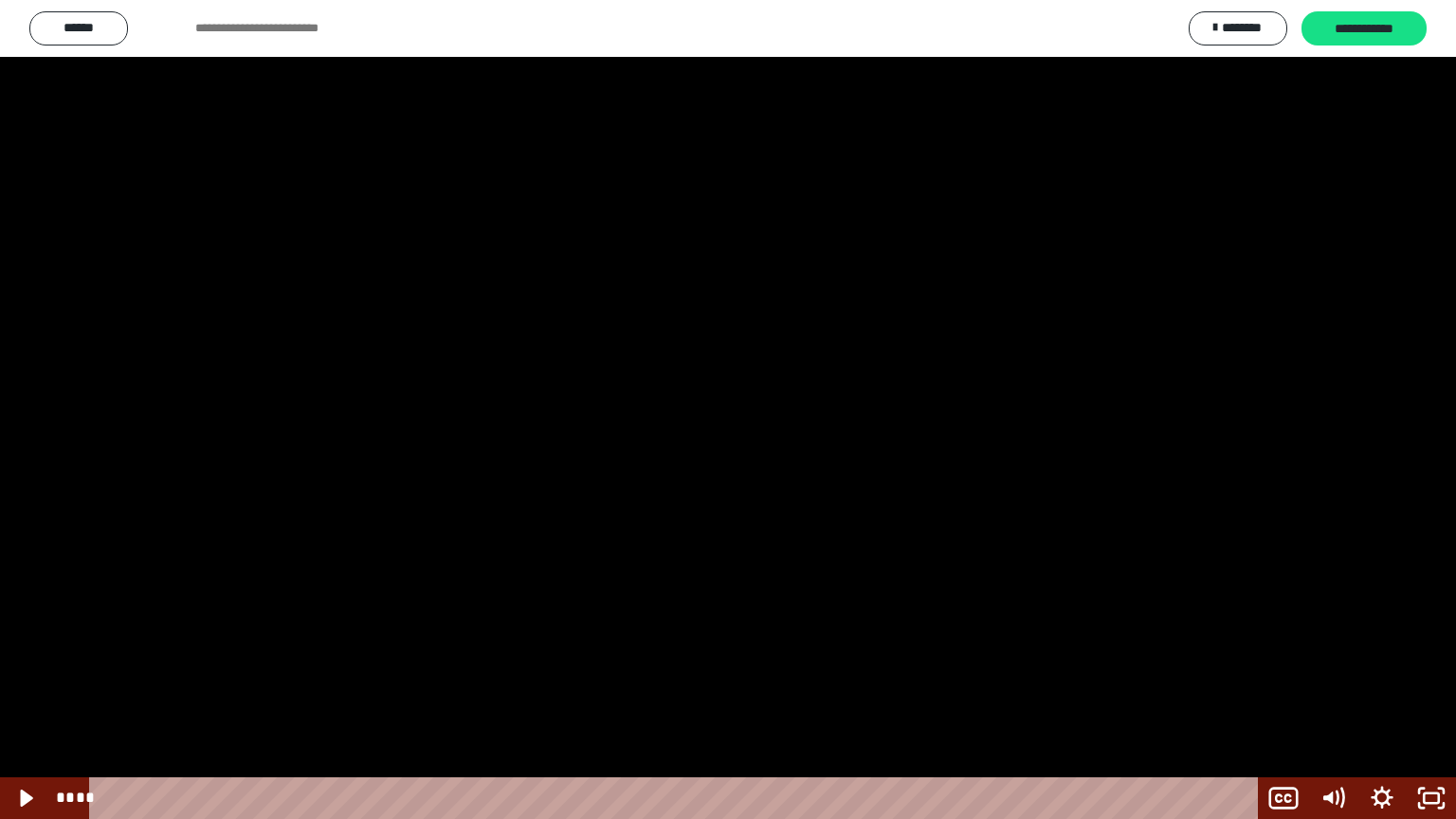 click at bounding box center (728, 410) 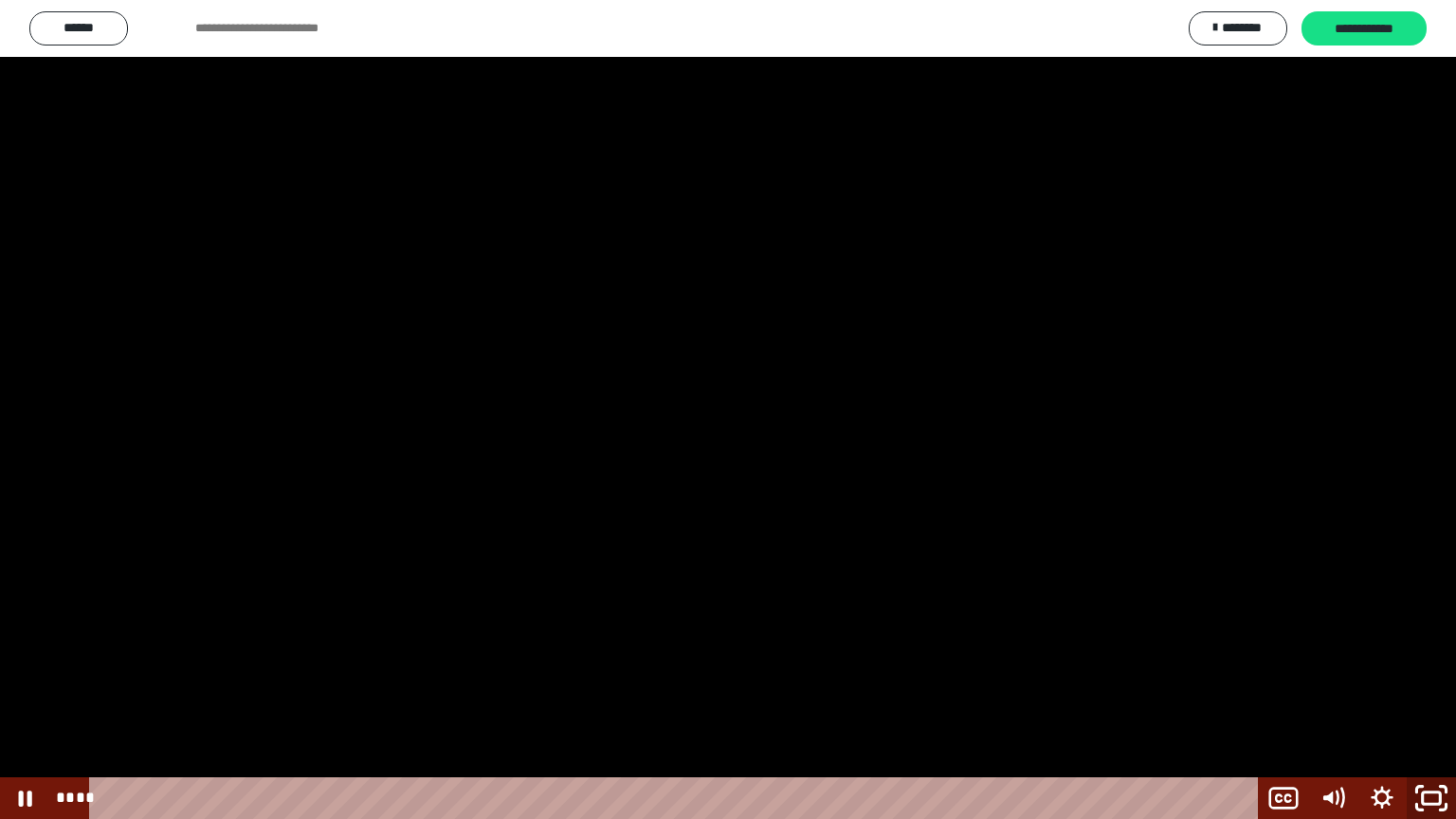 click 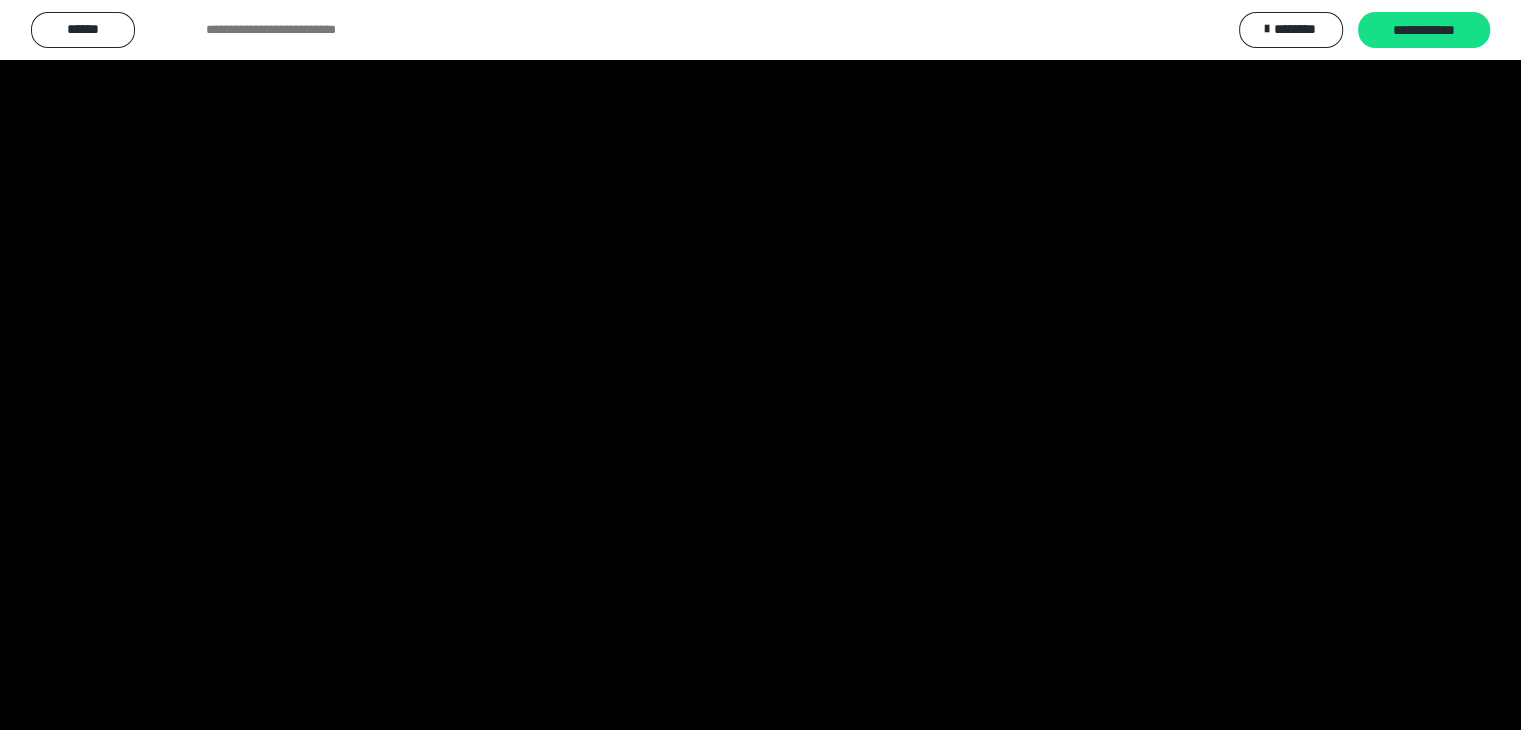 scroll, scrollTop: 2522, scrollLeft: 0, axis: vertical 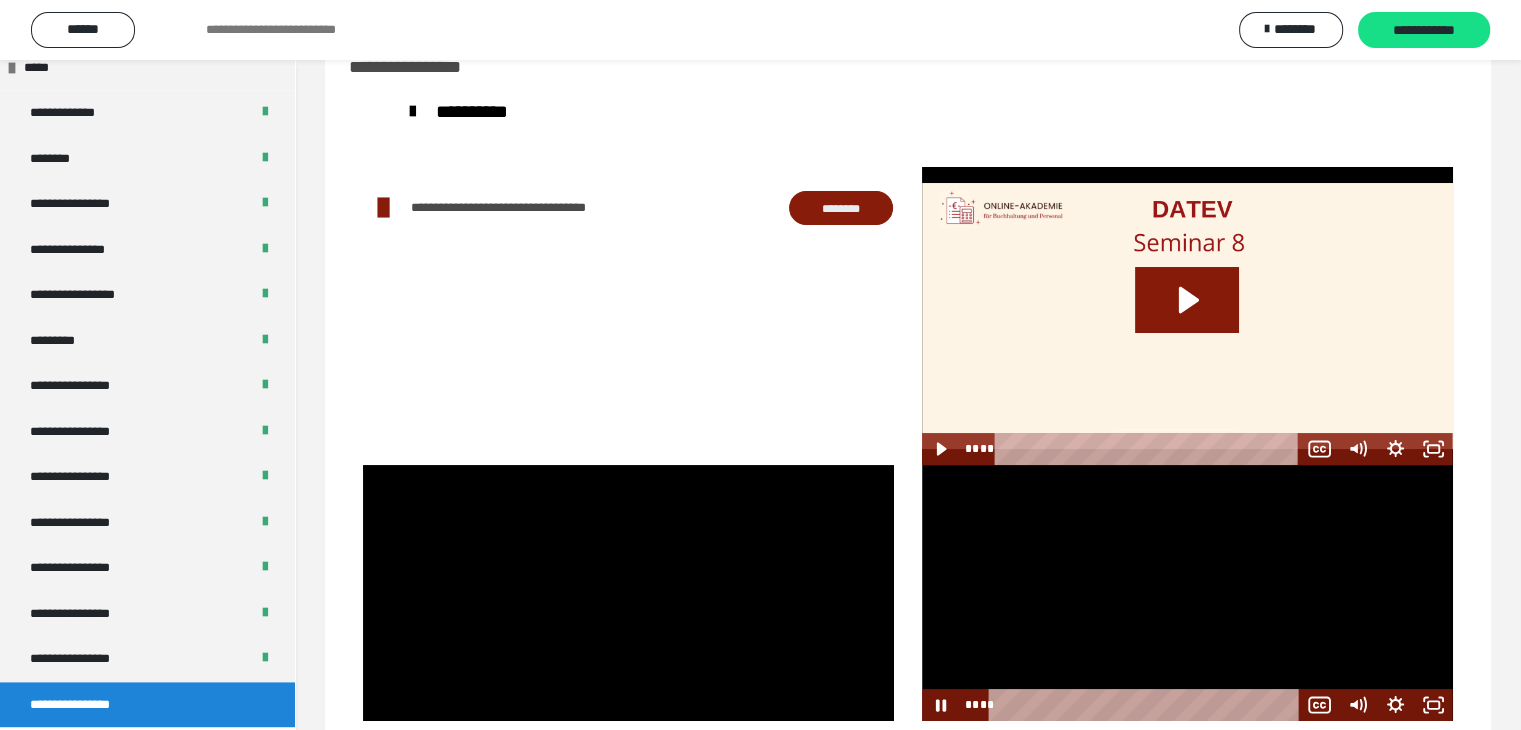 click at bounding box center (1187, 593) 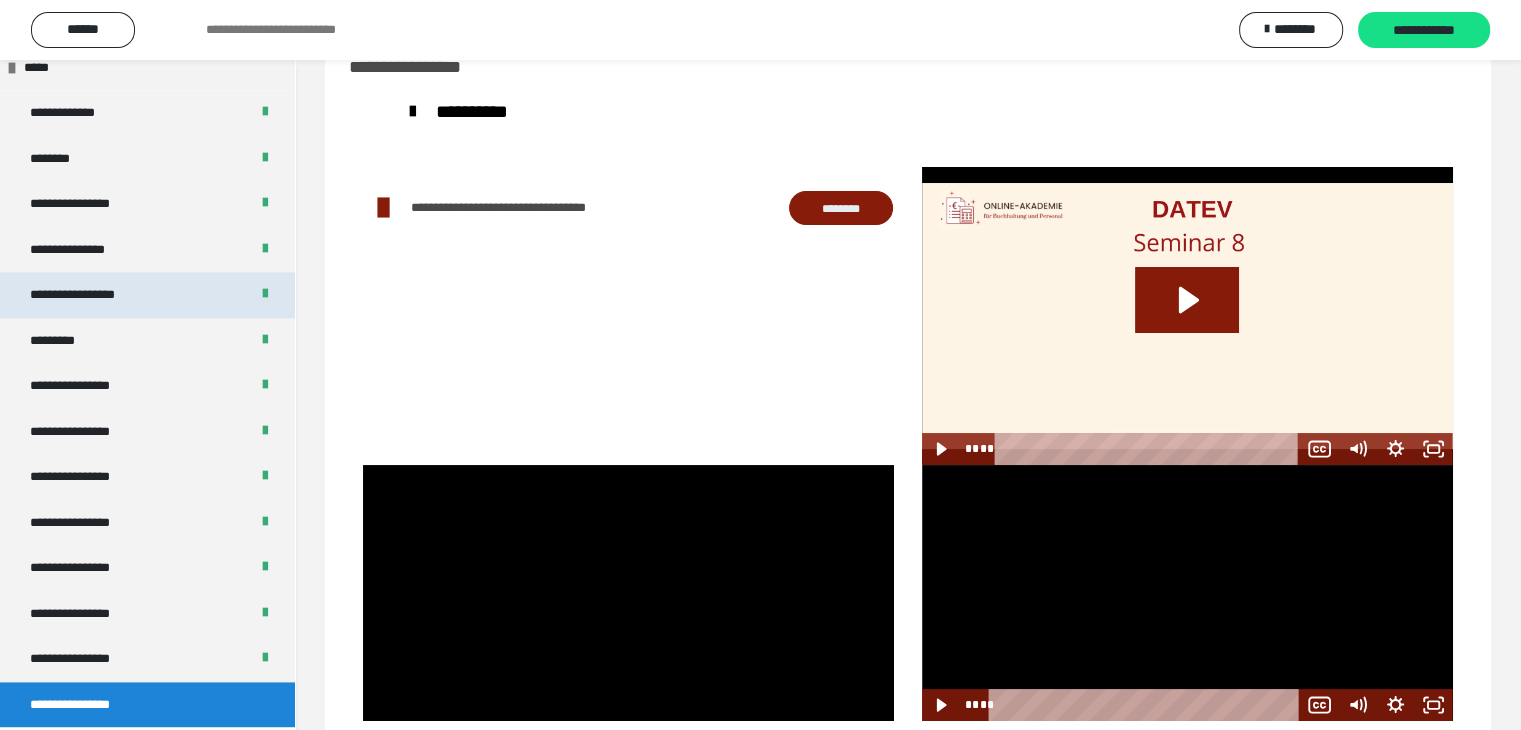 click on "**********" at bounding box center [147, 295] 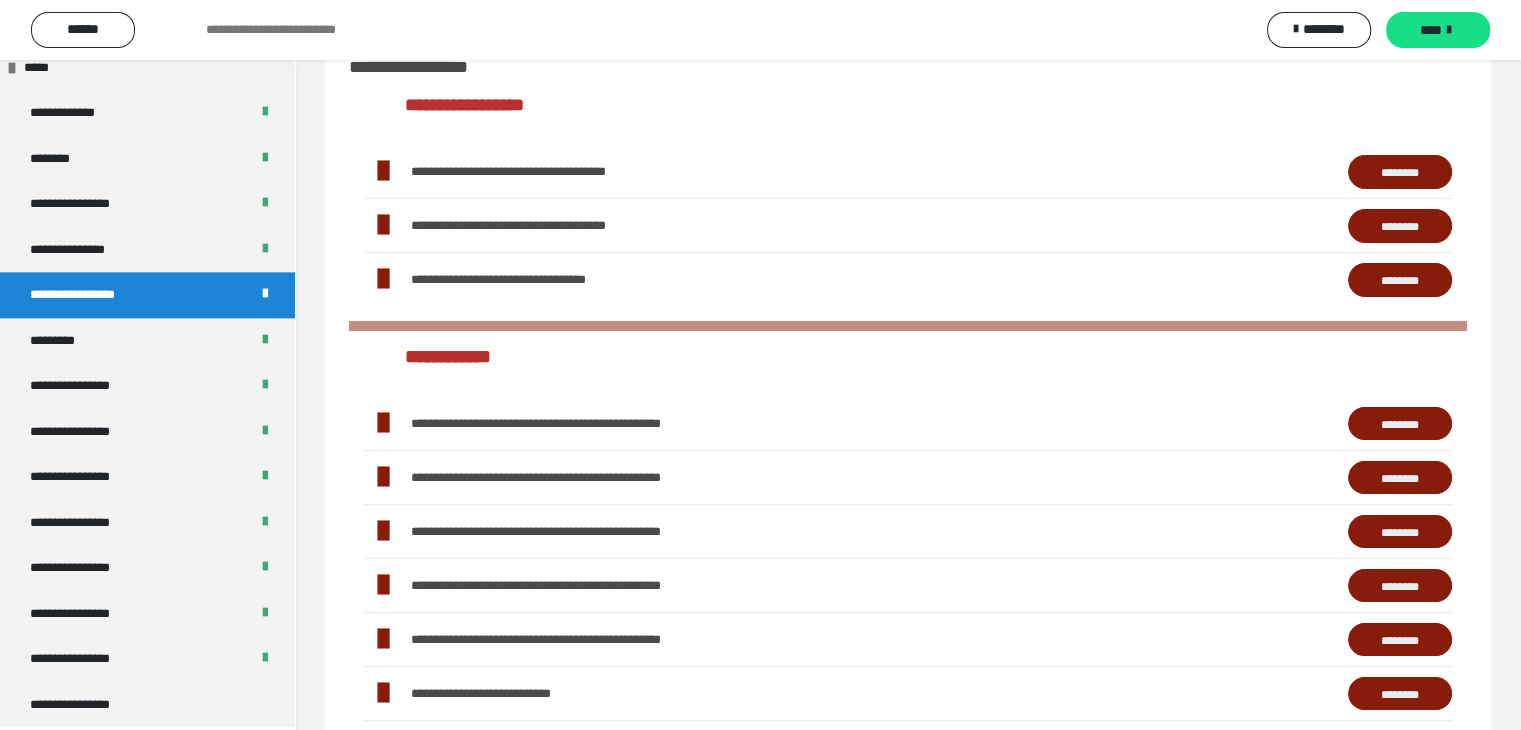 click on "**********" at bounding box center [147, 295] 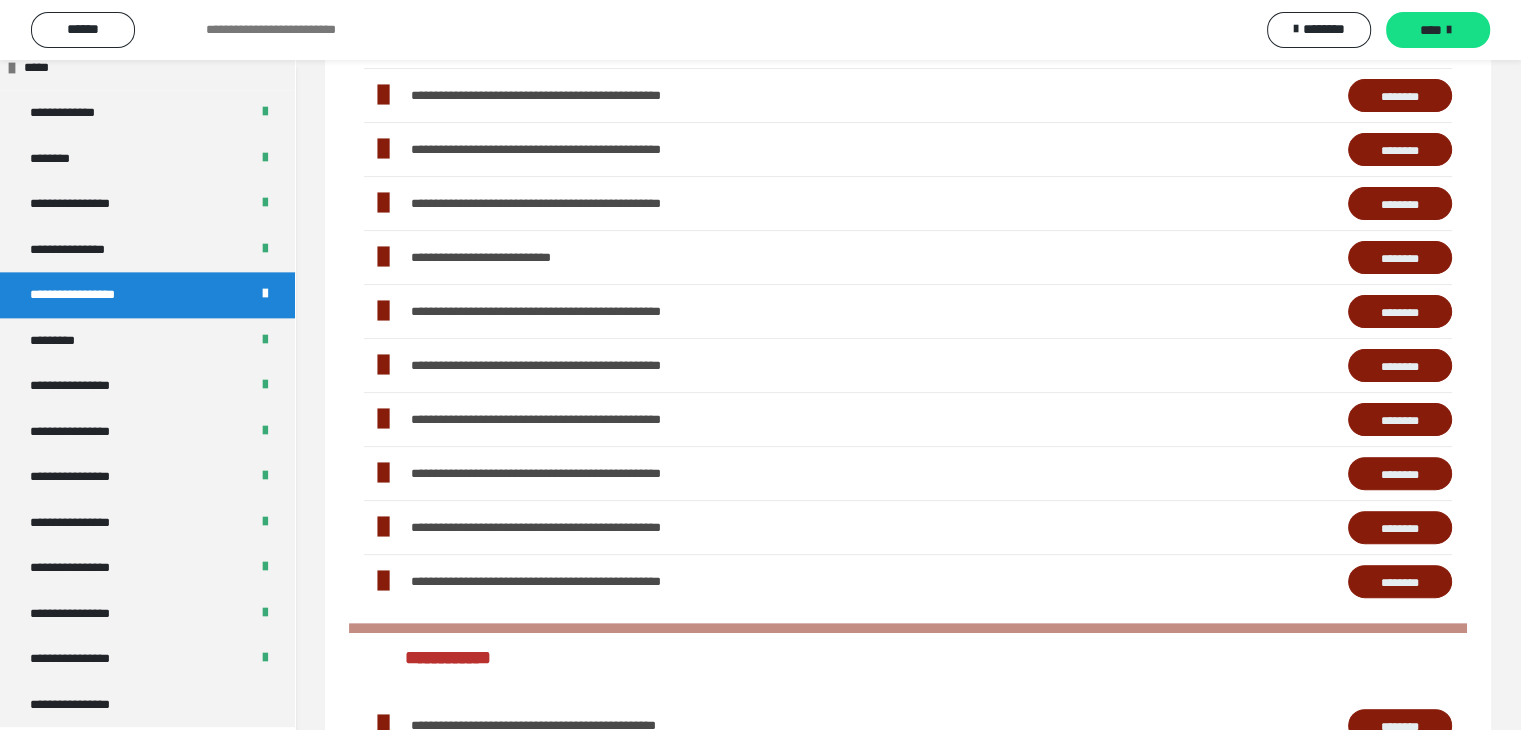 scroll, scrollTop: 507, scrollLeft: 0, axis: vertical 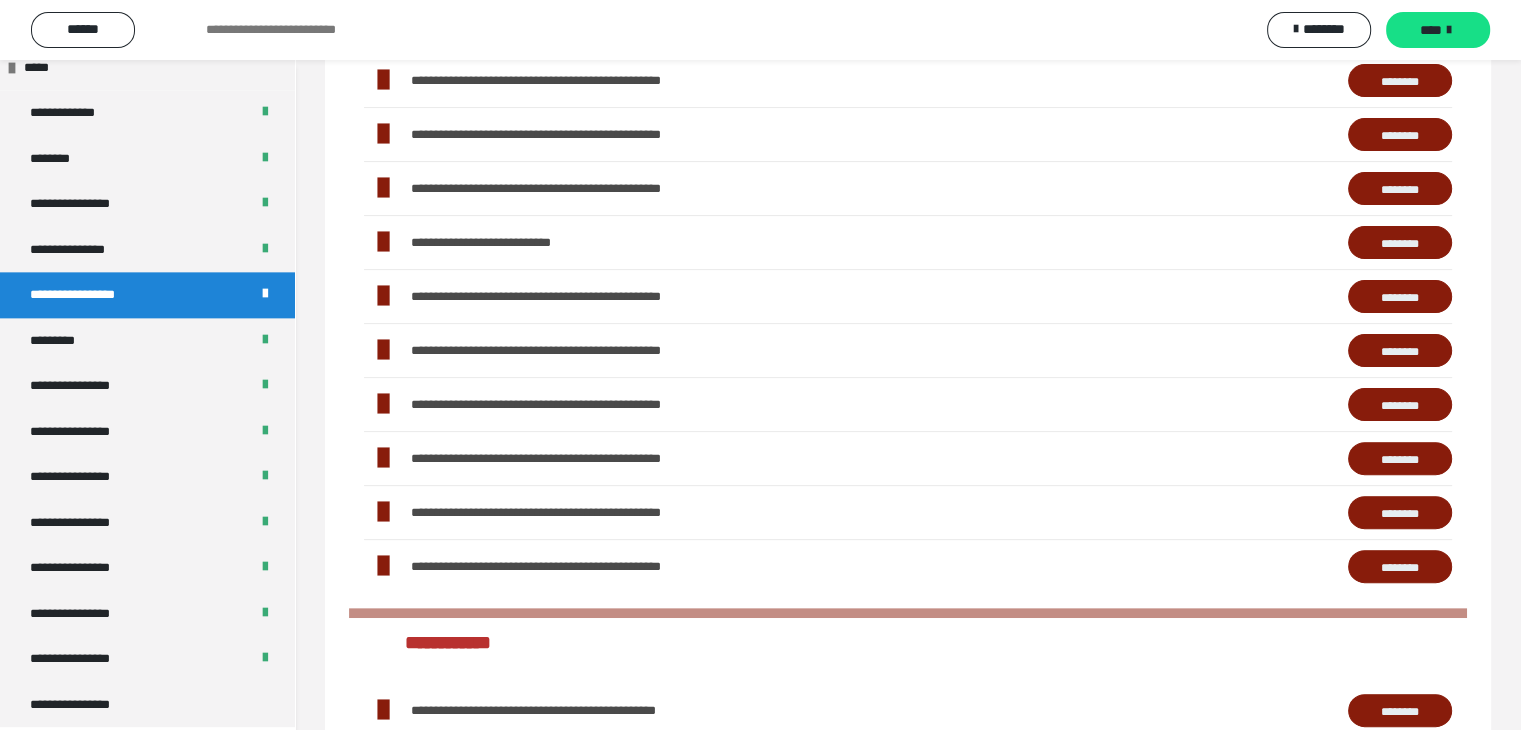 click on "********" at bounding box center [1400, 351] 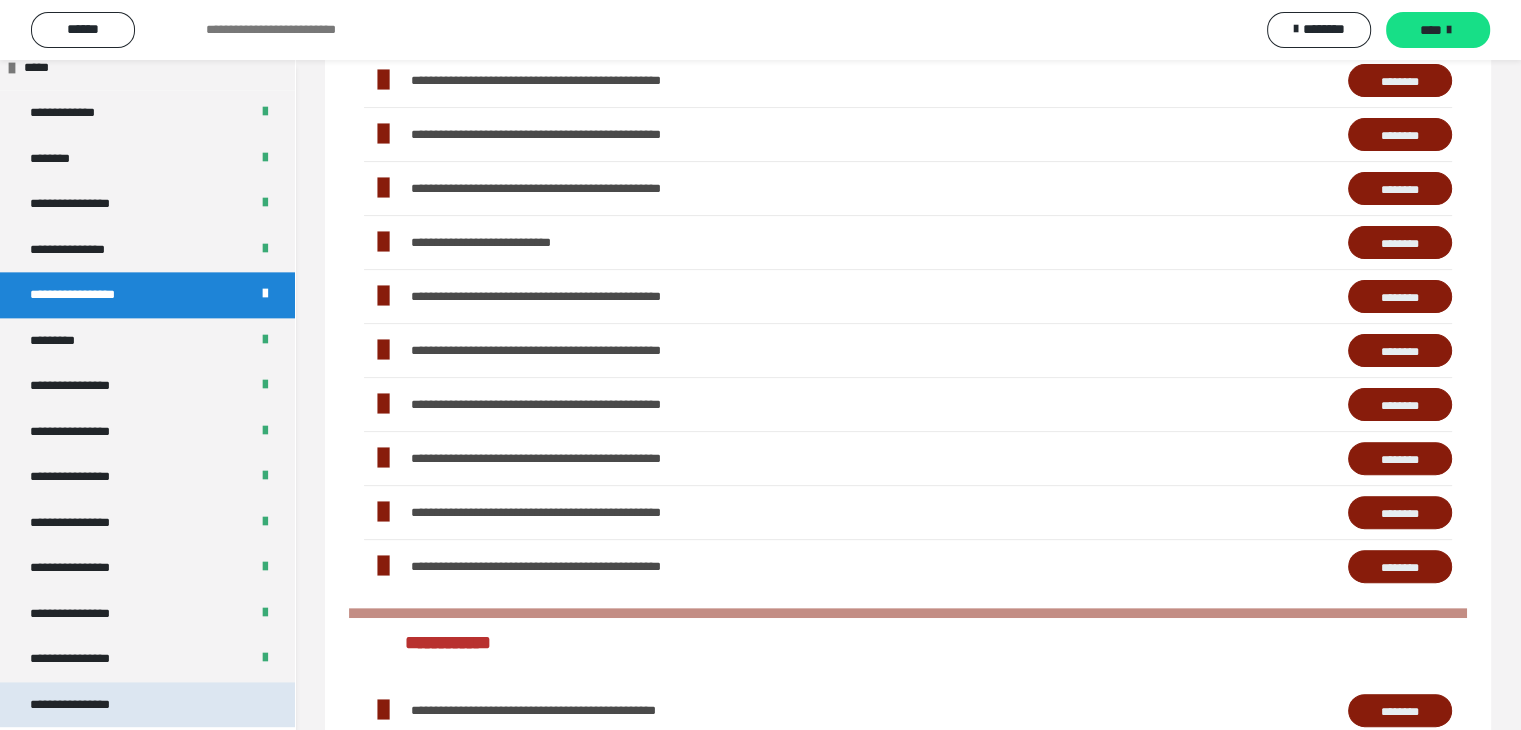 click on "**********" at bounding box center (147, 705) 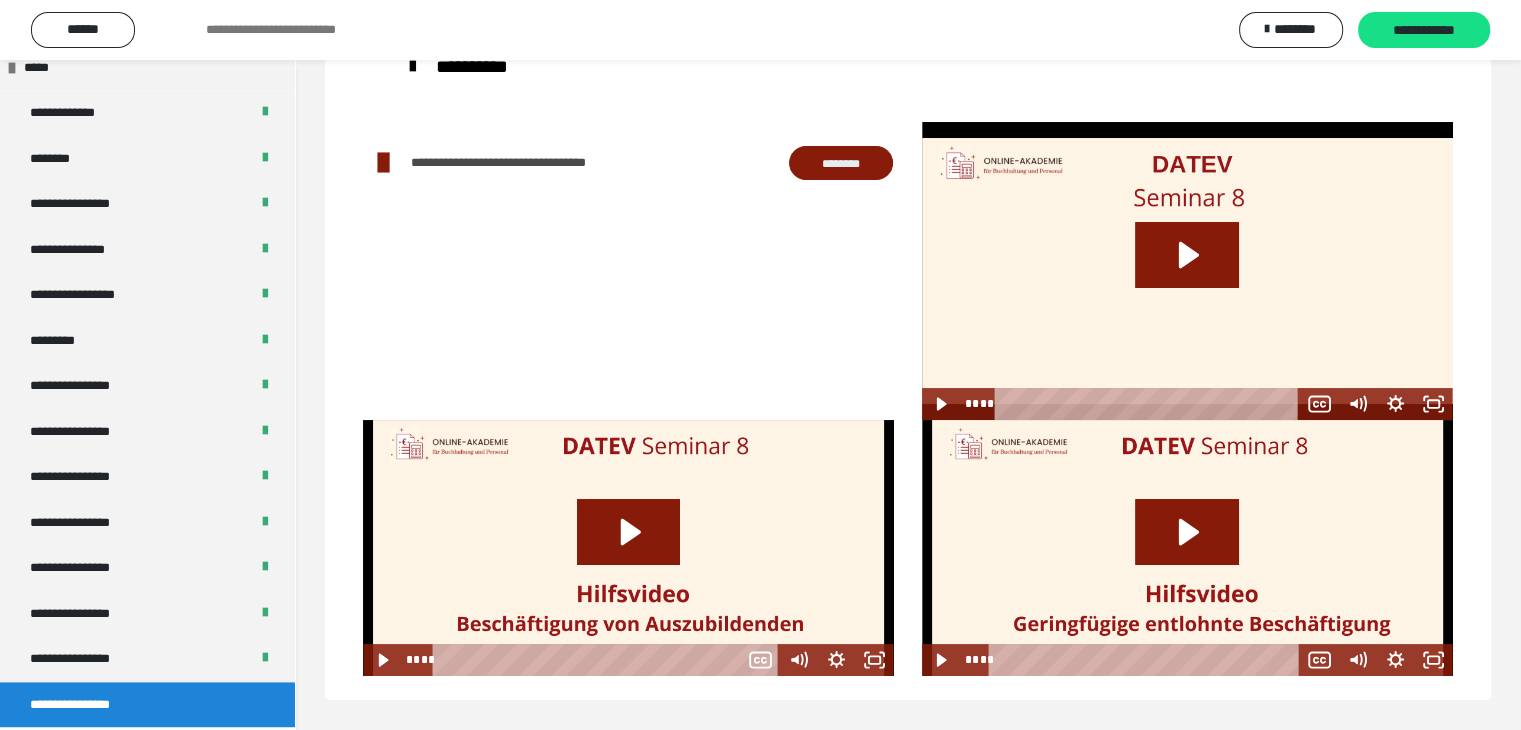 scroll, scrollTop: 60, scrollLeft: 0, axis: vertical 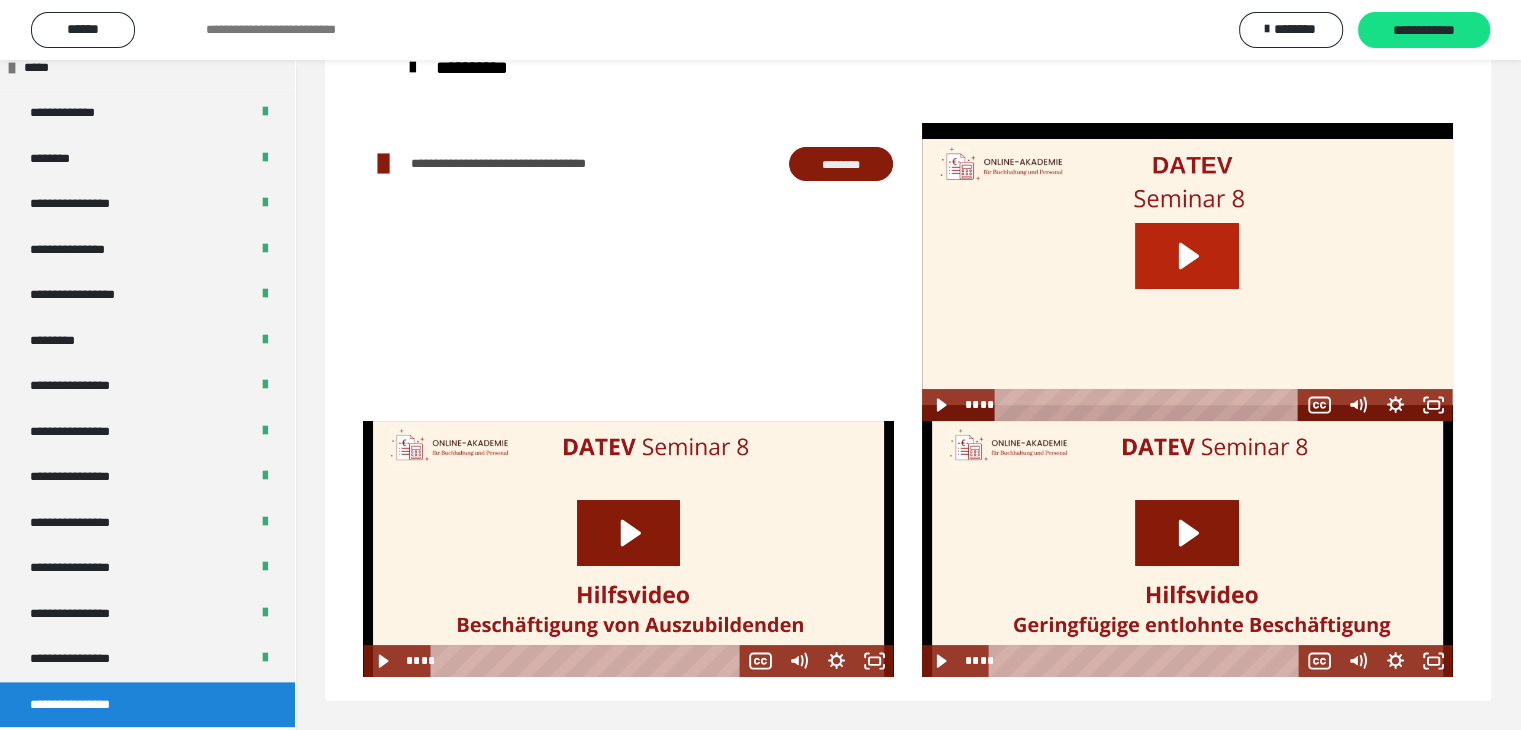 click 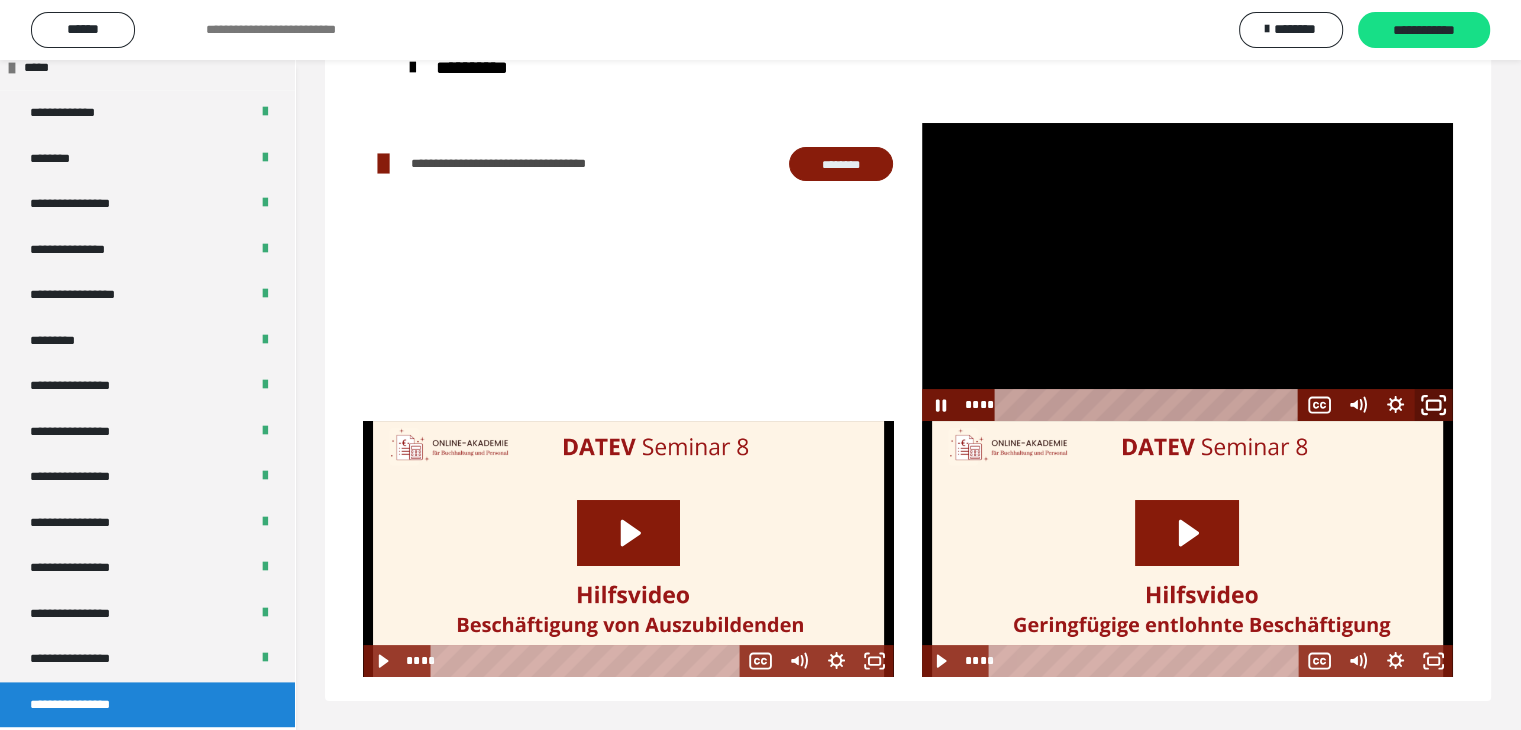 click 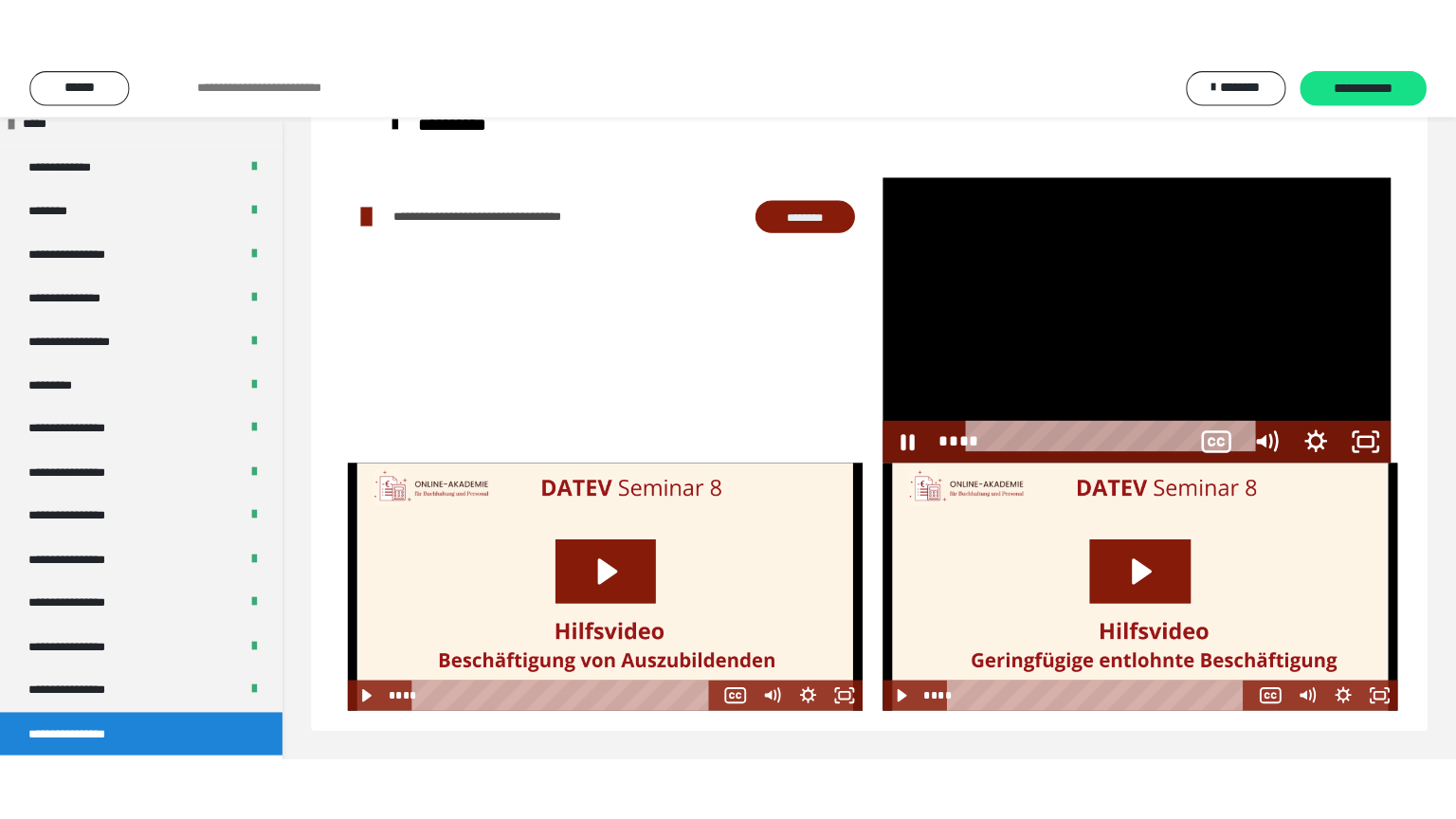 scroll, scrollTop: 57, scrollLeft: 0, axis: vertical 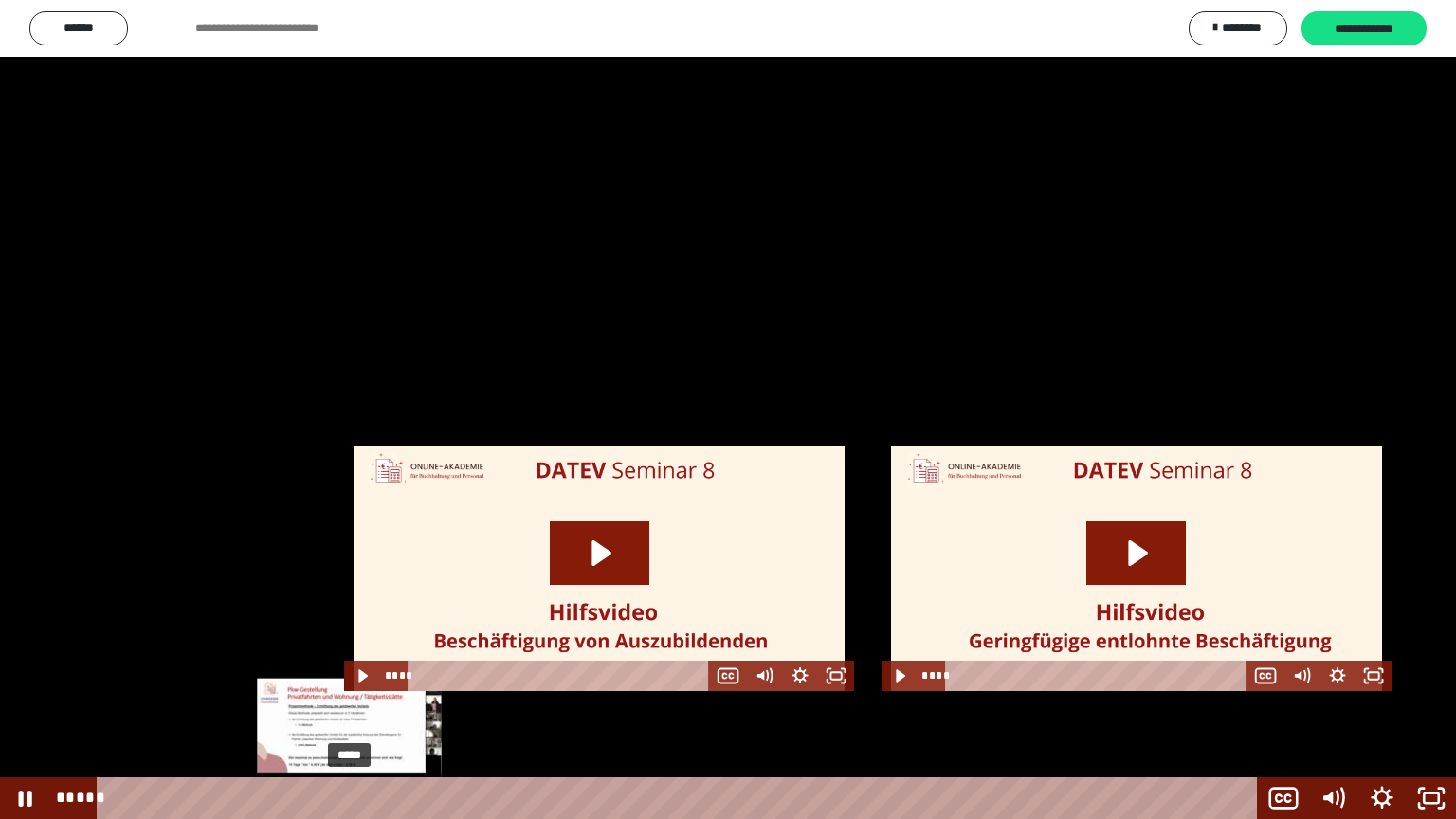 click on "*****" at bounding box center [681, 798] 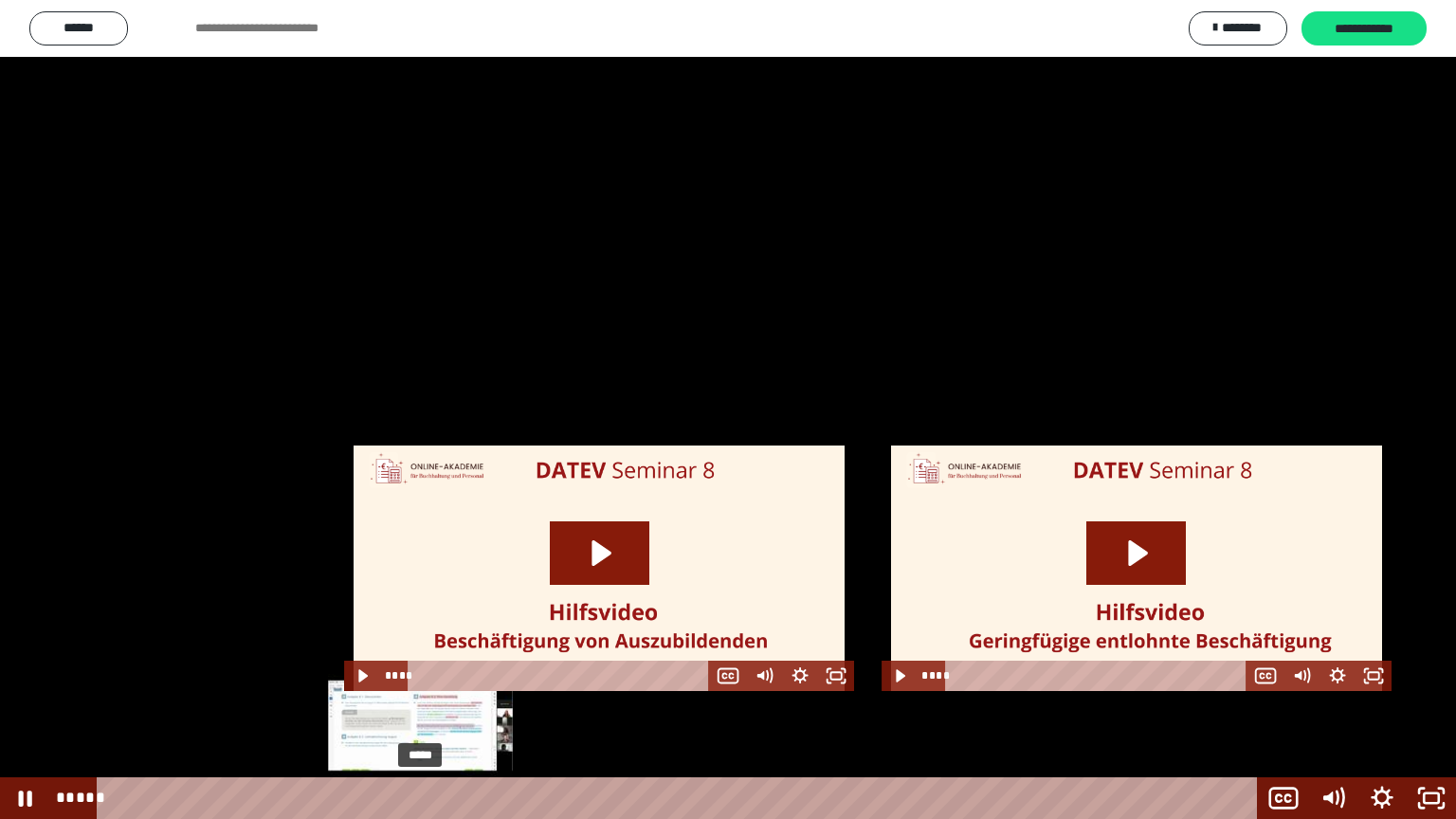 click on "*****" at bounding box center [681, 798] 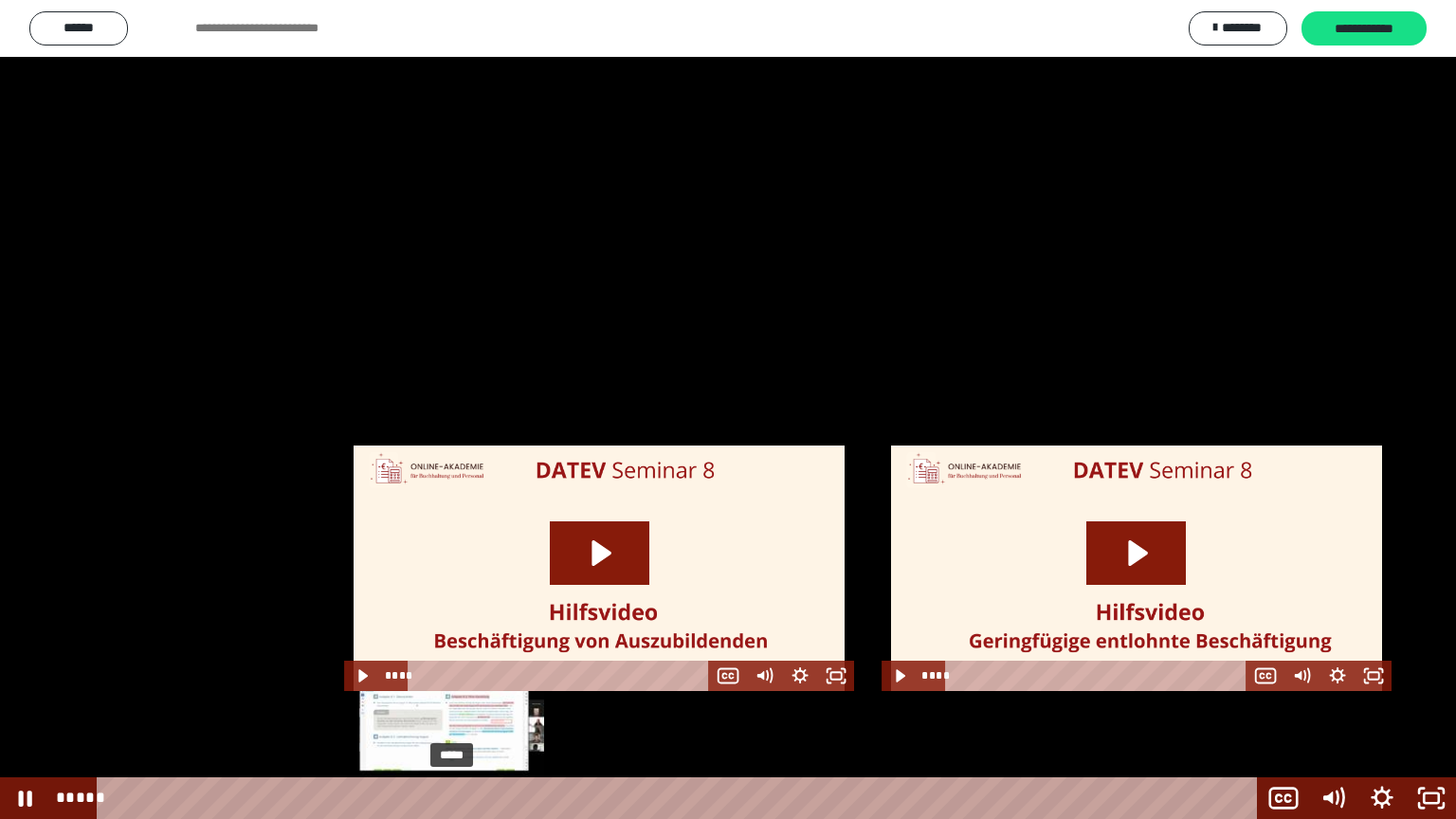 click on "*****" at bounding box center [681, 798] 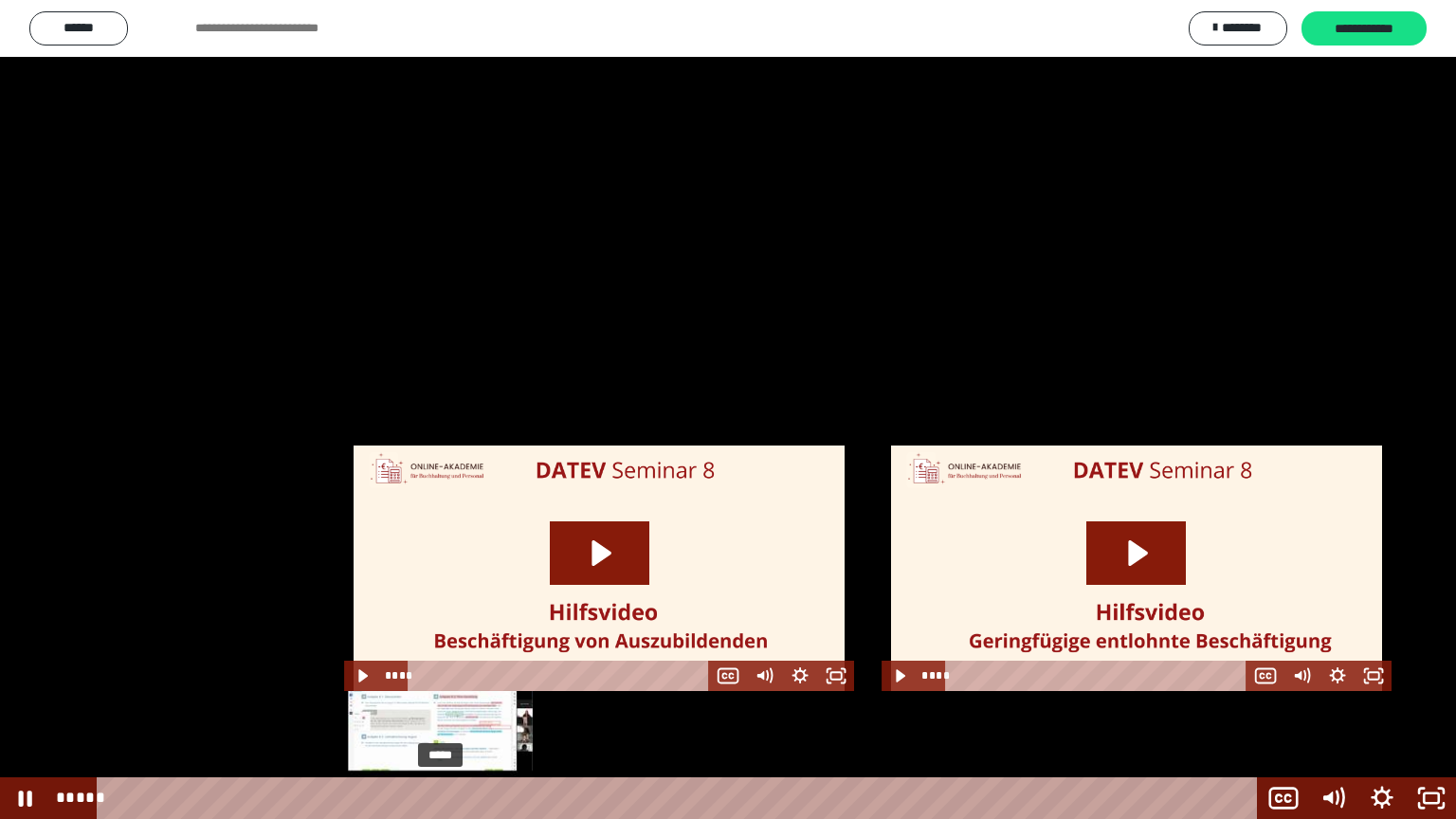 click on "*****" at bounding box center (681, 798) 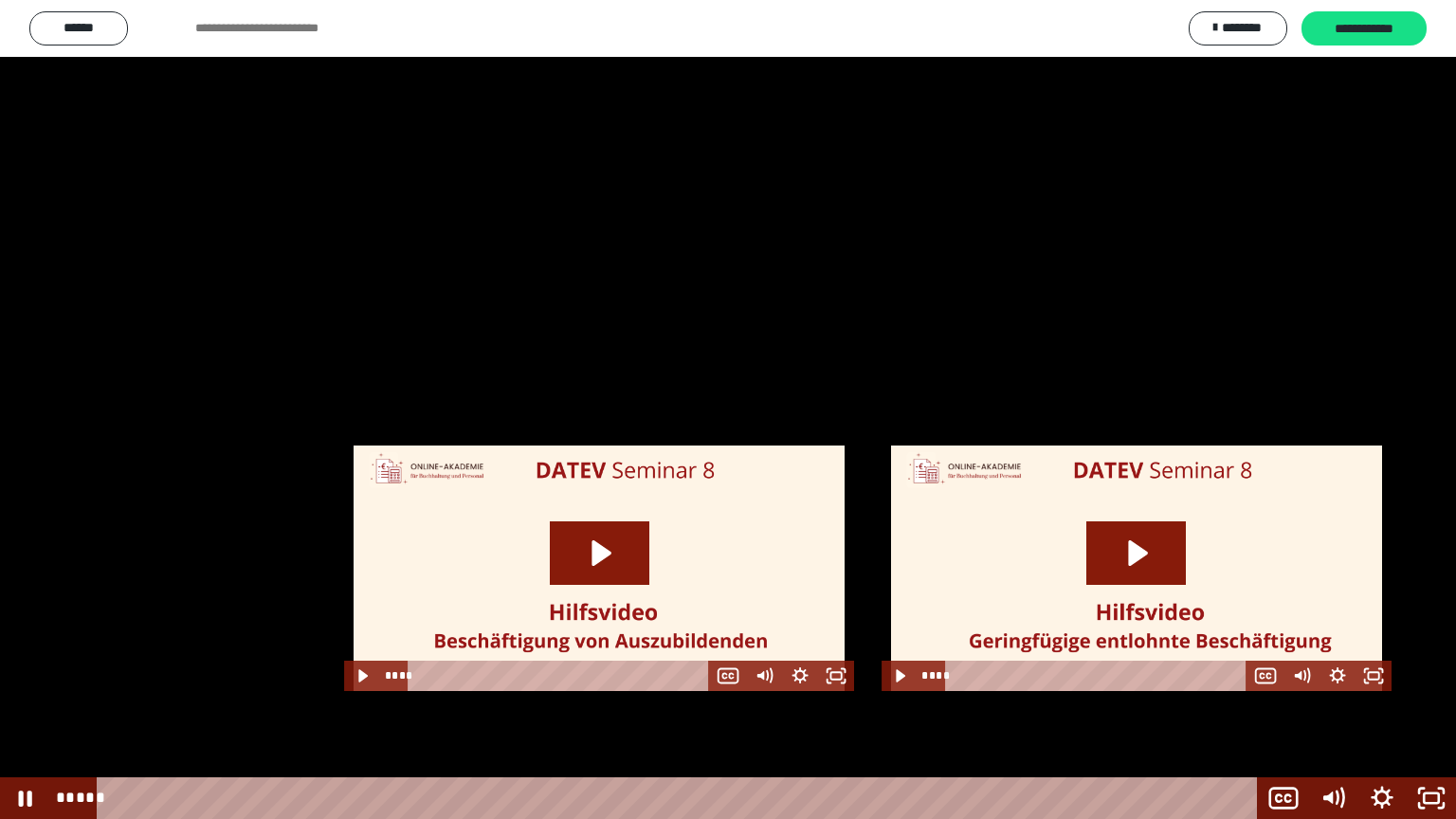 click at bounding box center (728, 410) 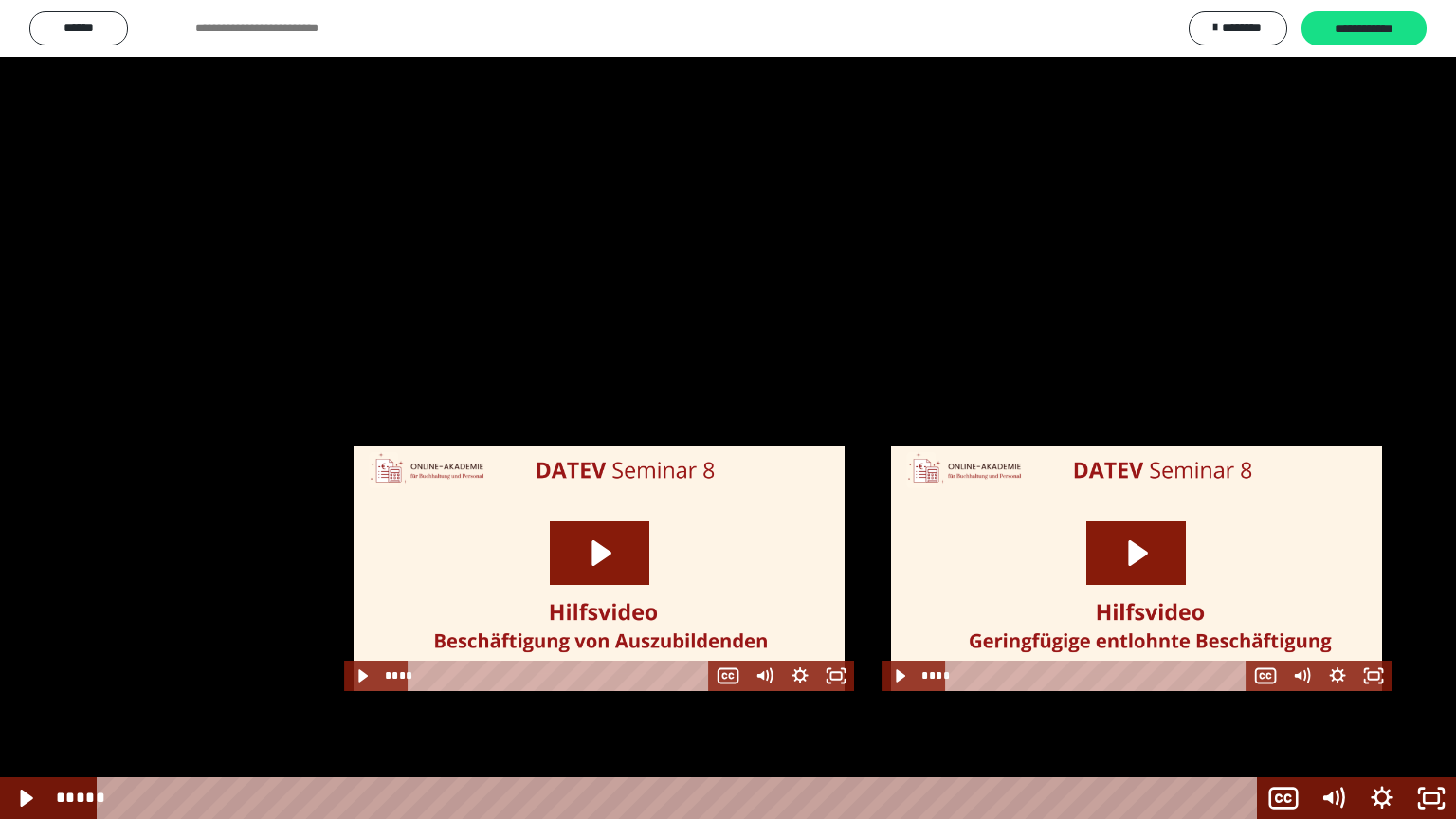 type 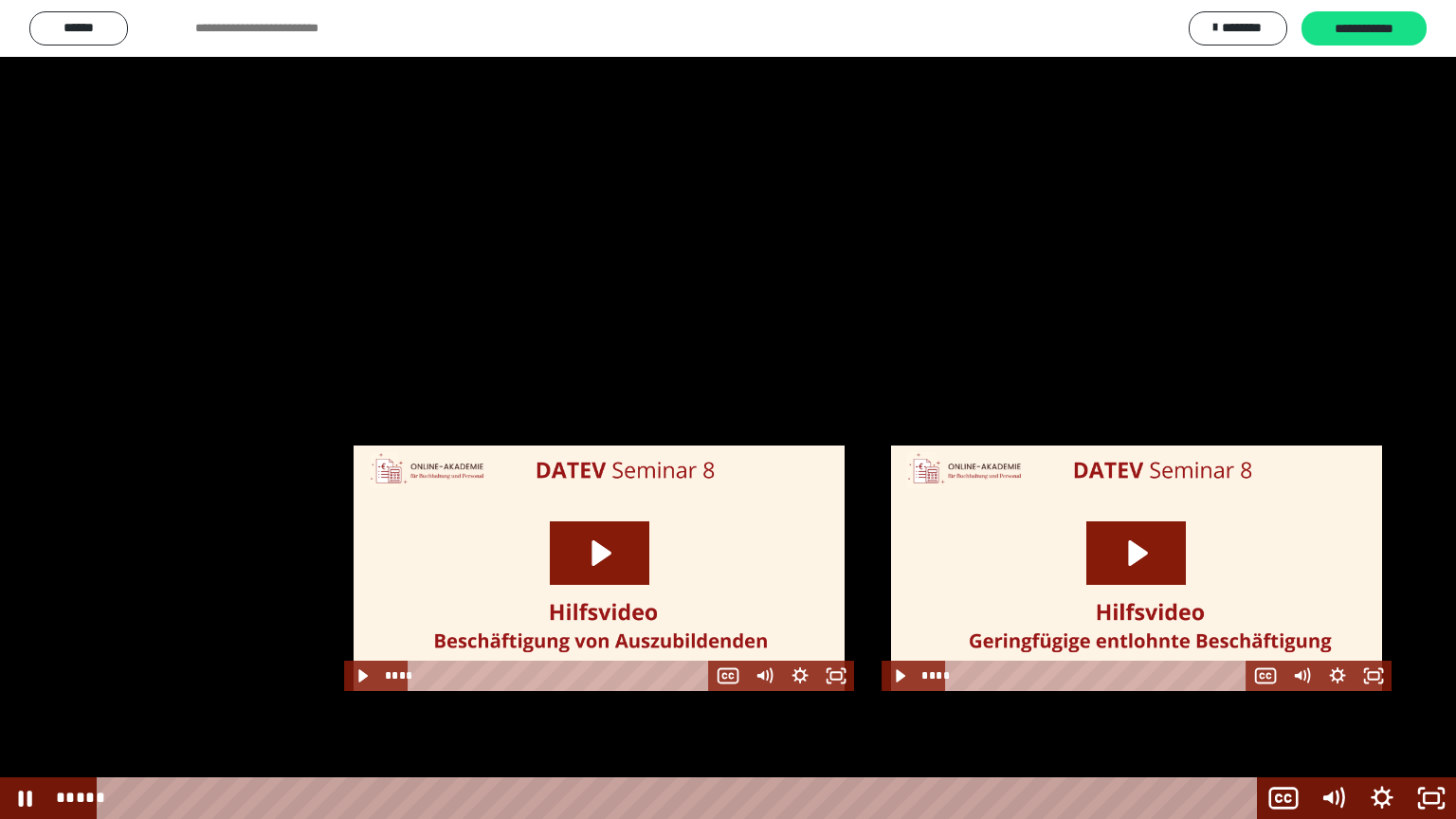 click at bounding box center (728, 410) 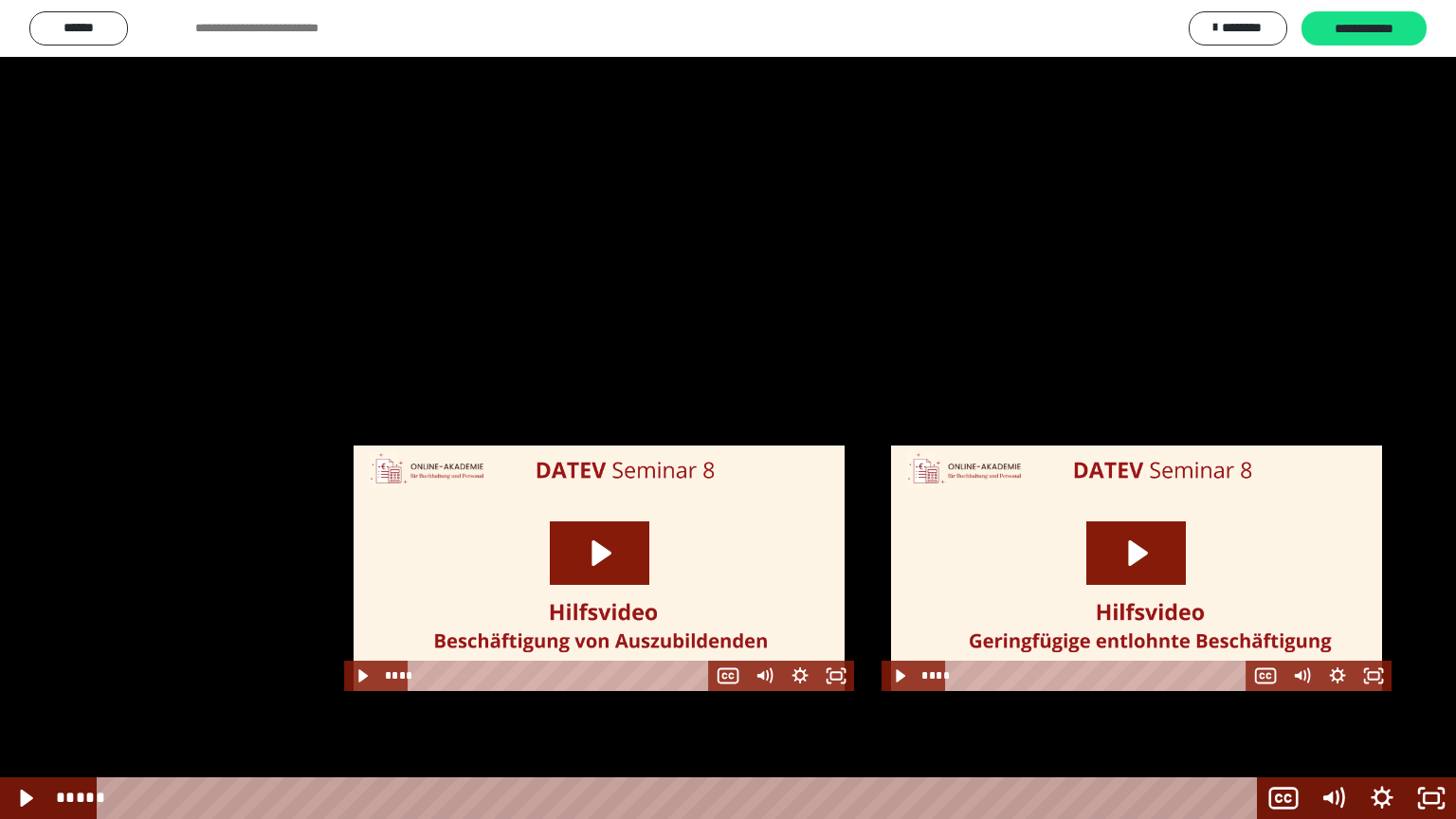 click at bounding box center [728, 410] 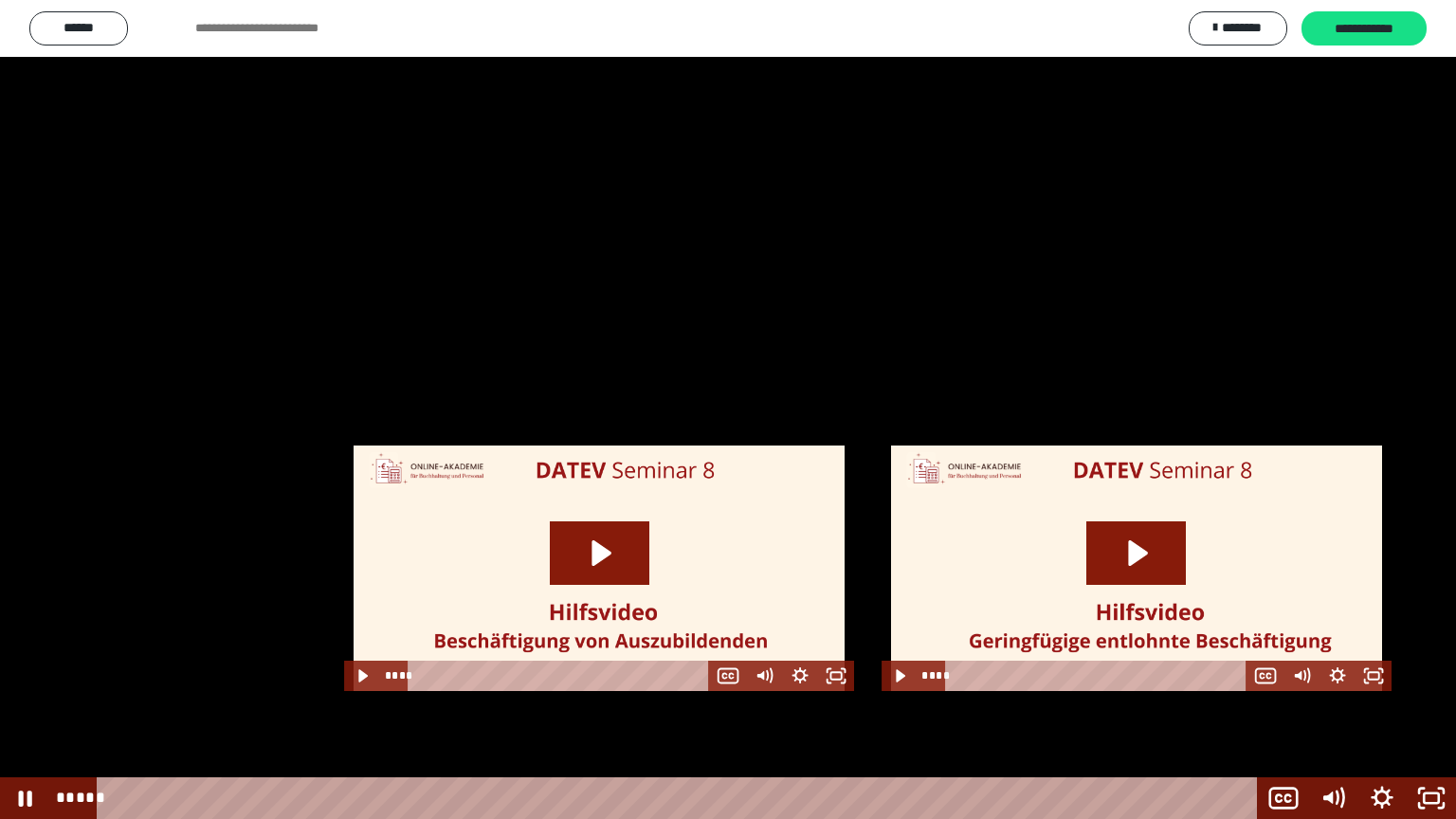 click at bounding box center [728, 410] 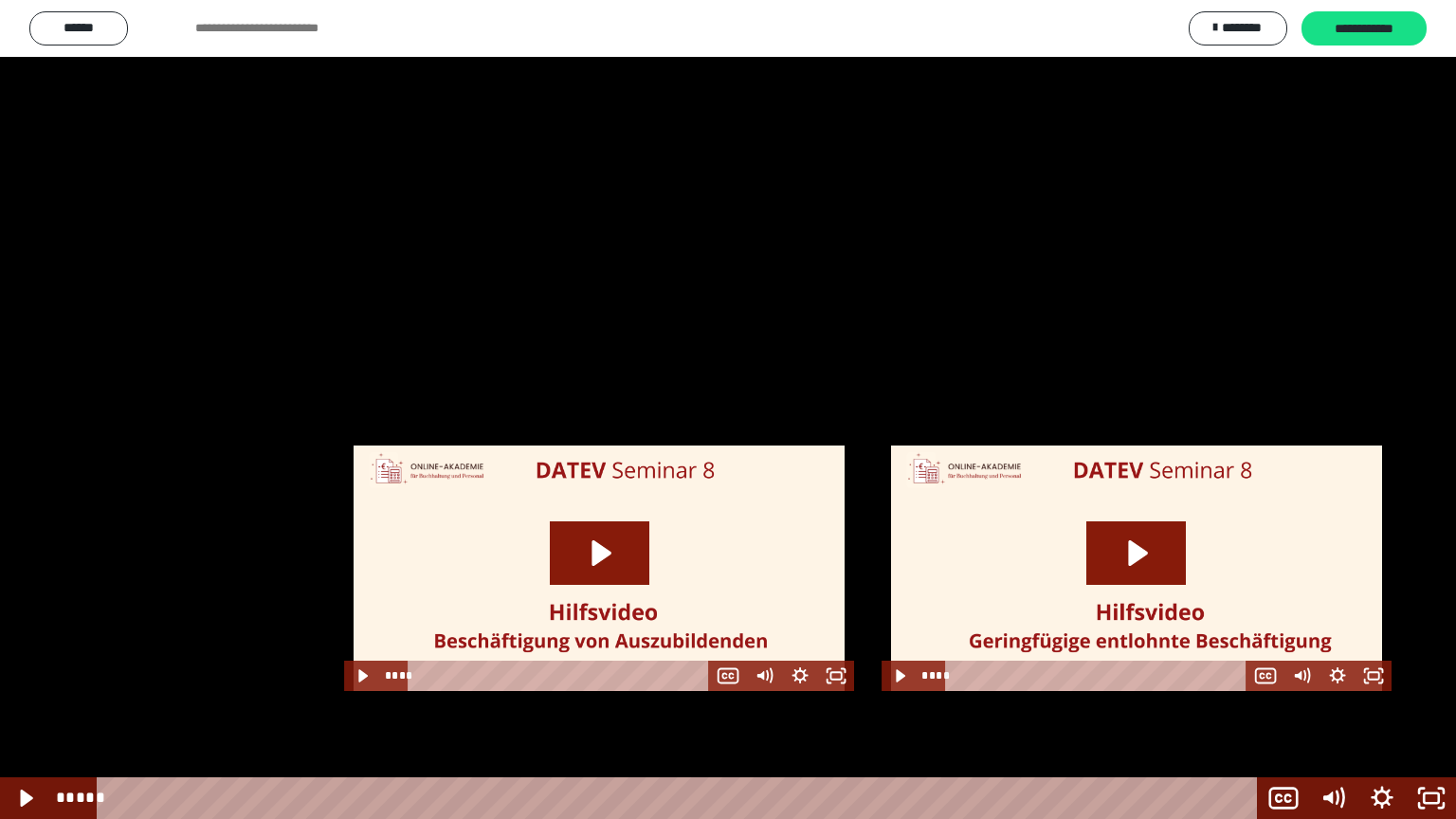 click at bounding box center [728, 410] 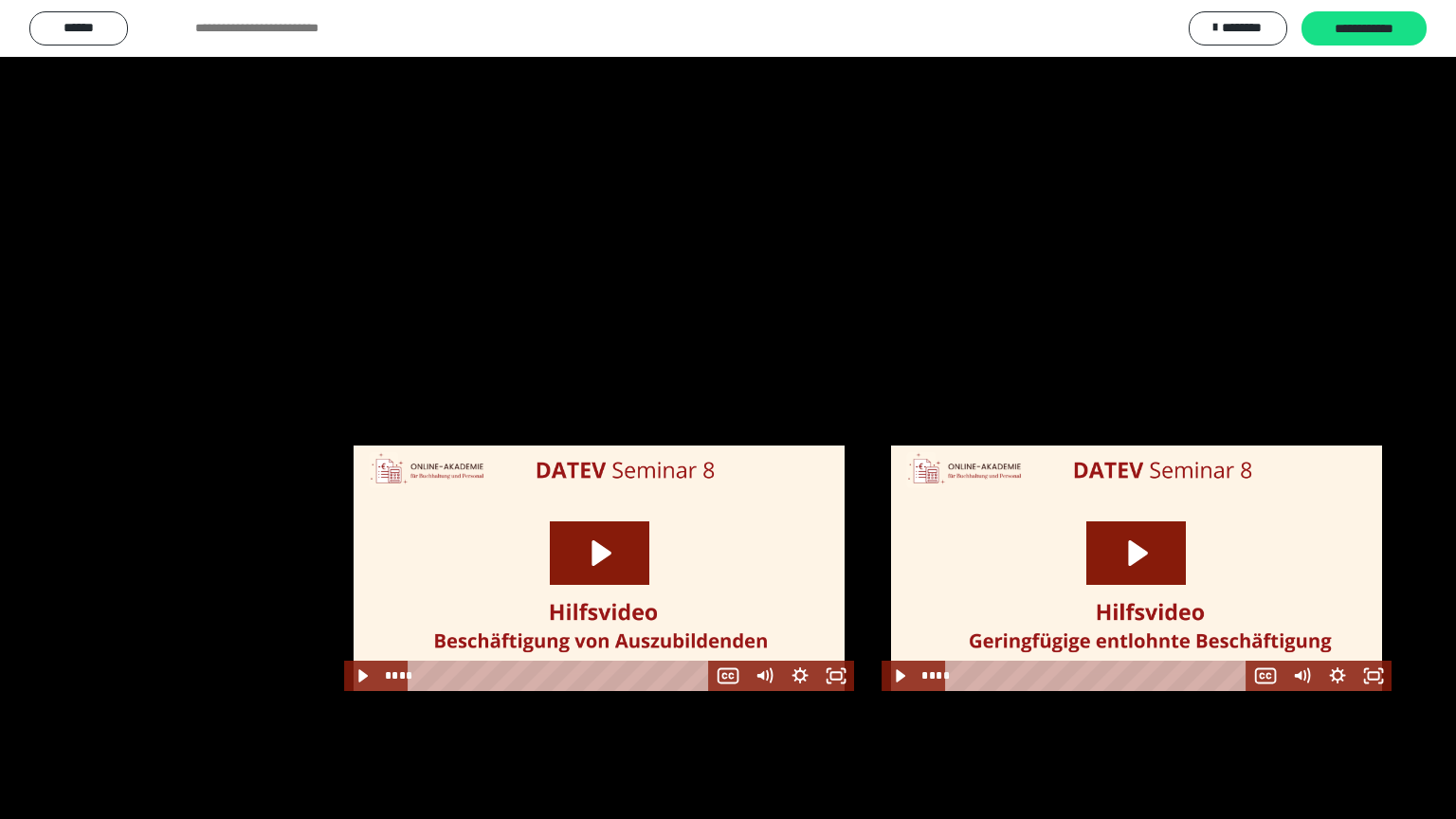 click at bounding box center [728, 410] 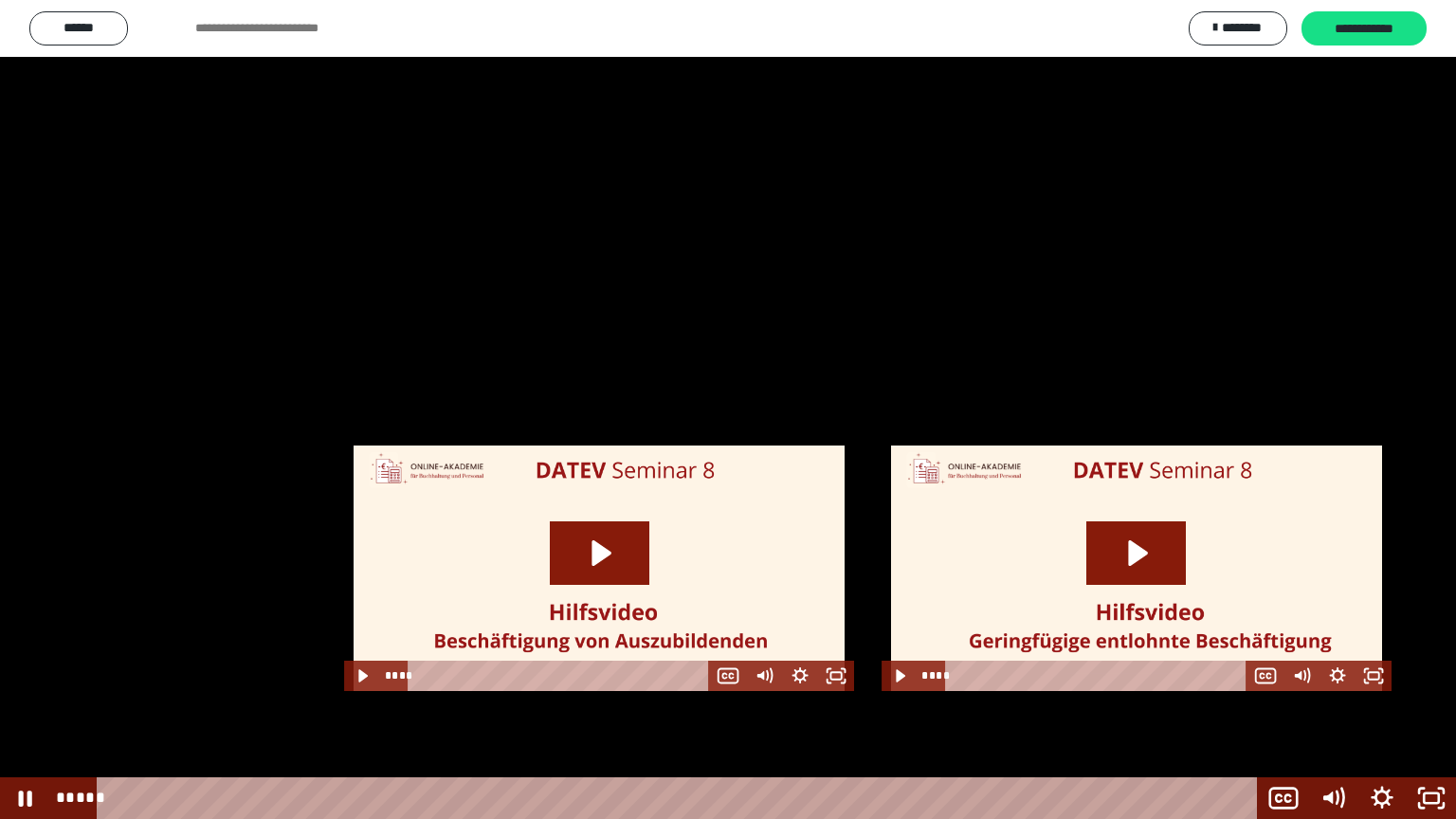 click at bounding box center [728, 410] 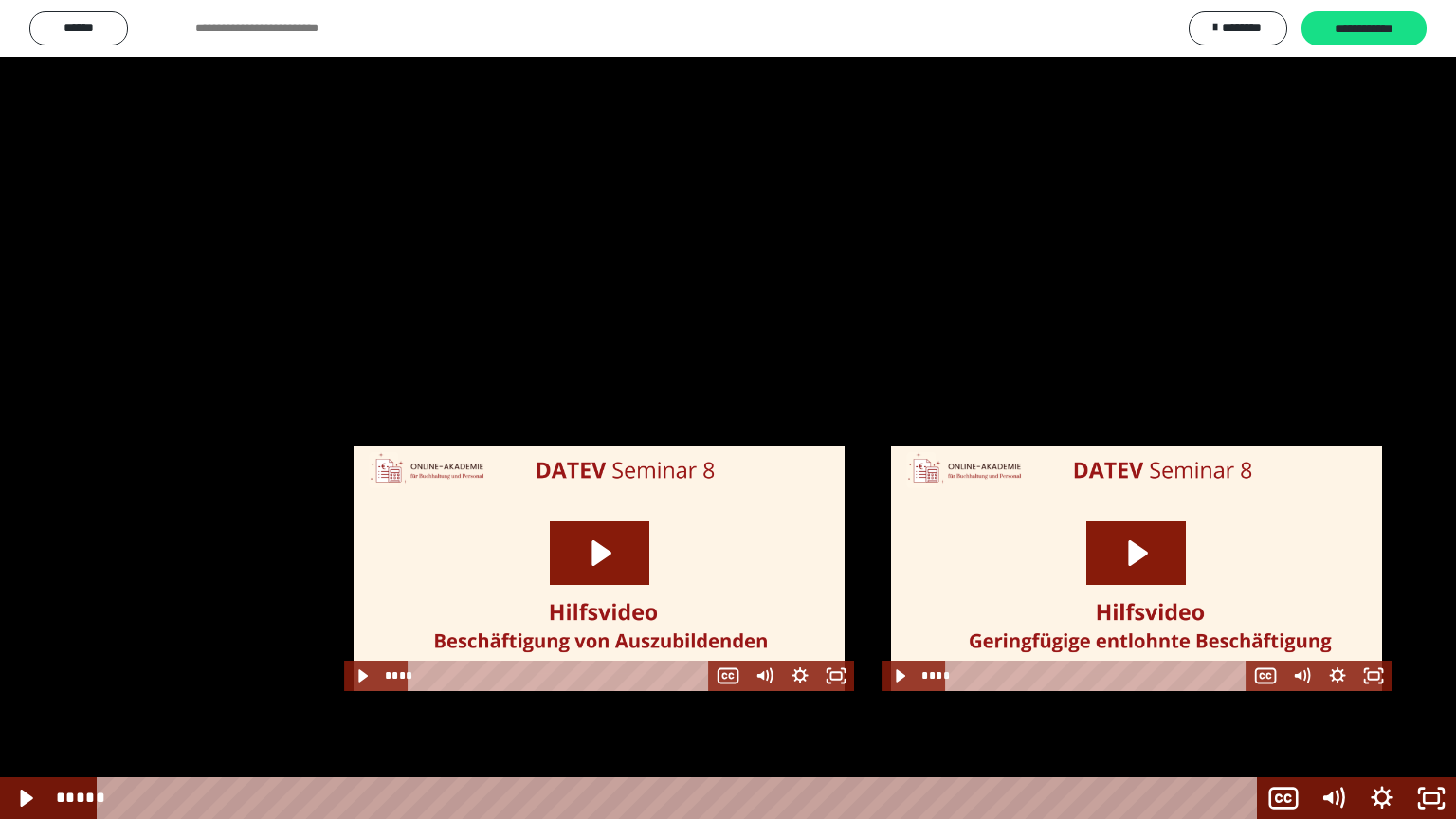 click at bounding box center (728, 410) 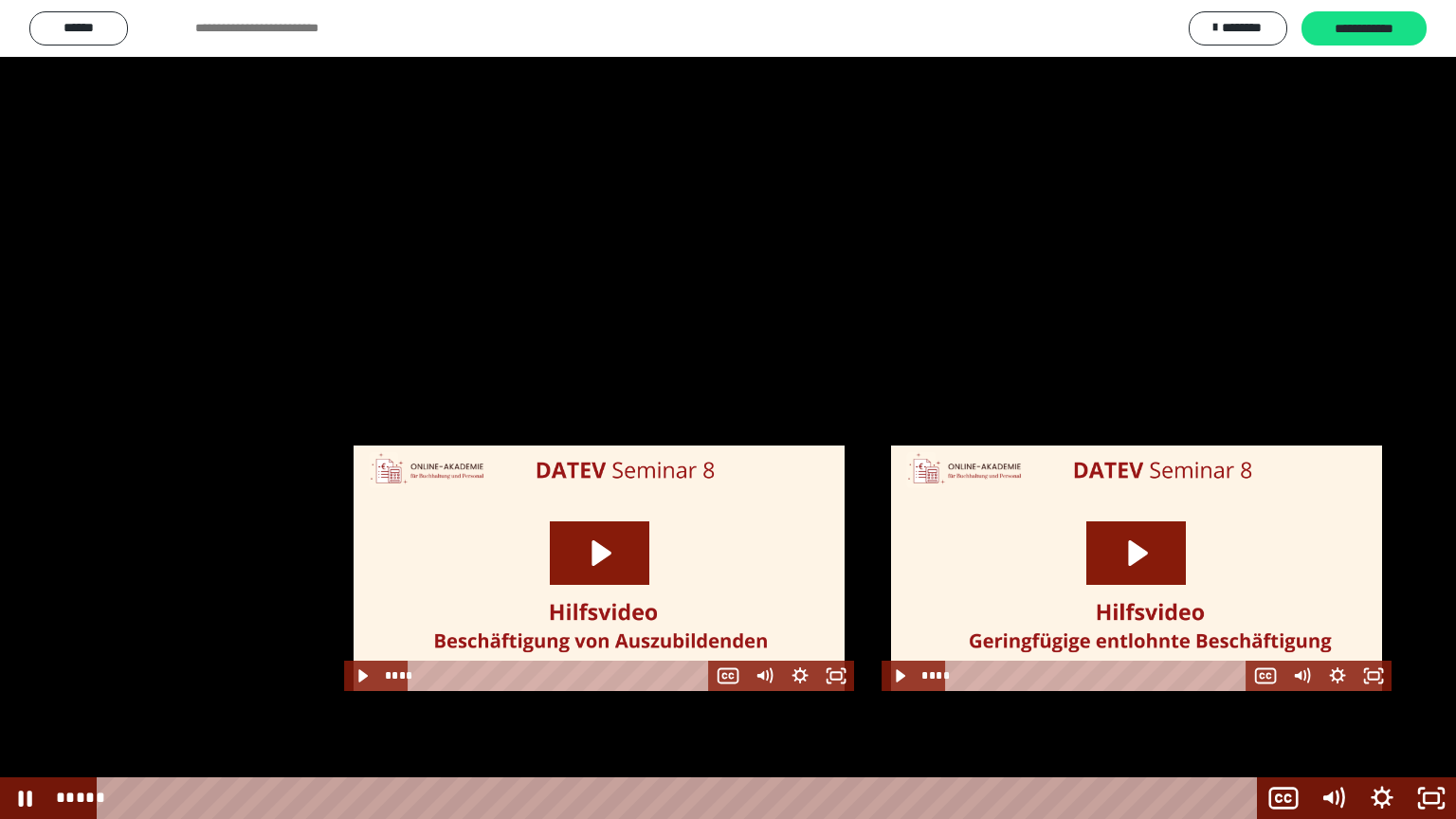 click at bounding box center [728, 410] 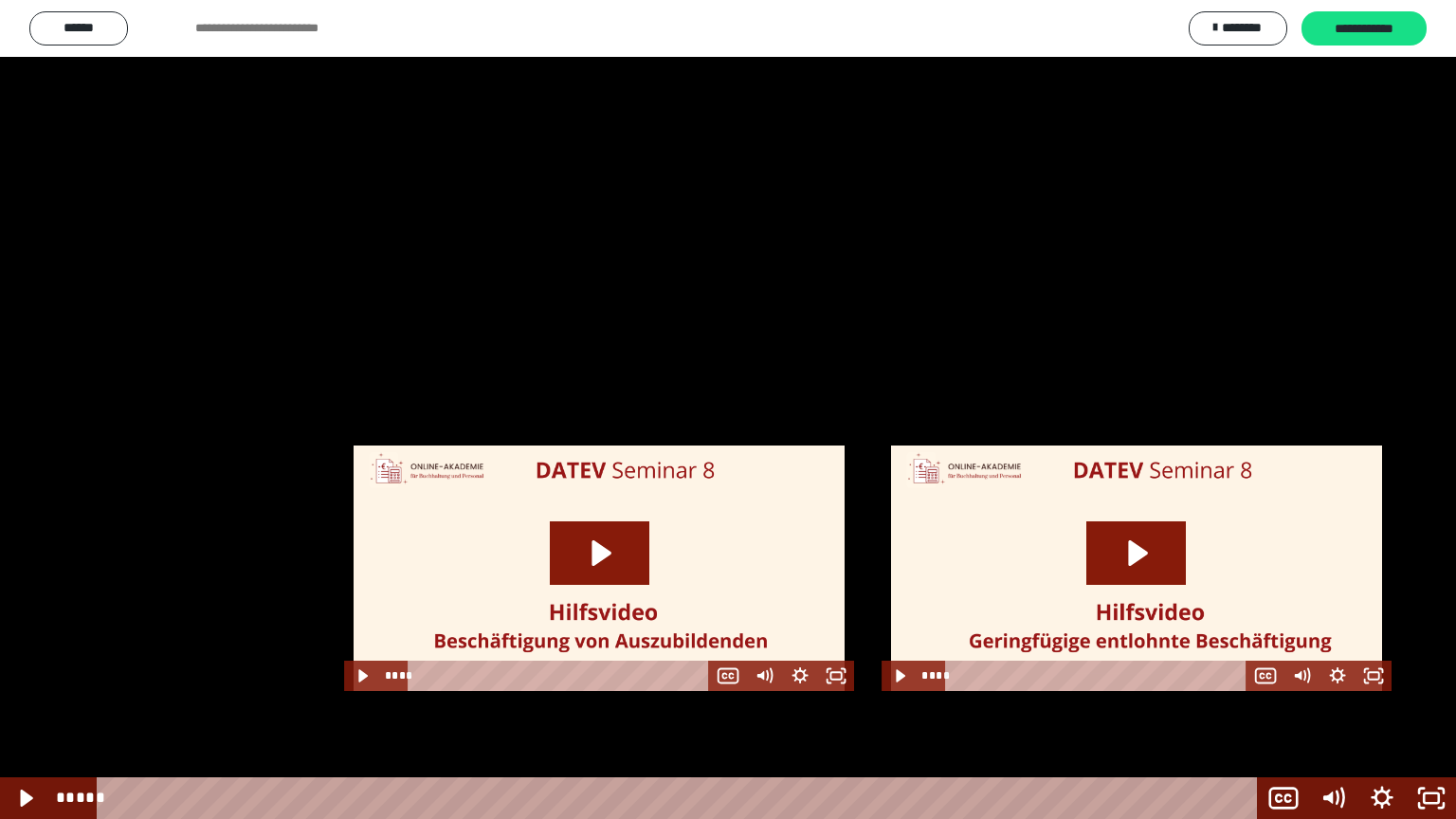 click at bounding box center [728, 410] 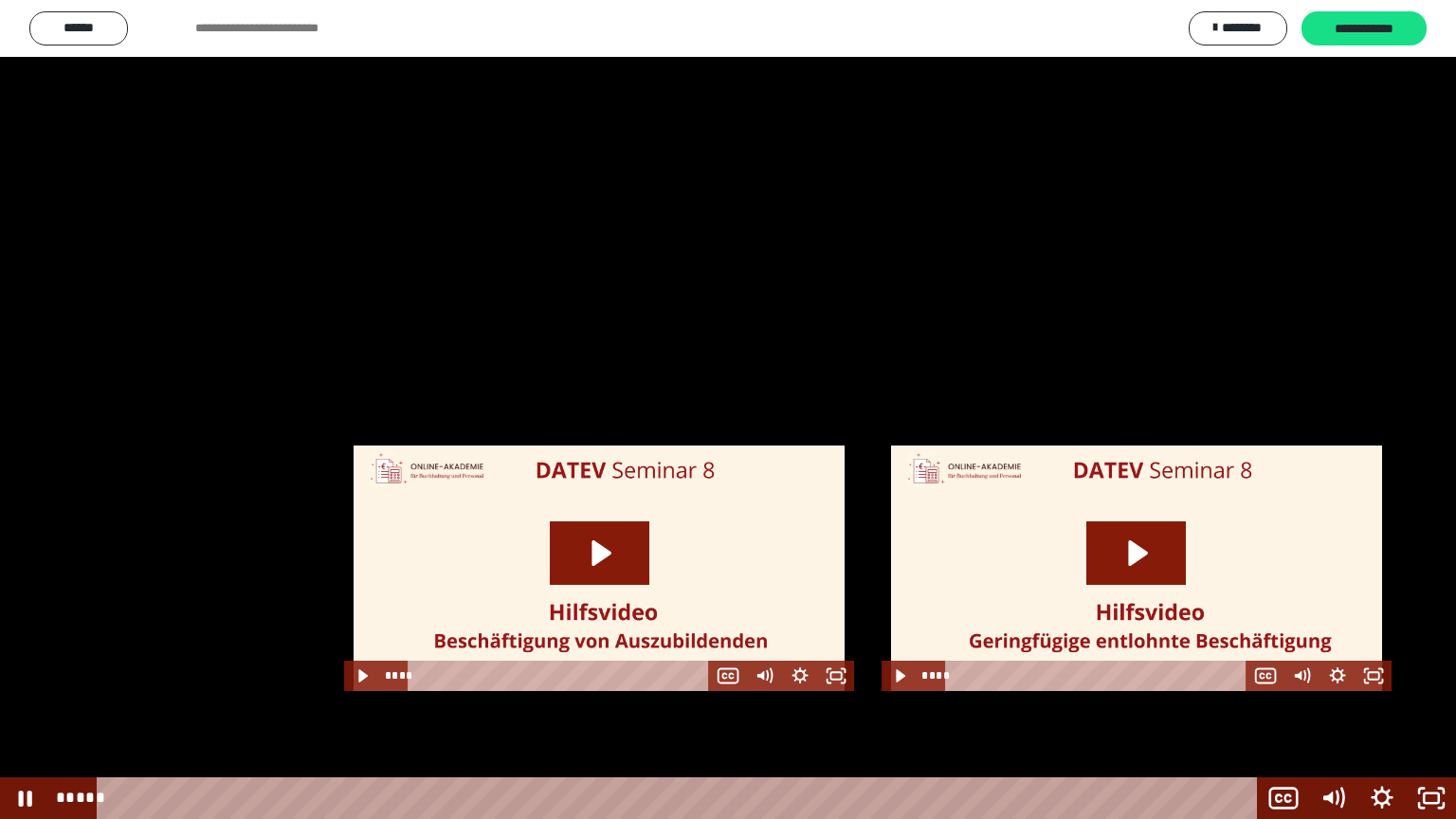 click at bounding box center [728, 410] 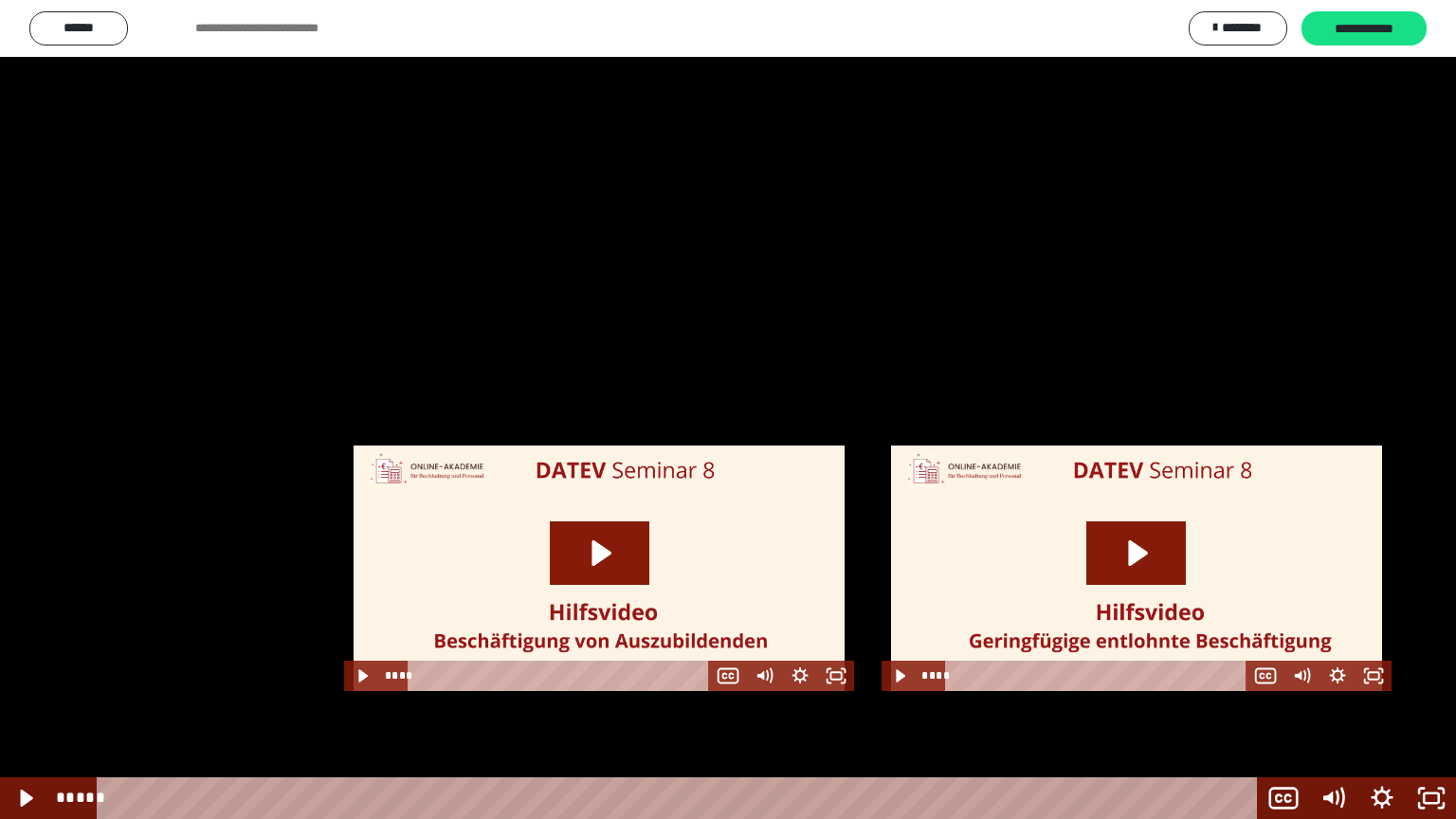 click at bounding box center [728, 410] 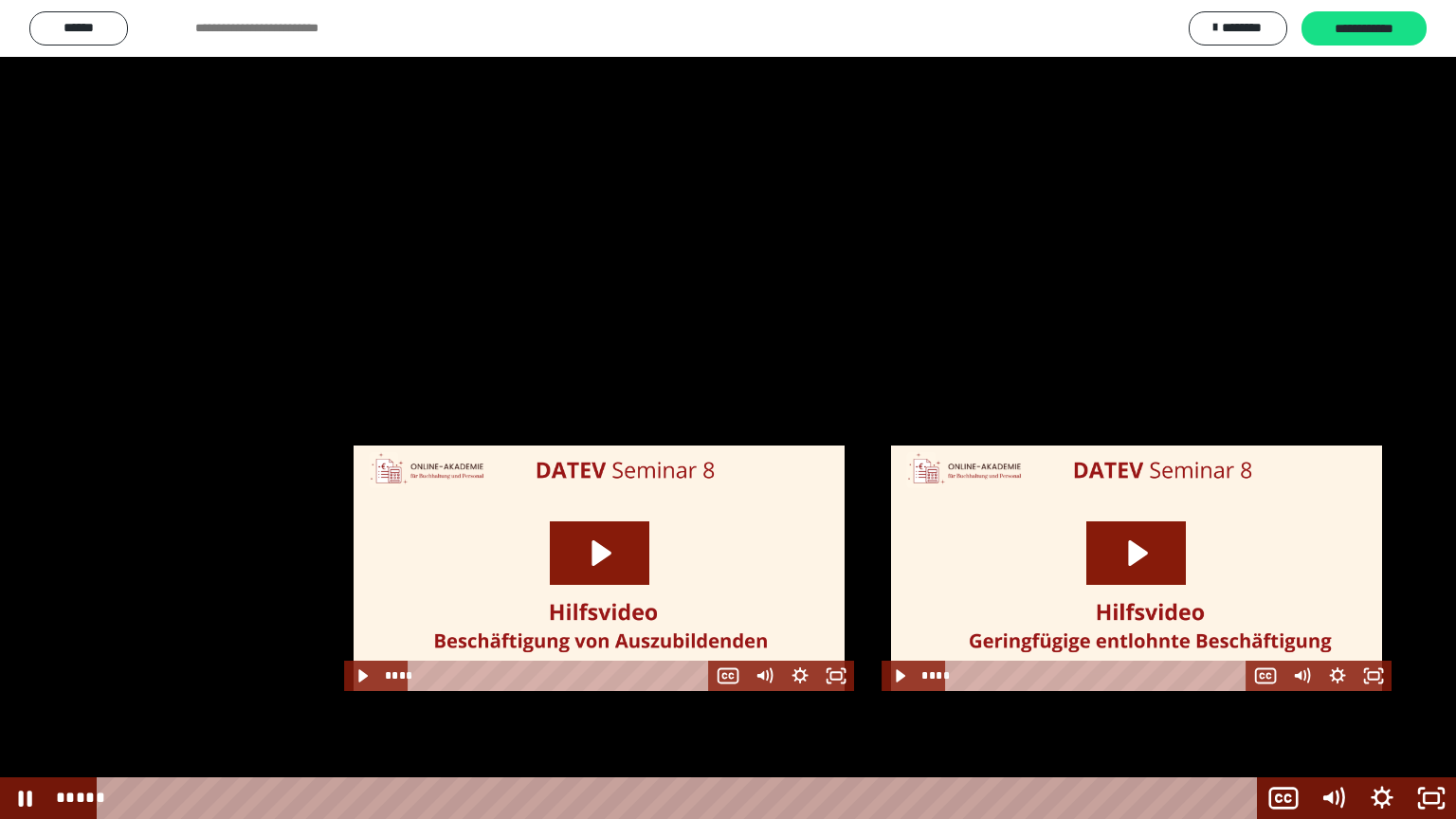 click at bounding box center (728, 410) 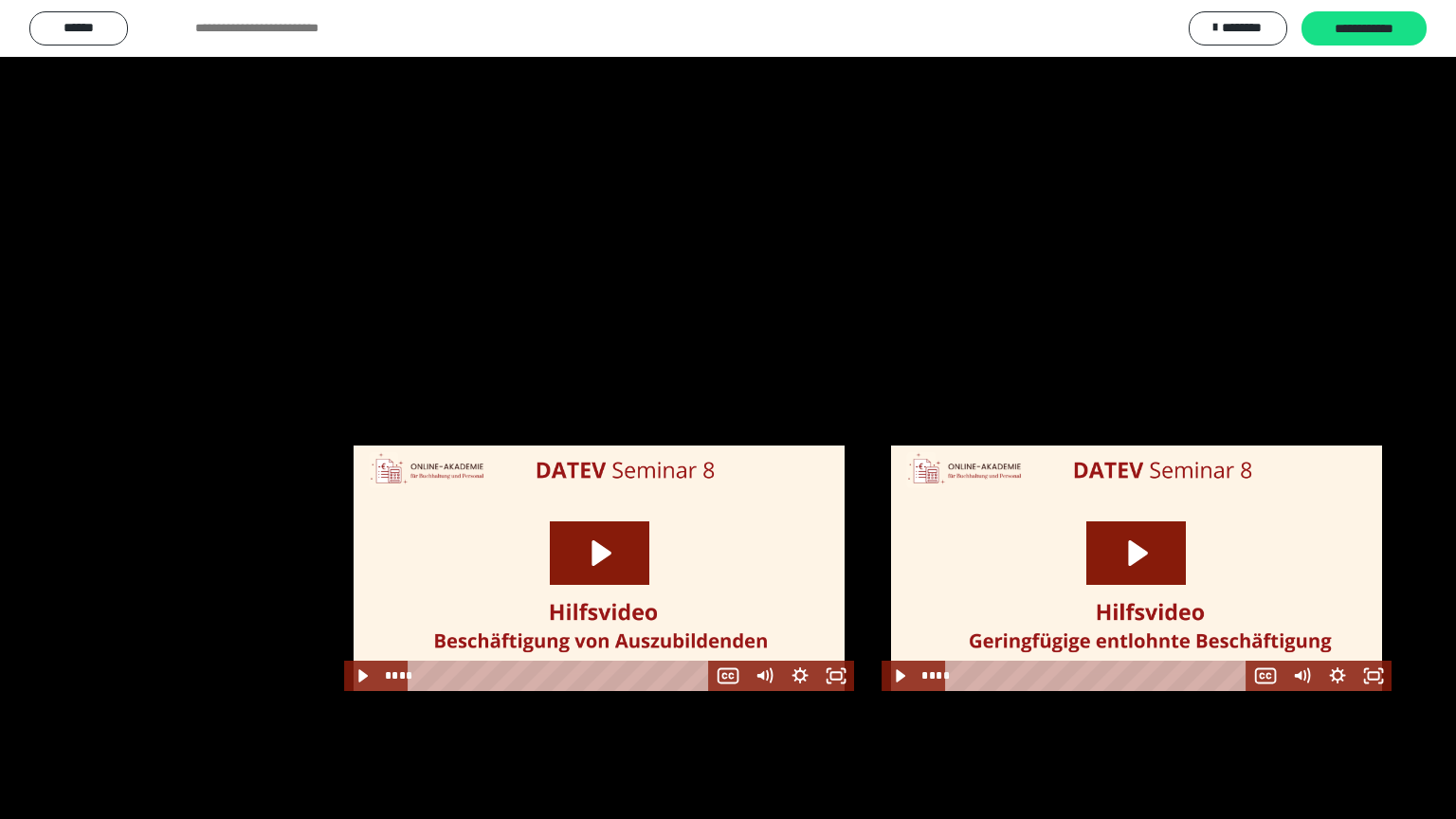 click at bounding box center (728, 410) 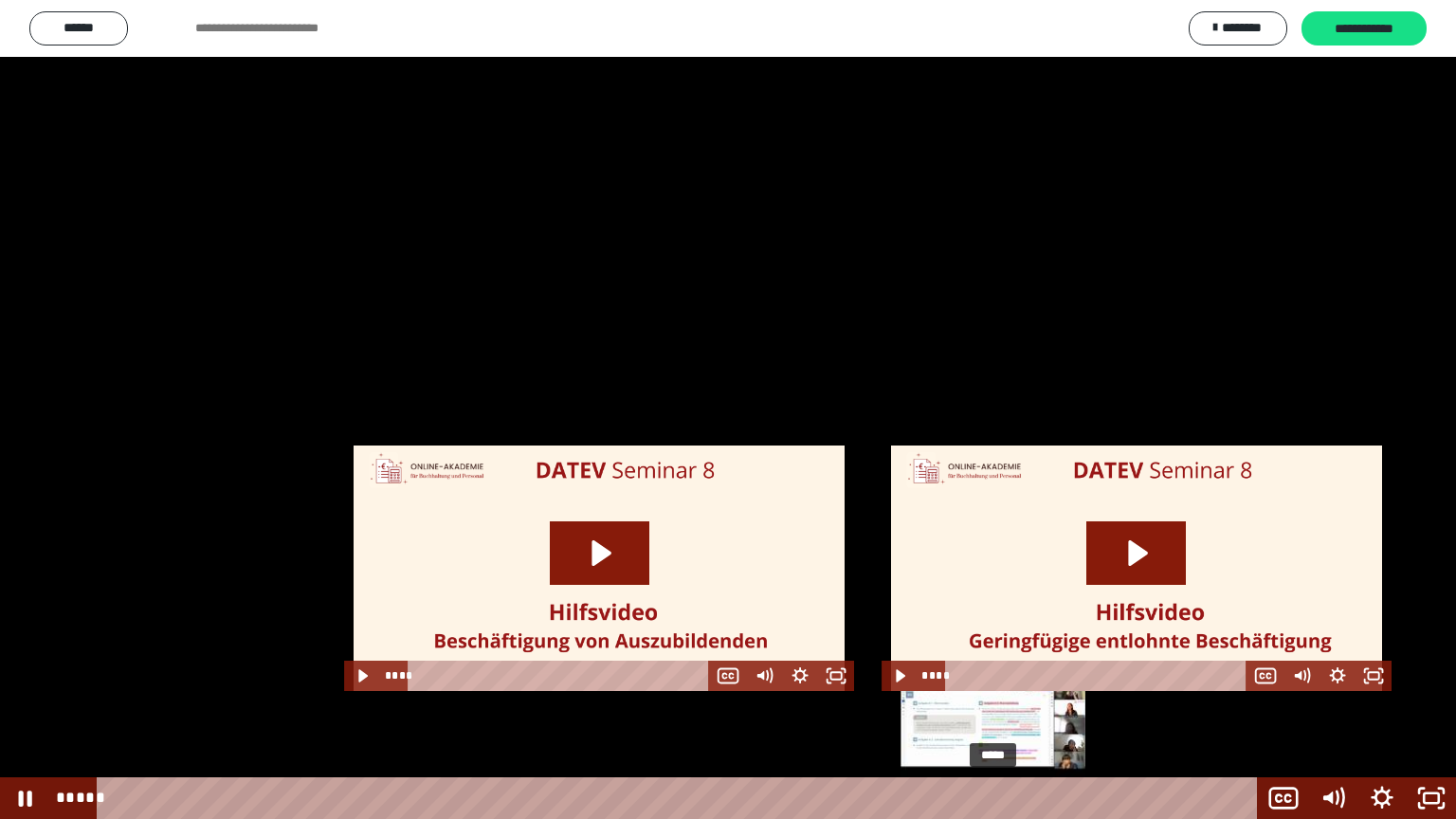 click on "*****" at bounding box center [681, 798] 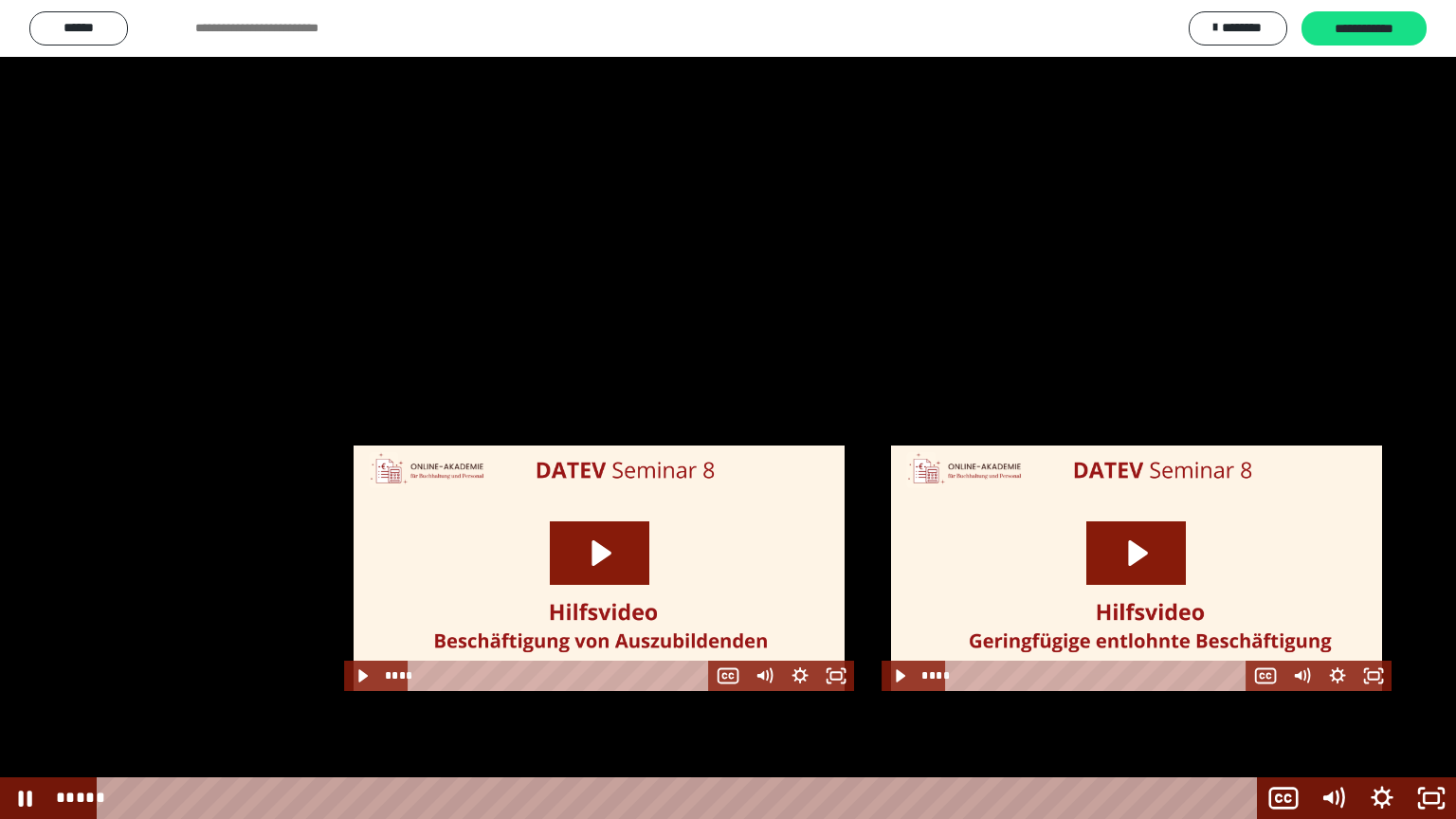 click at bounding box center (728, 410) 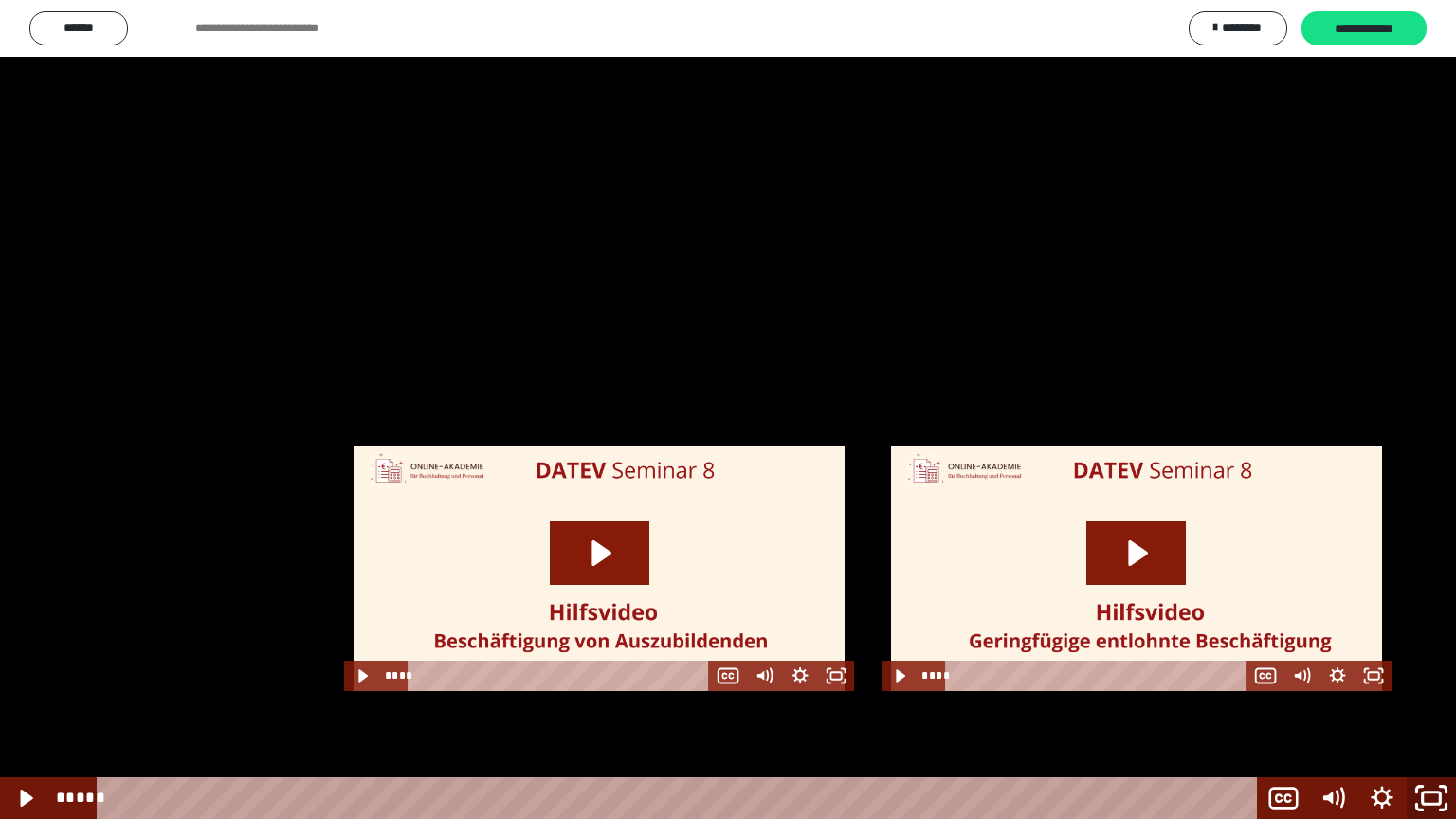 click 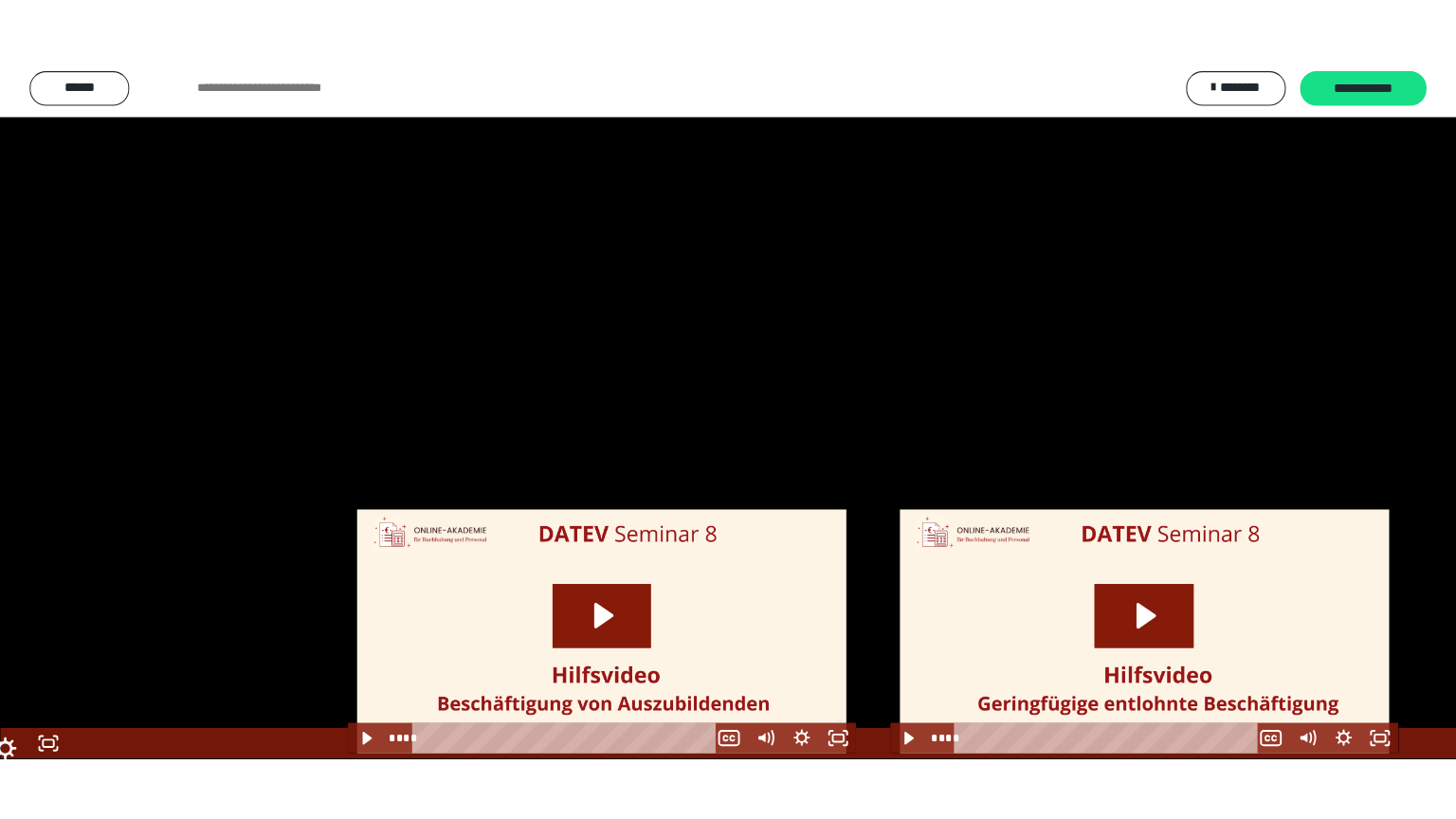 scroll, scrollTop: 2391, scrollLeft: 0, axis: vertical 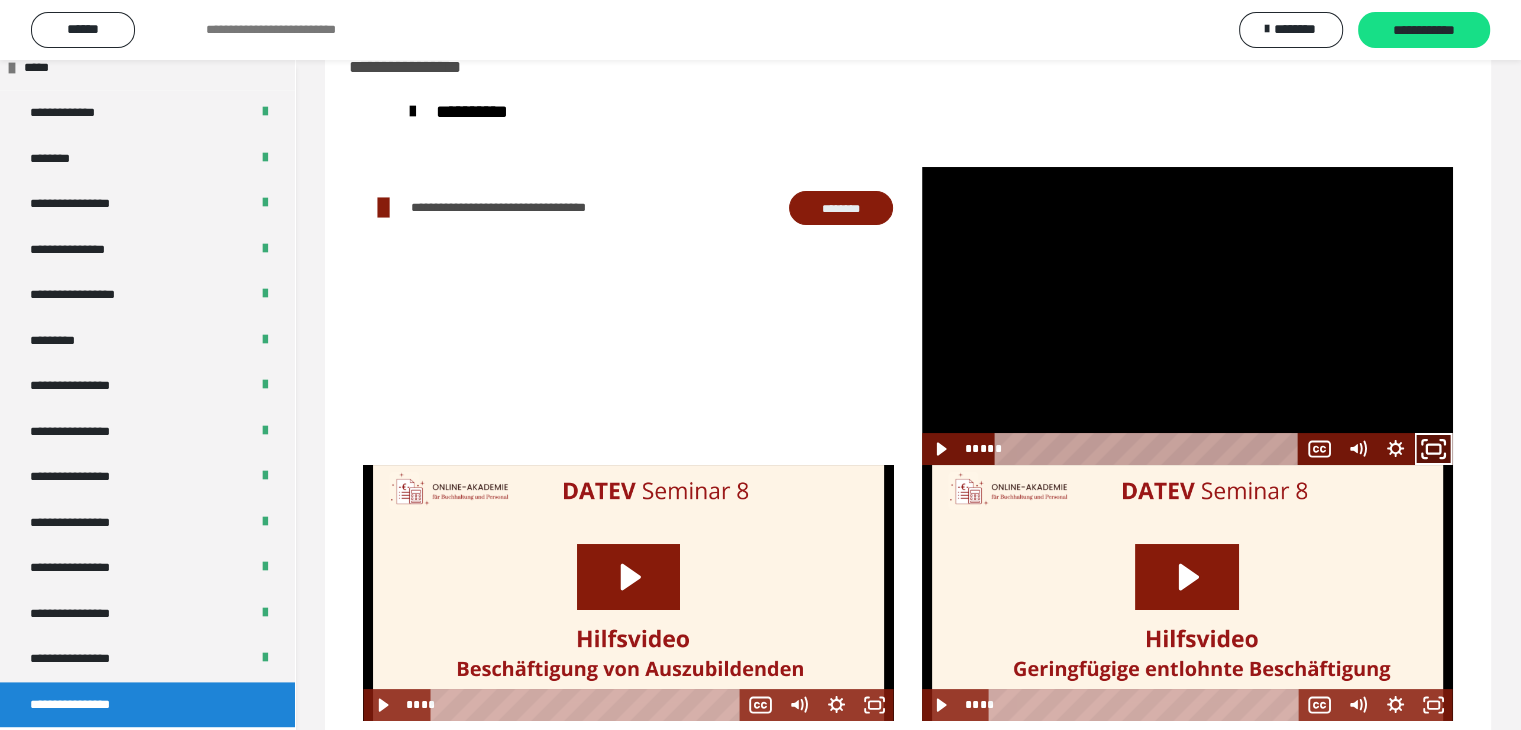 click 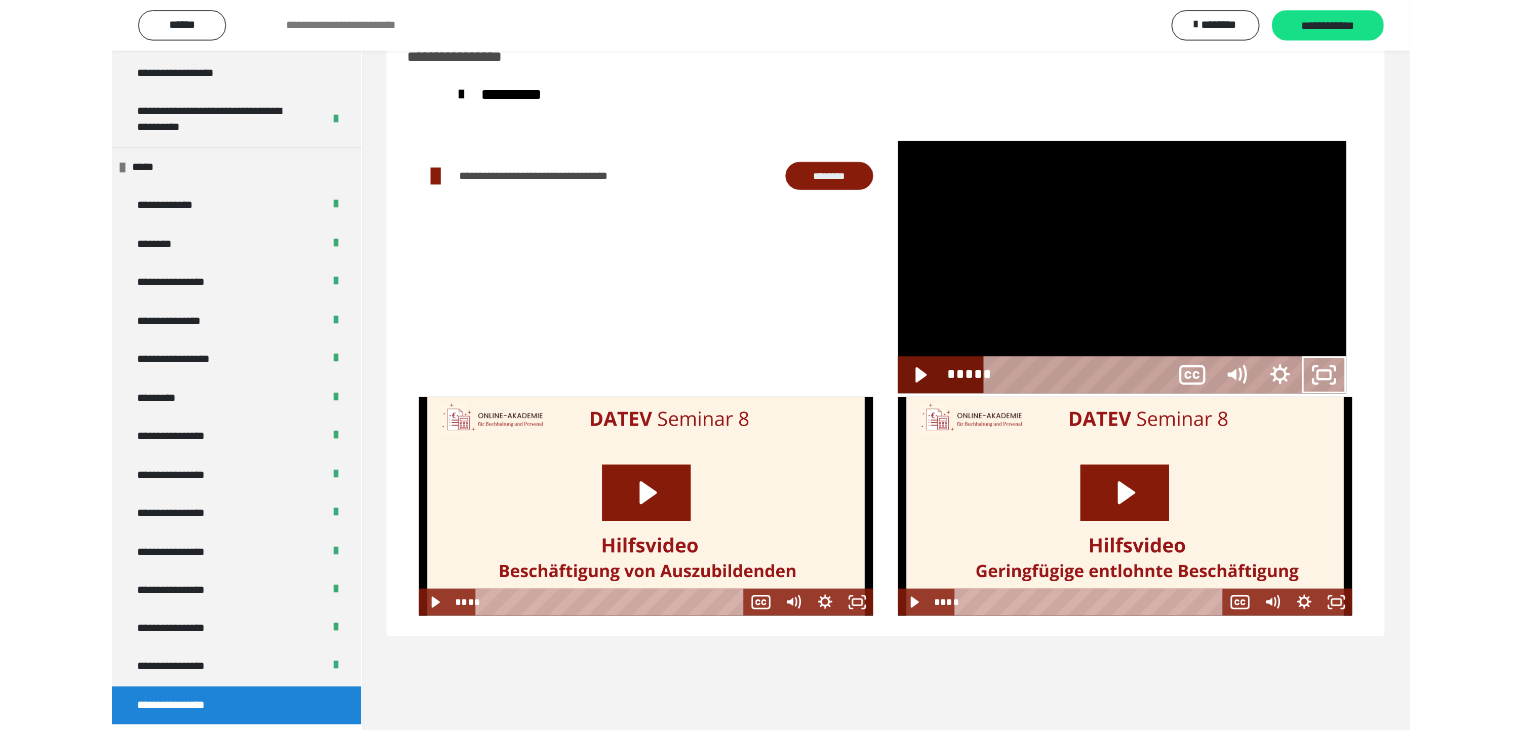 scroll, scrollTop: 2388, scrollLeft: 0, axis: vertical 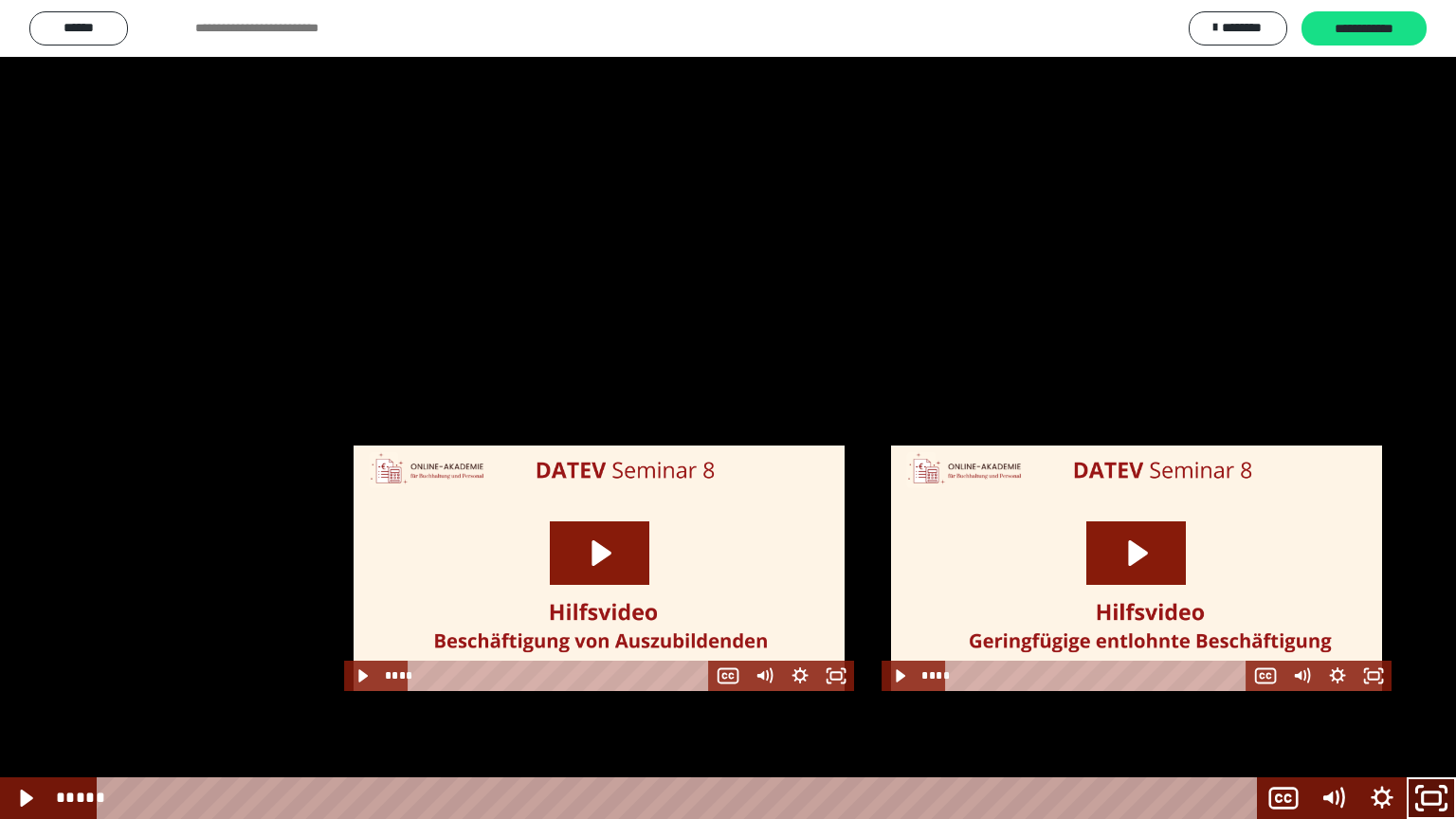 click 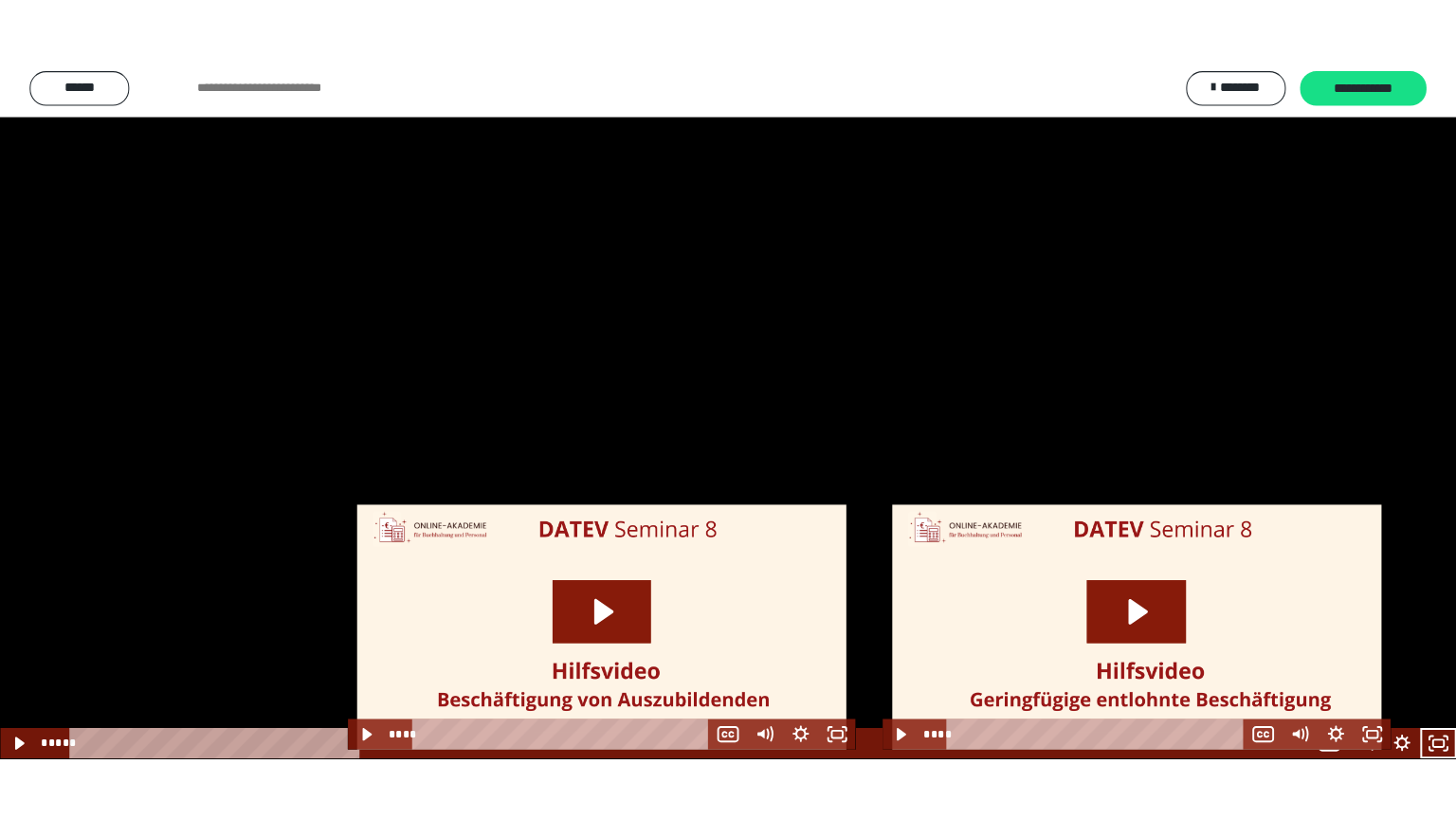 scroll, scrollTop: 2391, scrollLeft: 0, axis: vertical 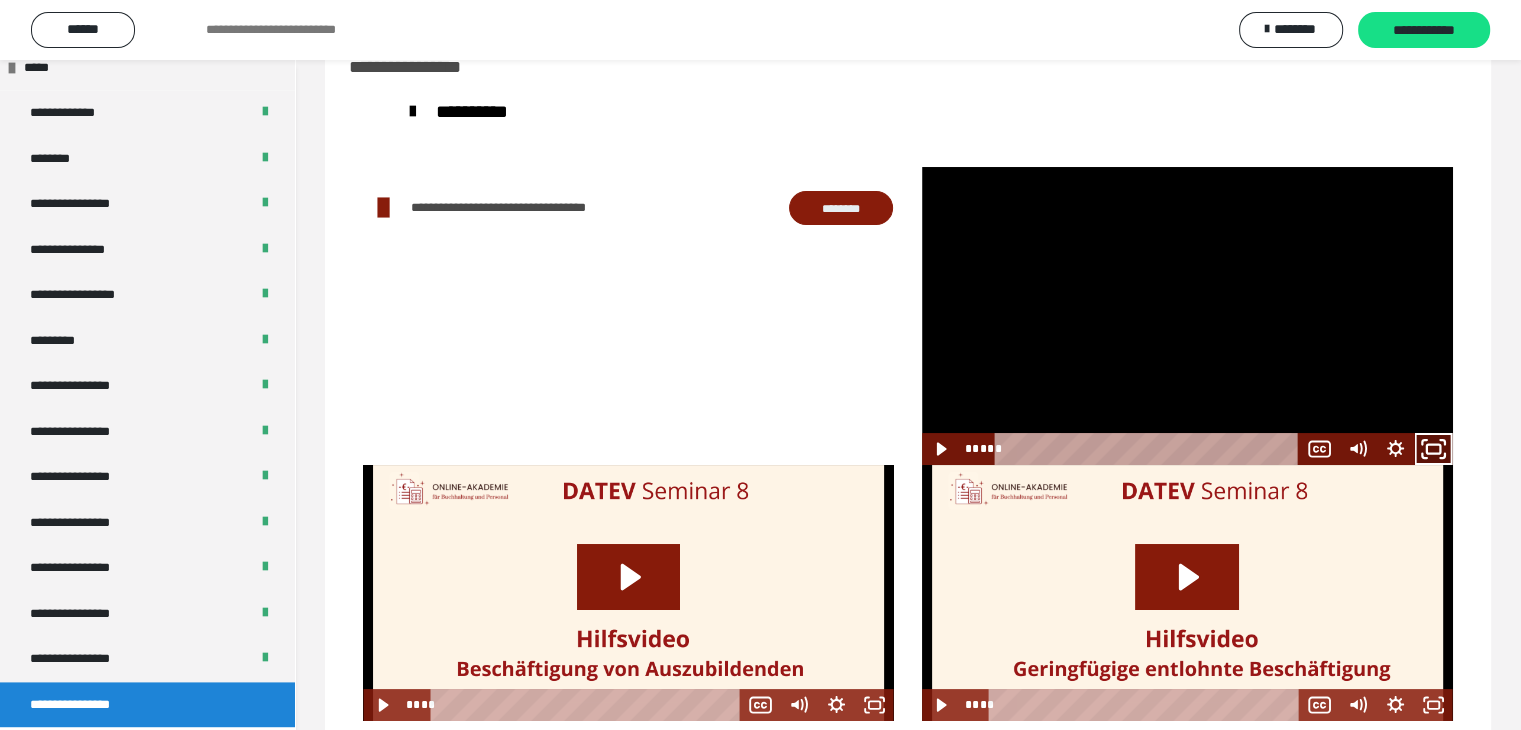 click 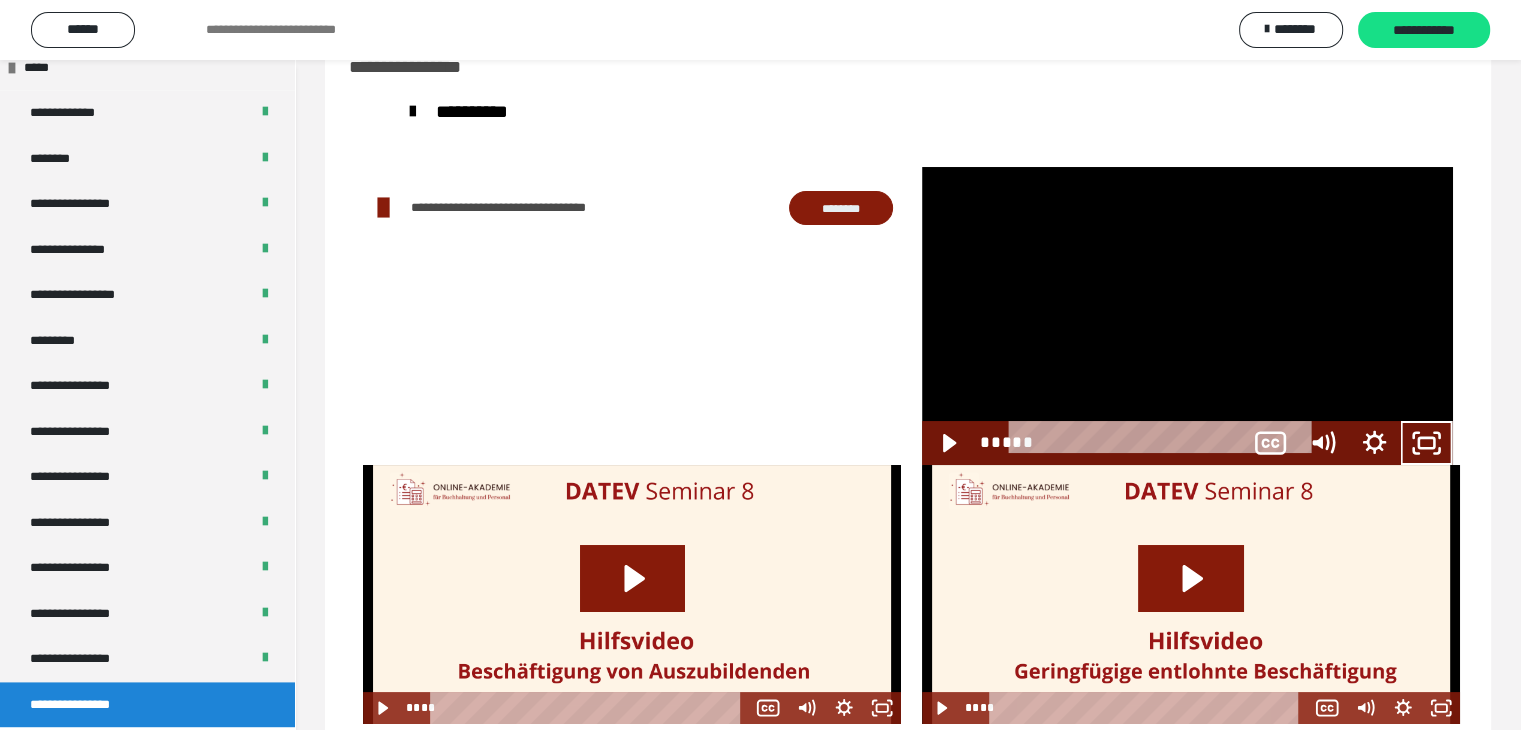 scroll, scrollTop: 2388, scrollLeft: 0, axis: vertical 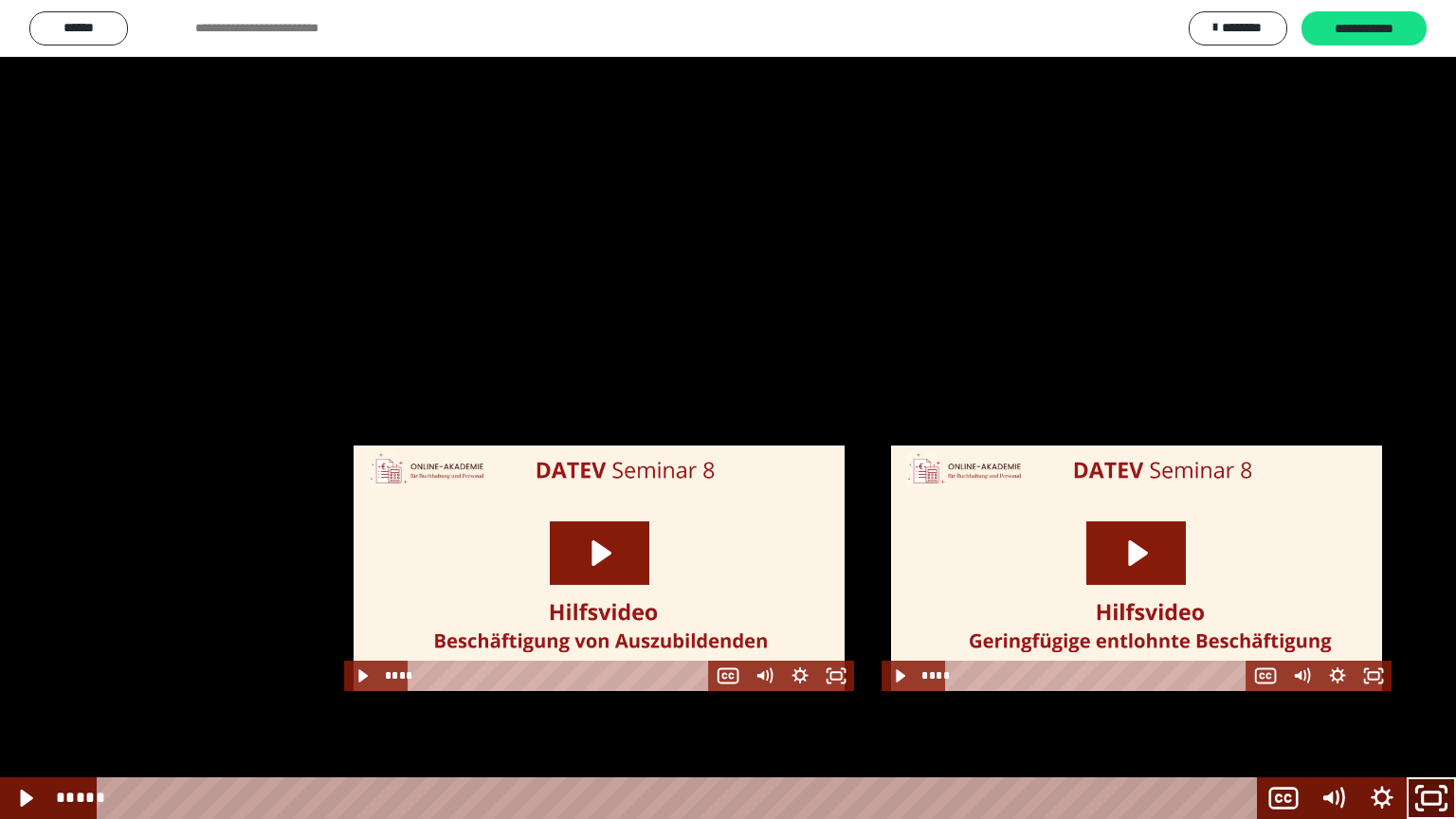 click 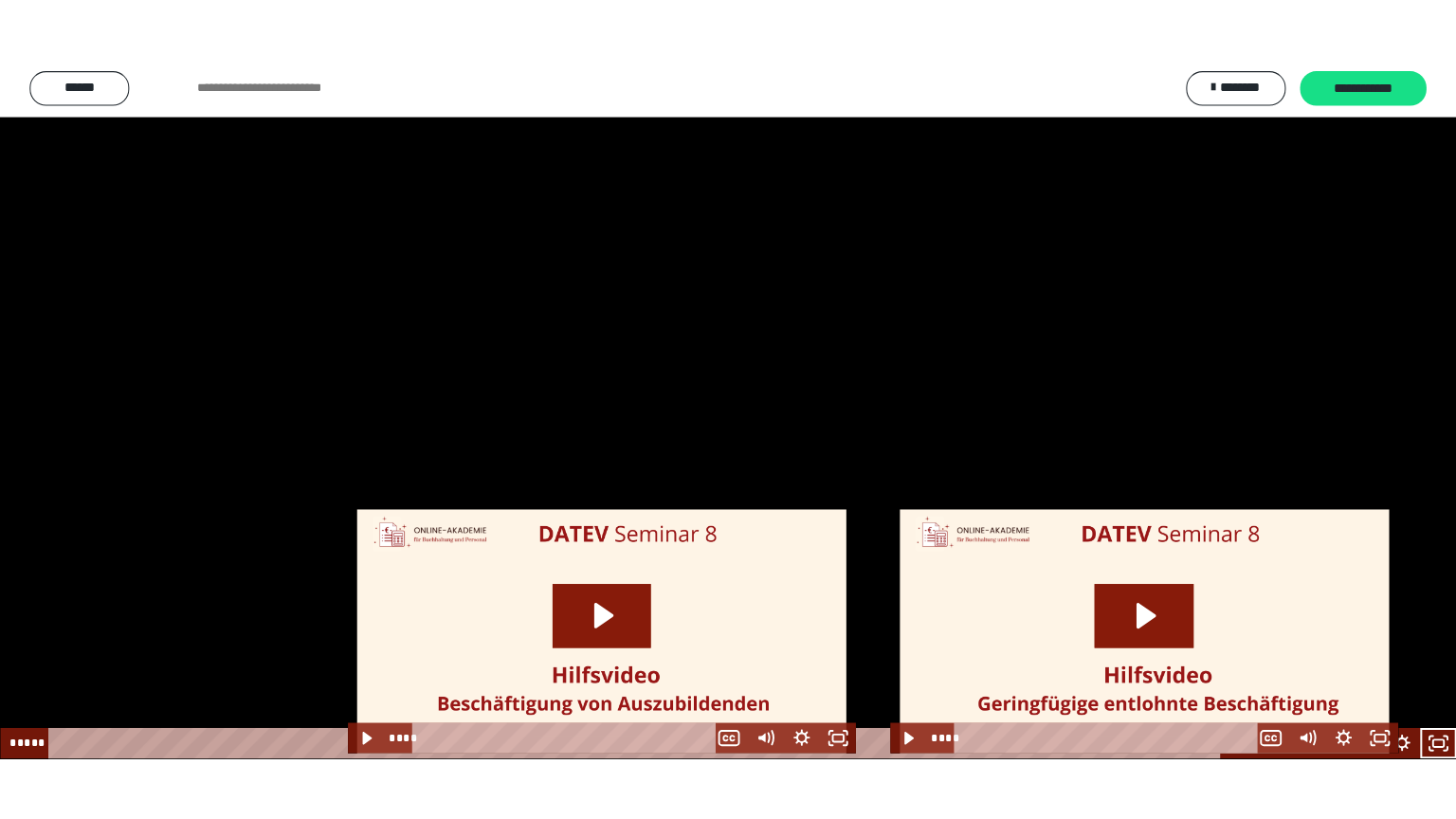 scroll, scrollTop: 2391, scrollLeft: 0, axis: vertical 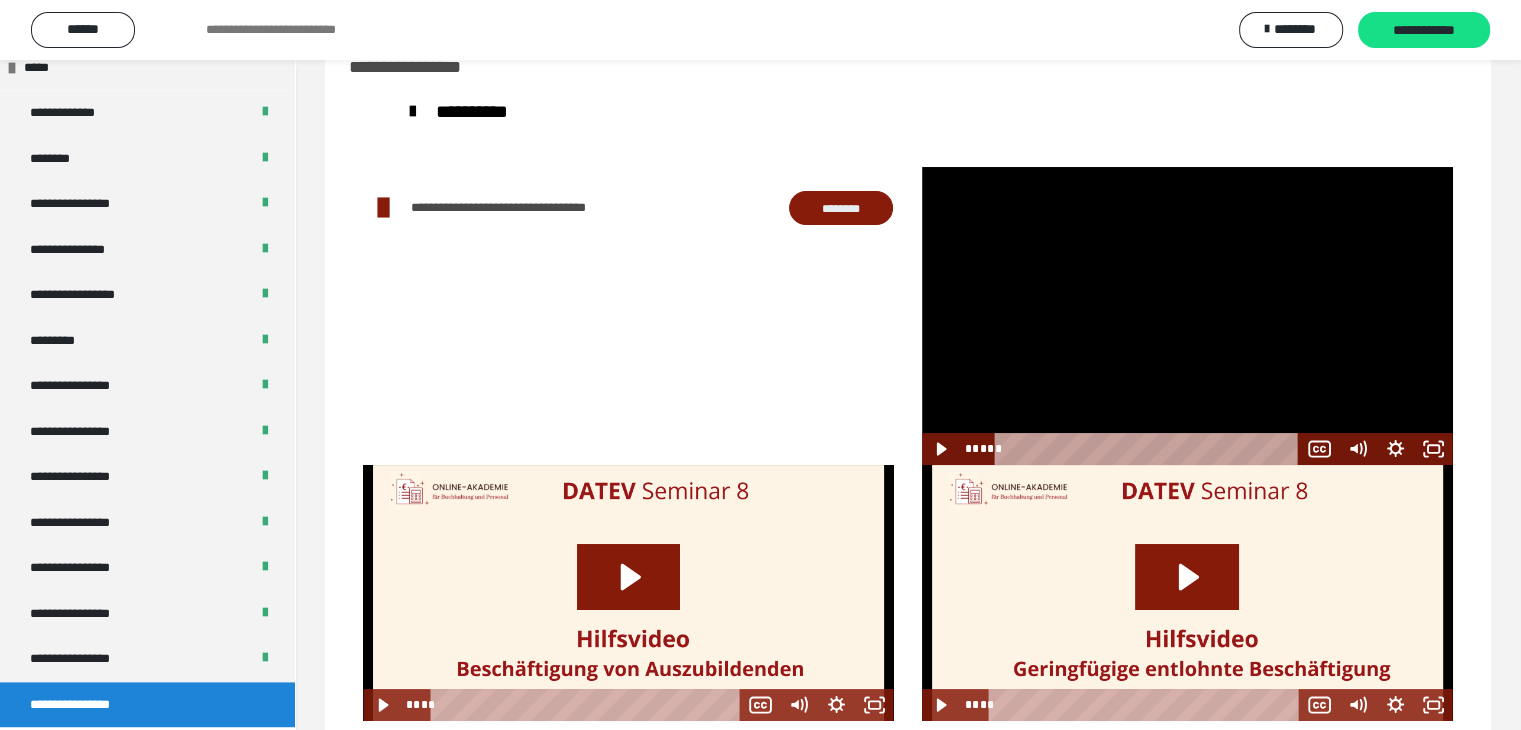 click at bounding box center [1187, 316] 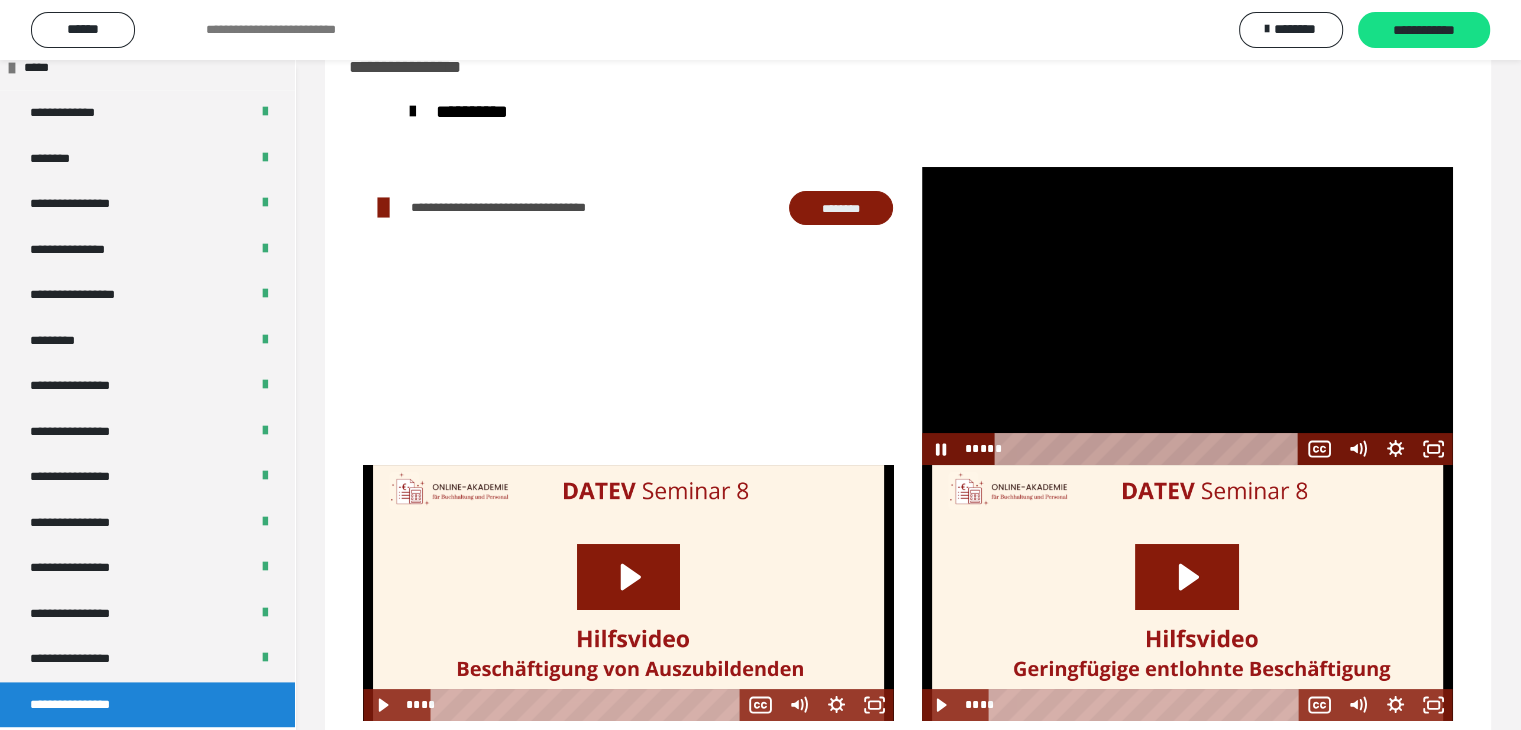 click at bounding box center (1187, 316) 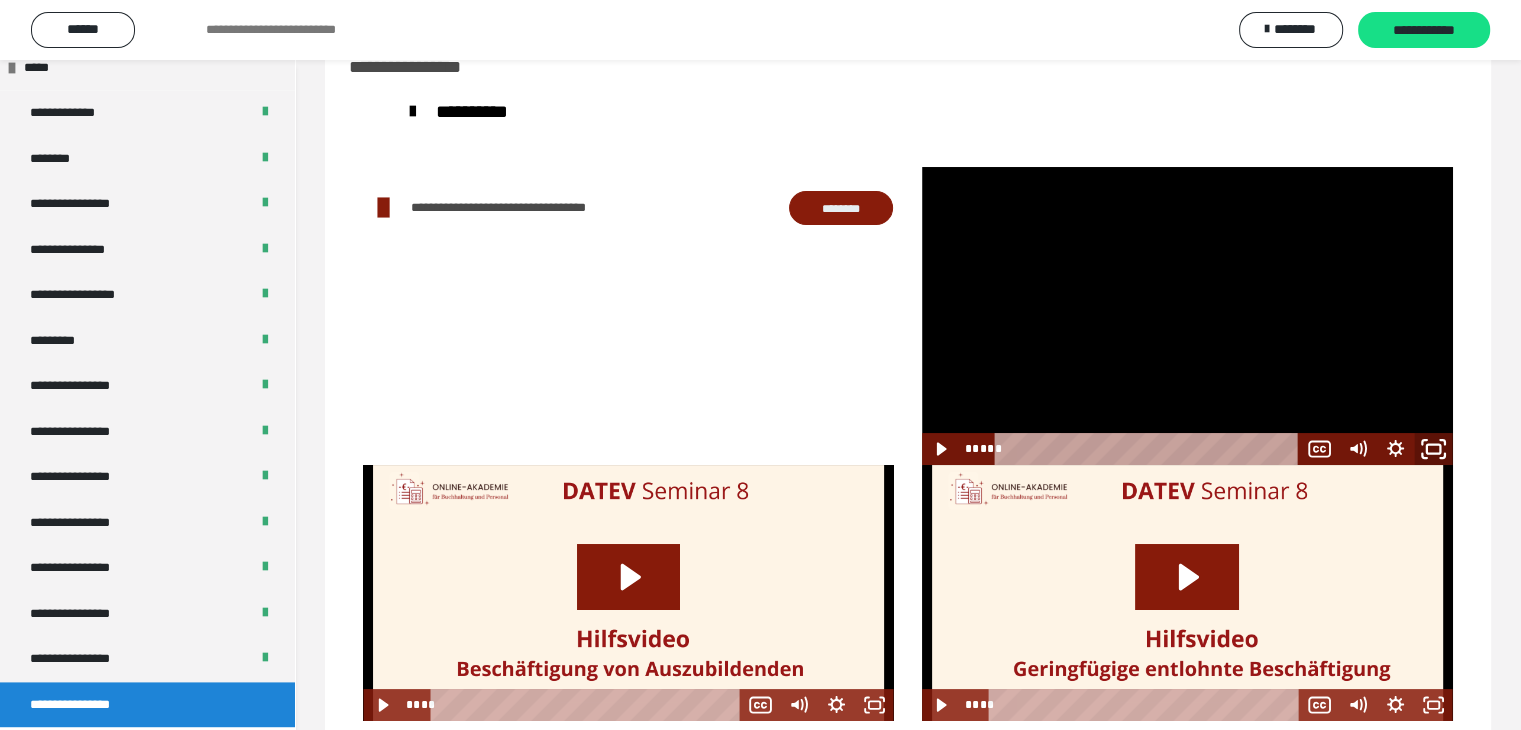 click 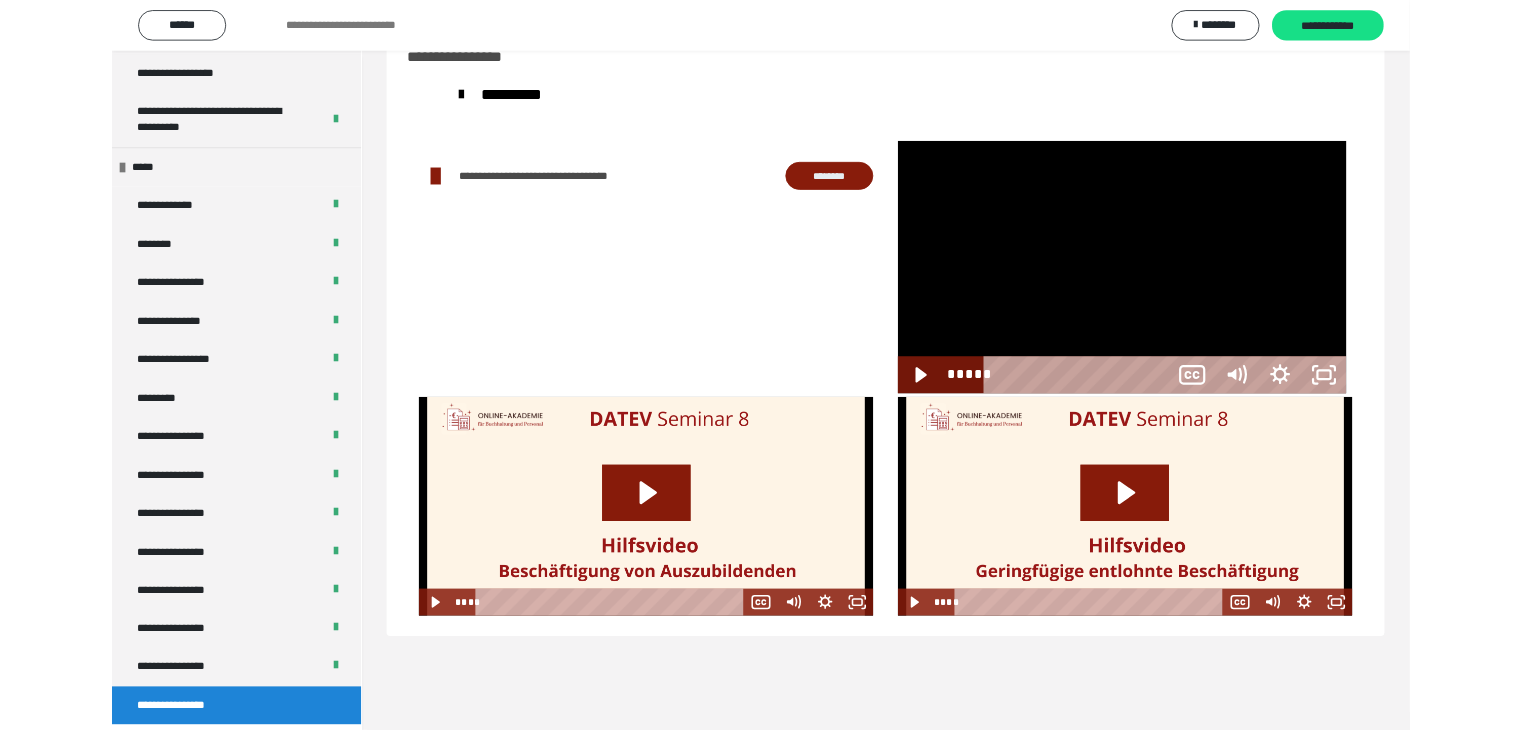 scroll, scrollTop: 2388, scrollLeft: 0, axis: vertical 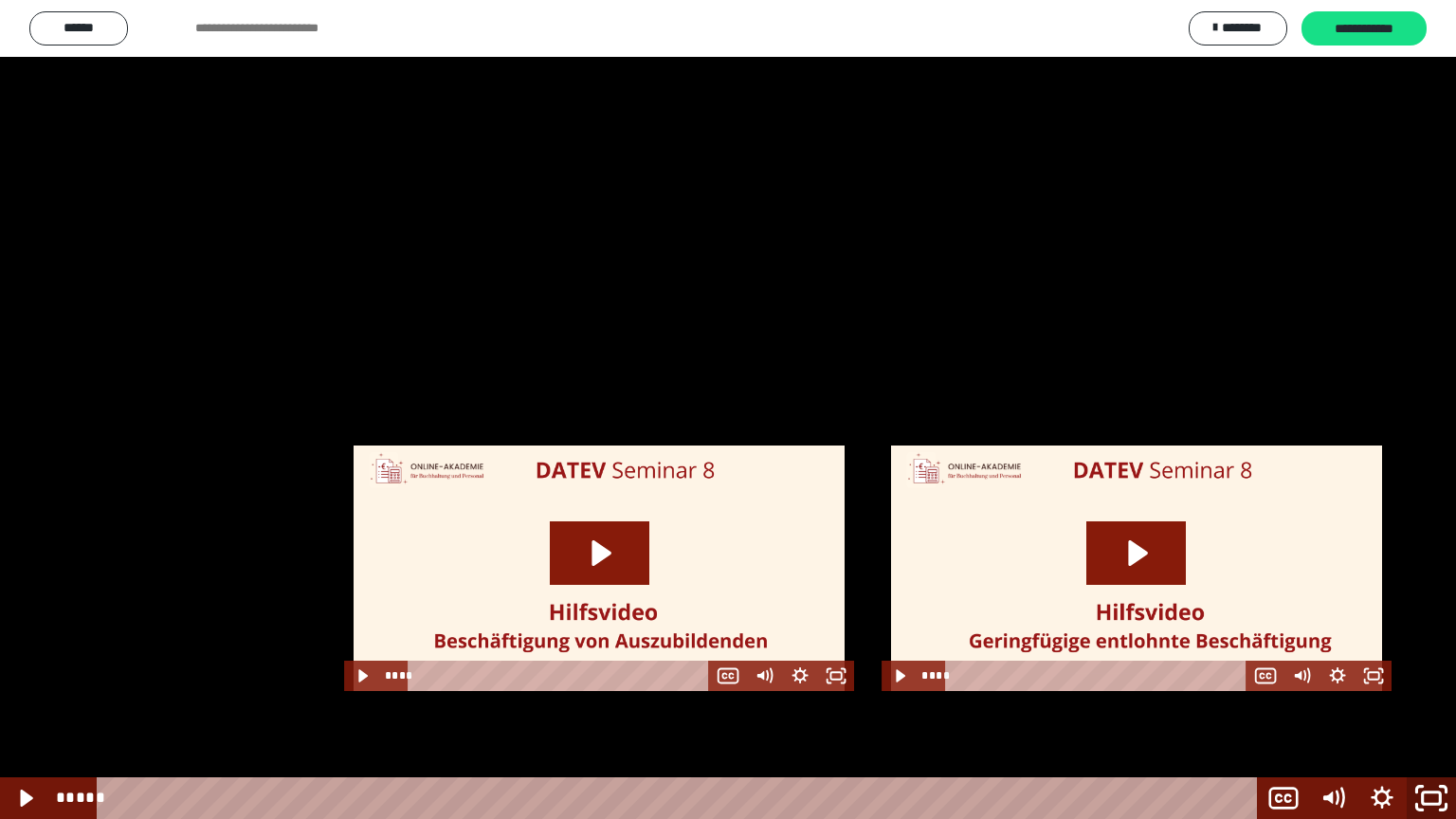 click 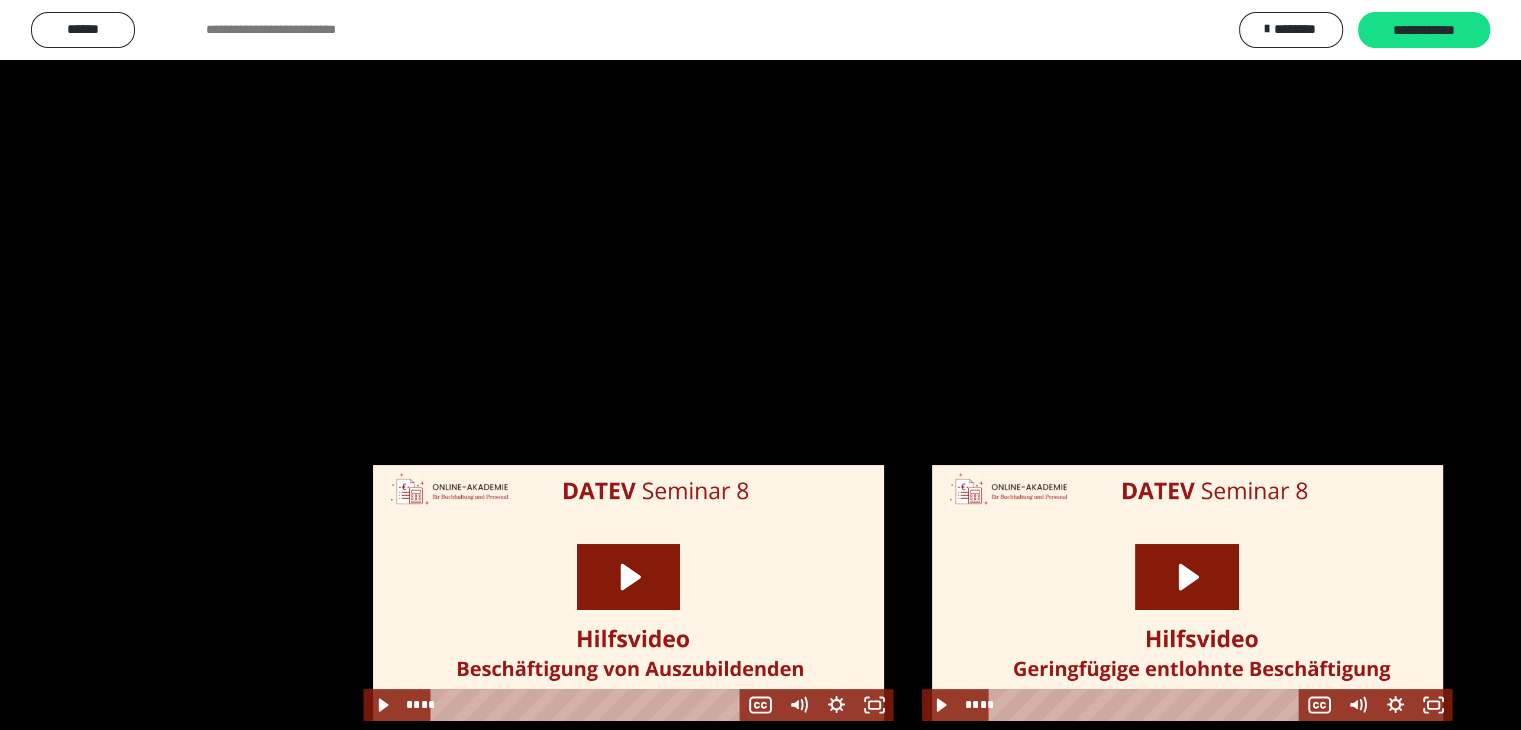 scroll, scrollTop: 2522, scrollLeft: 0, axis: vertical 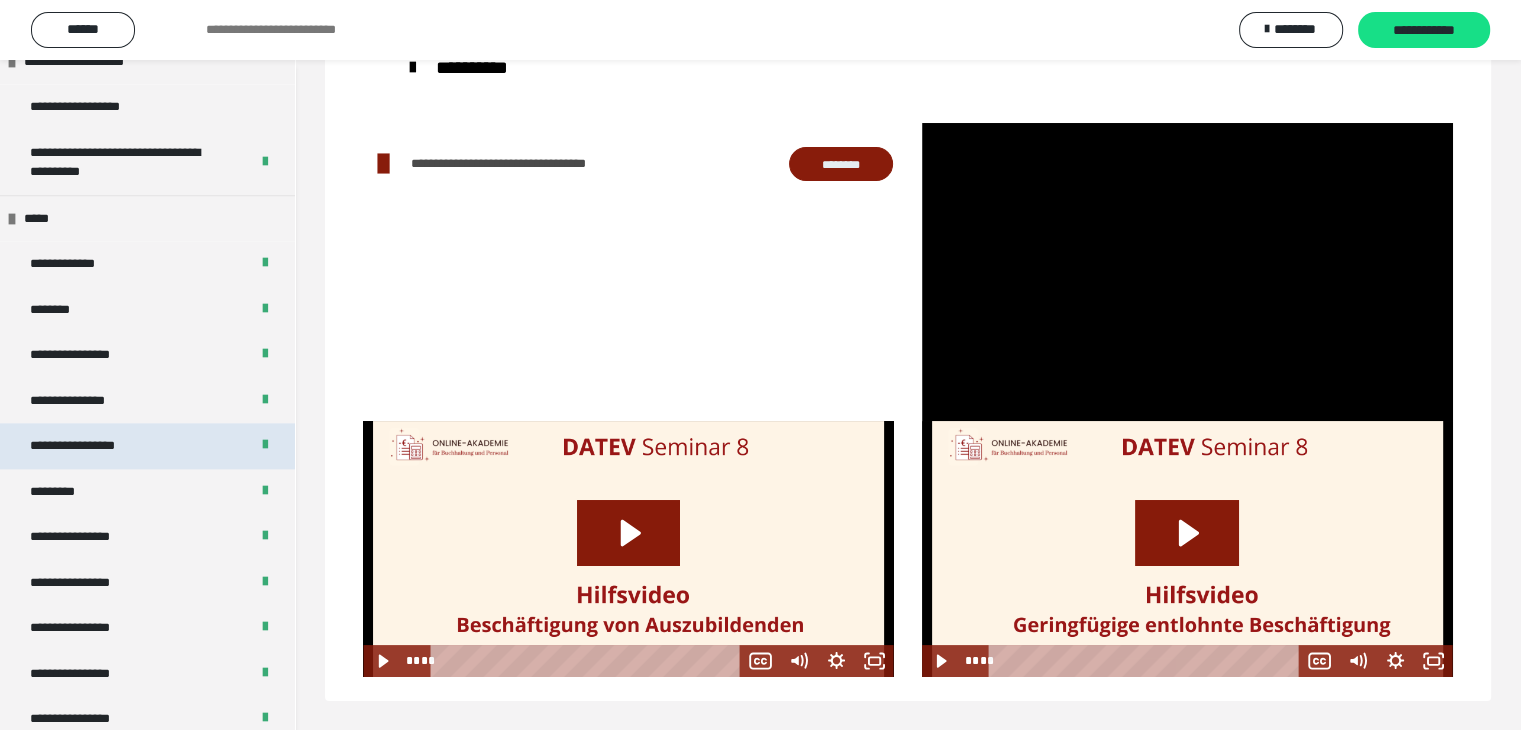 click on "**********" at bounding box center (147, 446) 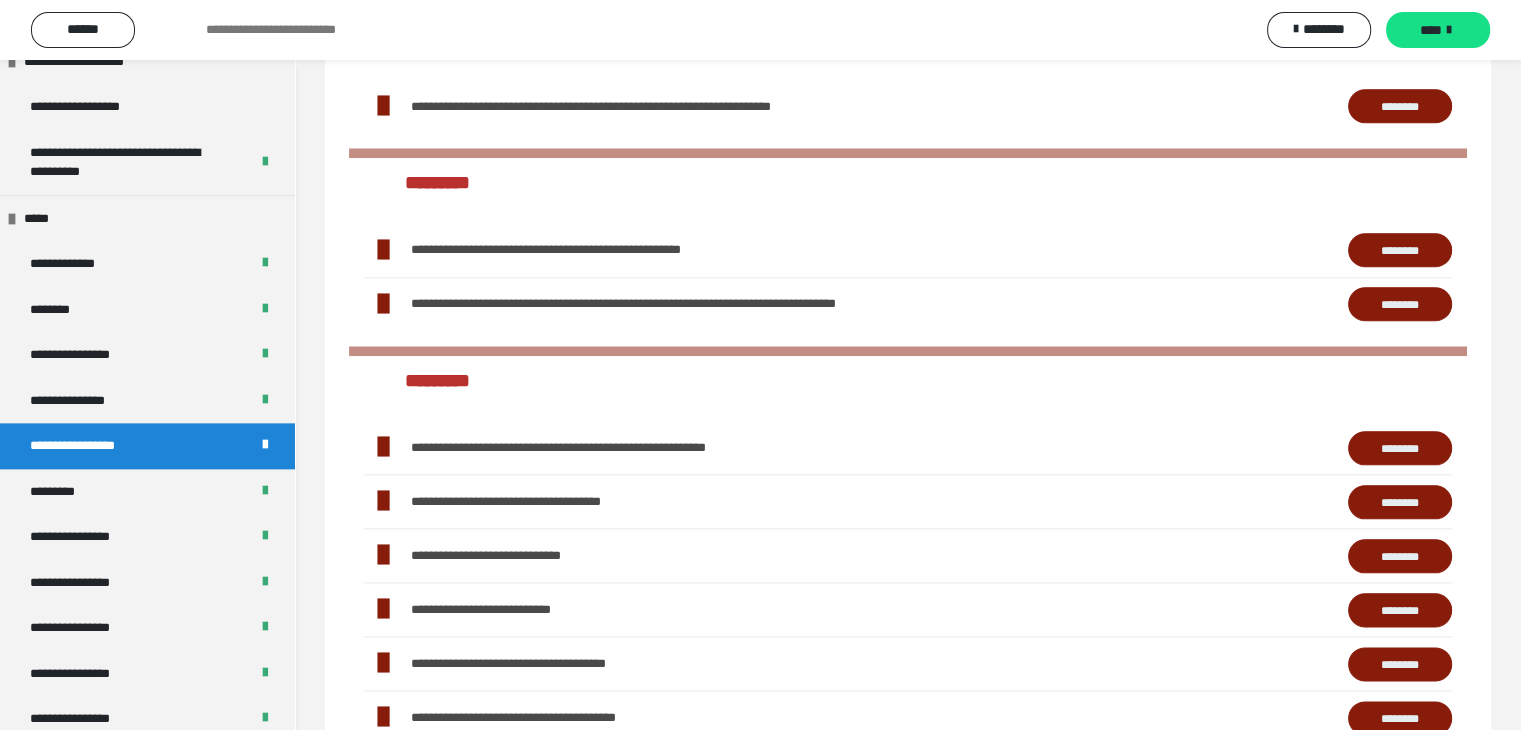scroll, scrollTop: 2326, scrollLeft: 0, axis: vertical 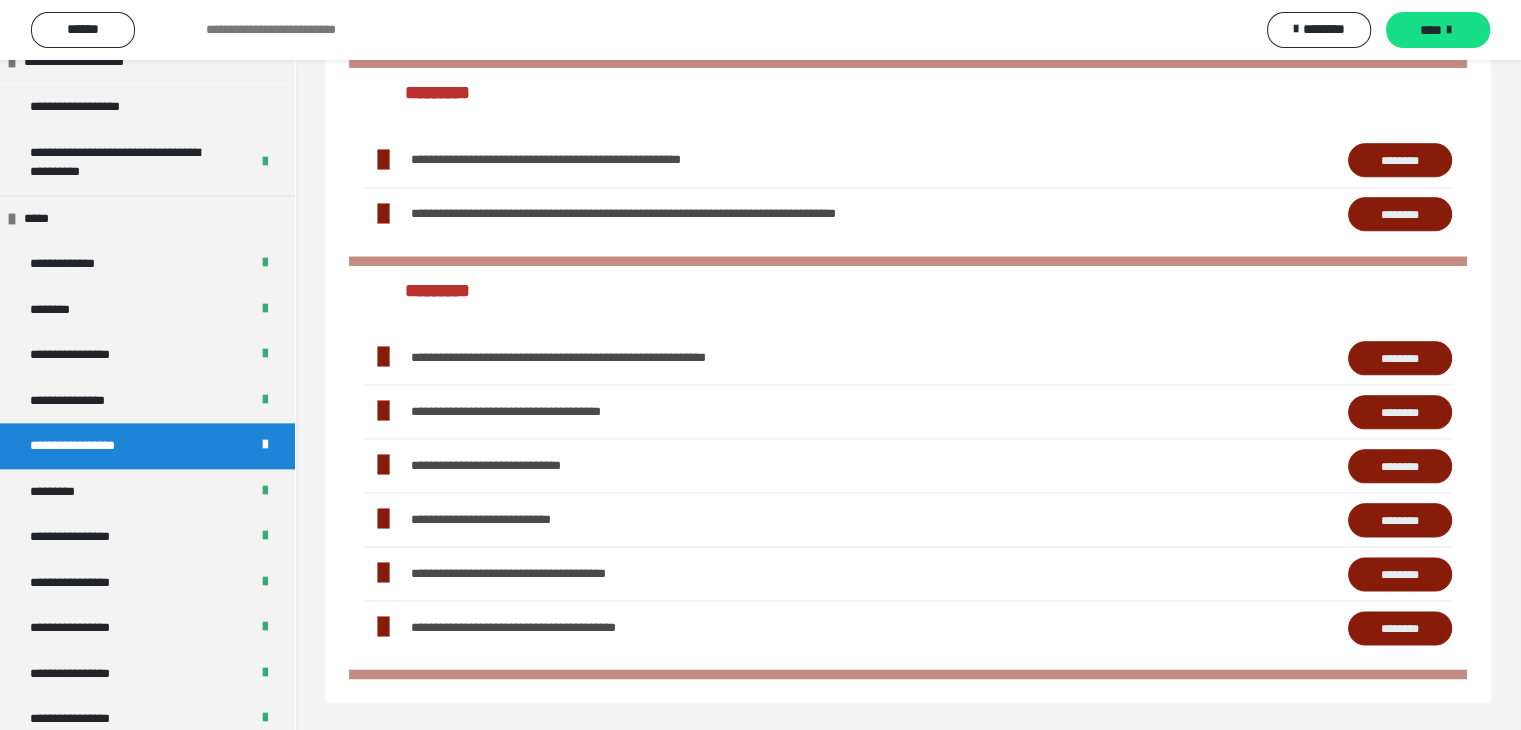 click on "********" at bounding box center (1400, 214) 